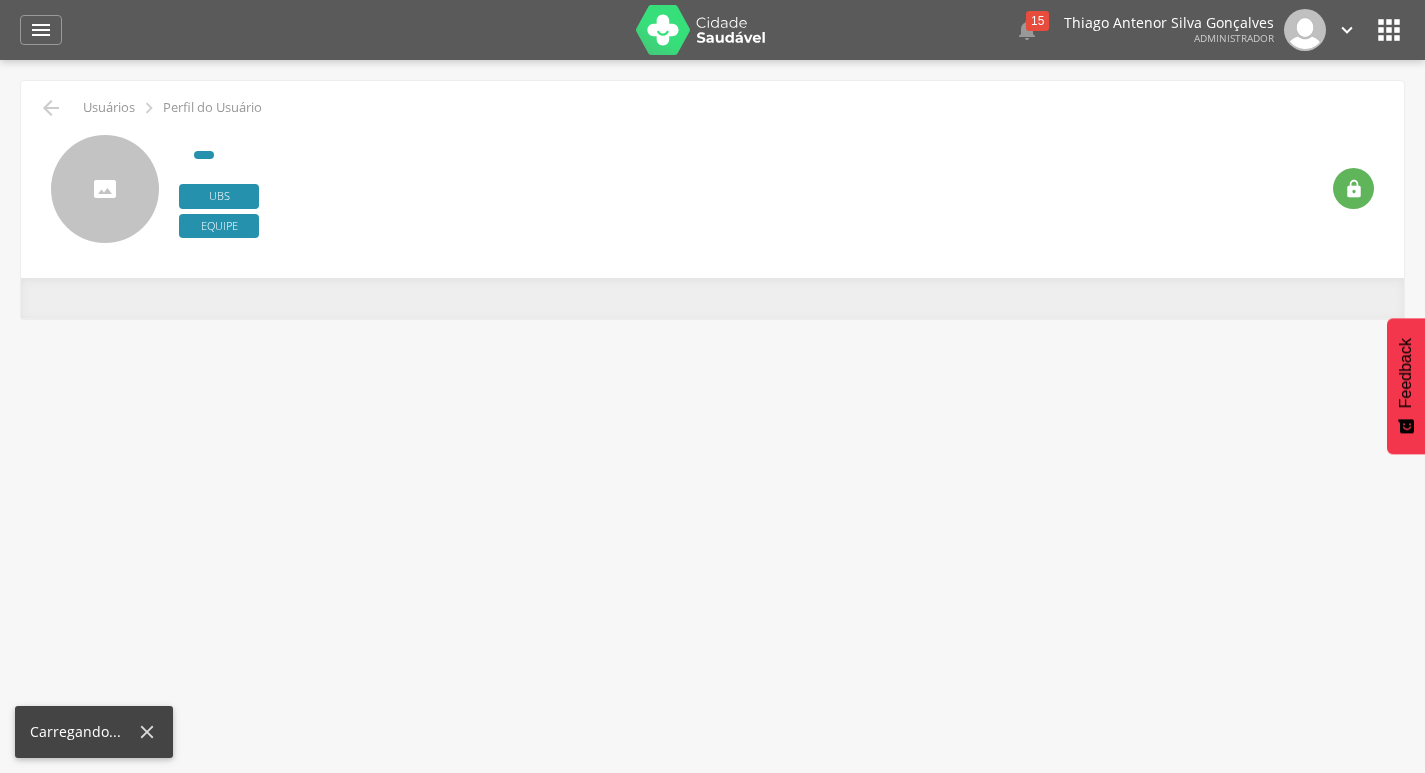 scroll, scrollTop: 0, scrollLeft: 0, axis: both 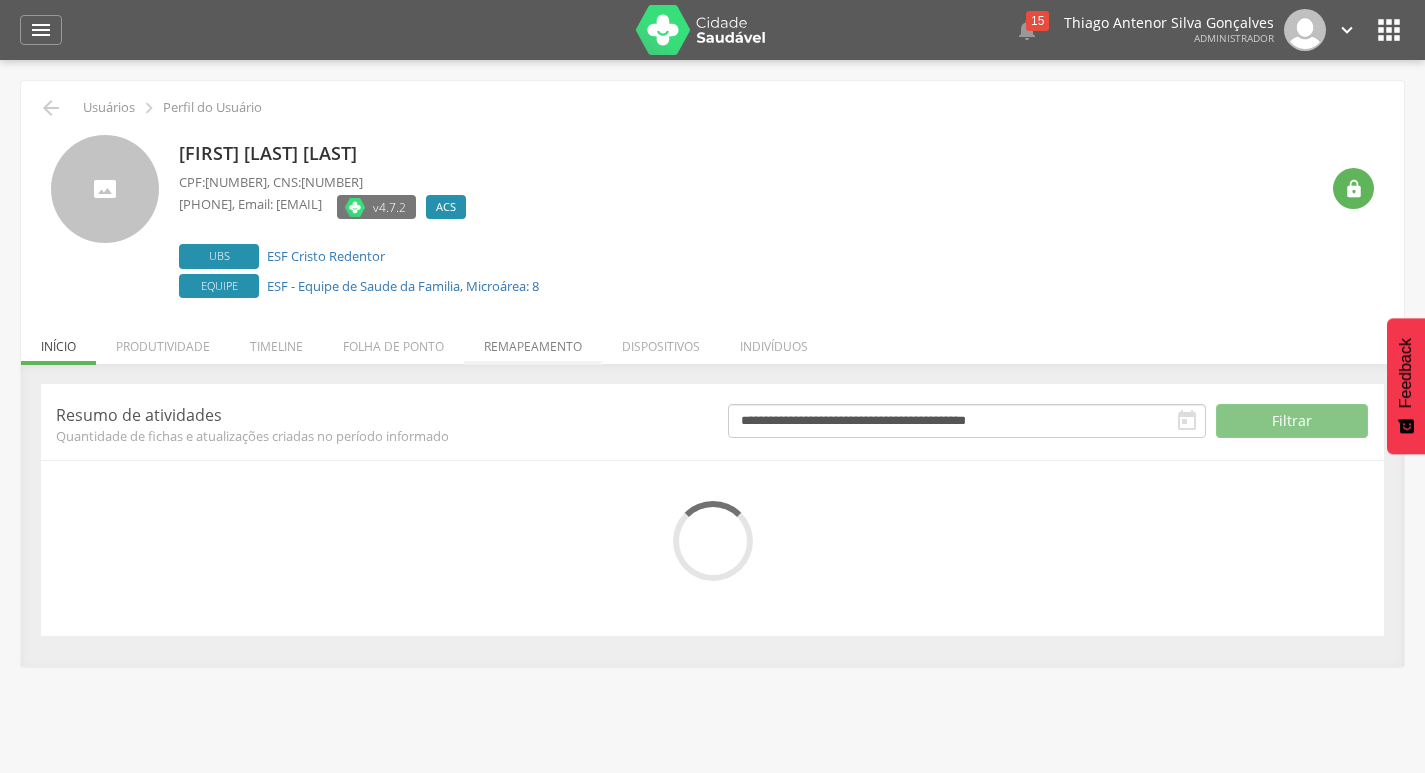 click on "Remapeamento" at bounding box center [533, 341] 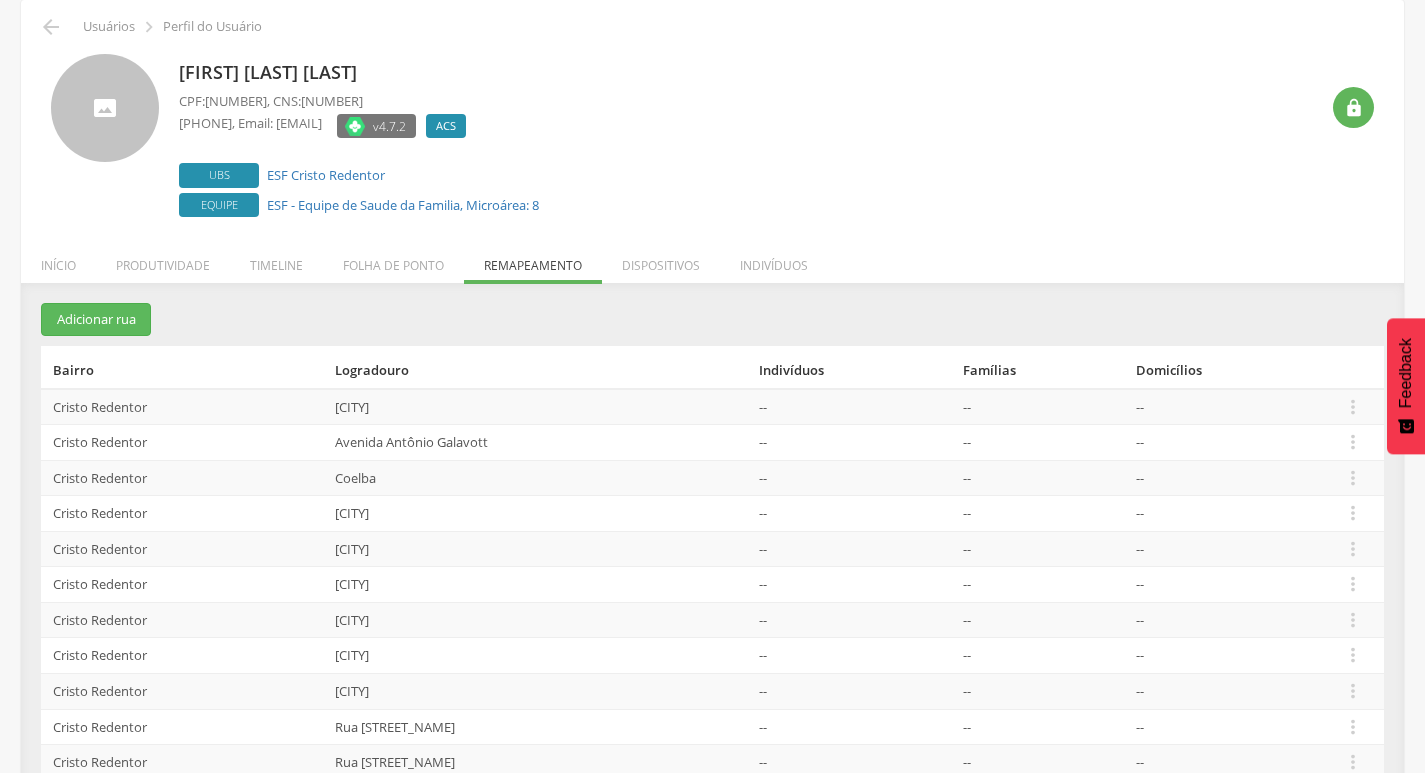 scroll, scrollTop: 193, scrollLeft: 0, axis: vertical 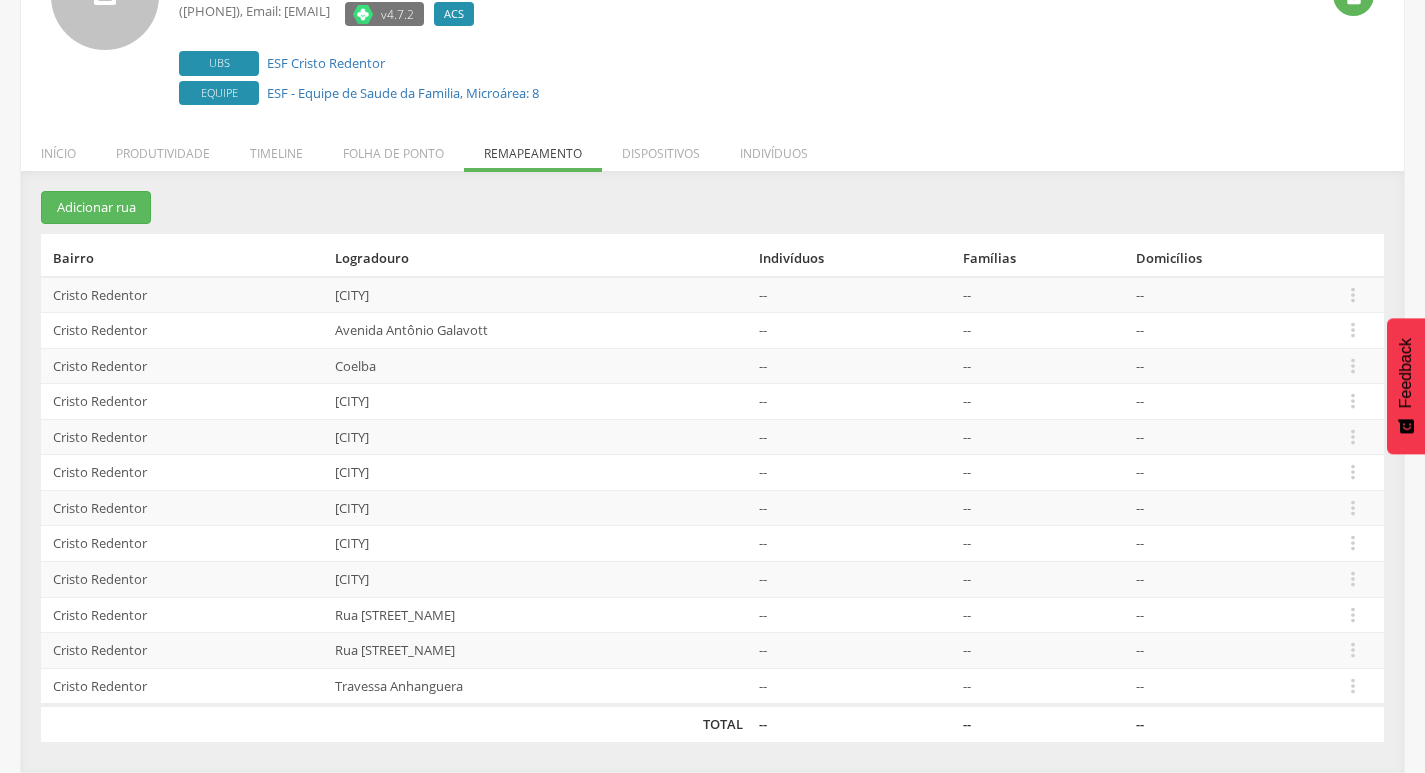 click on "[STREET]" at bounding box center [539, 295] 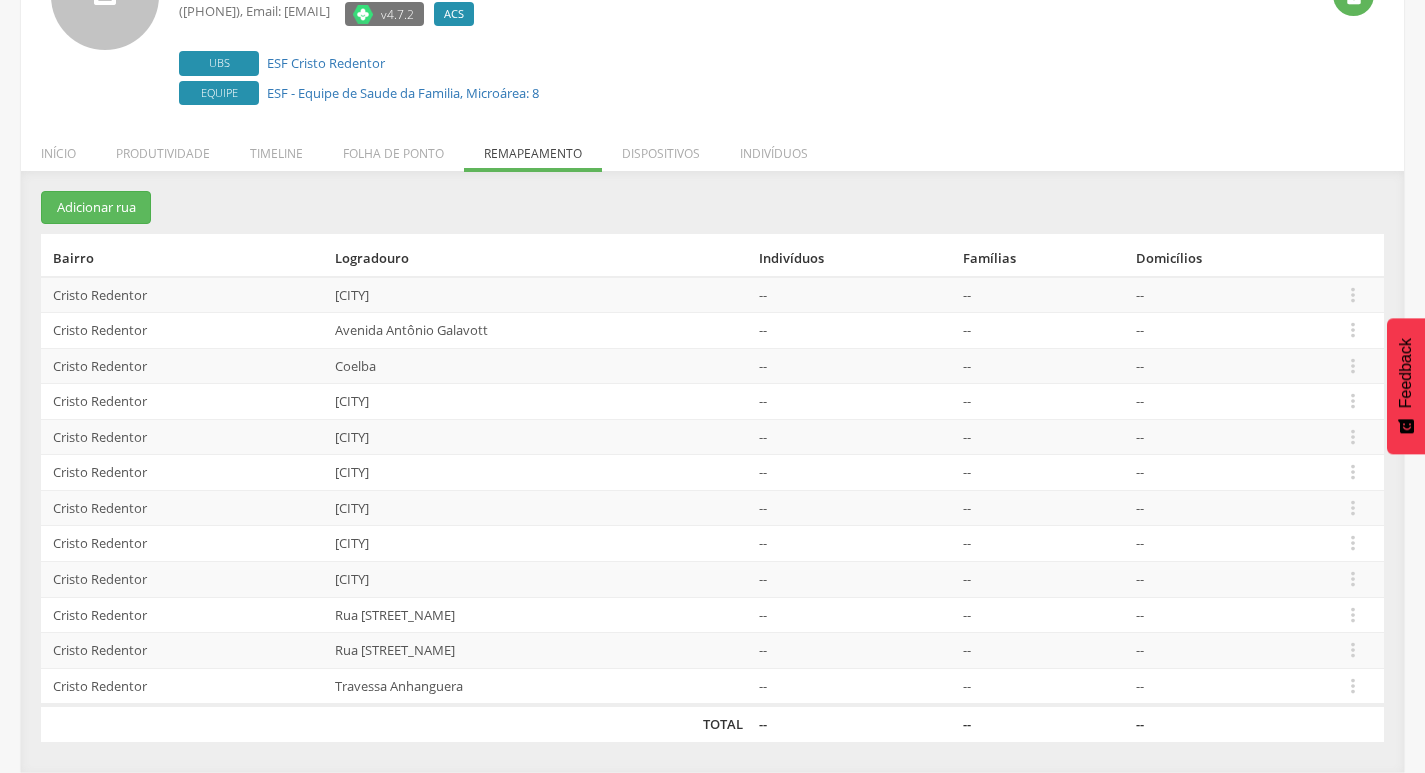 click on "[CITY]" at bounding box center [539, 402] 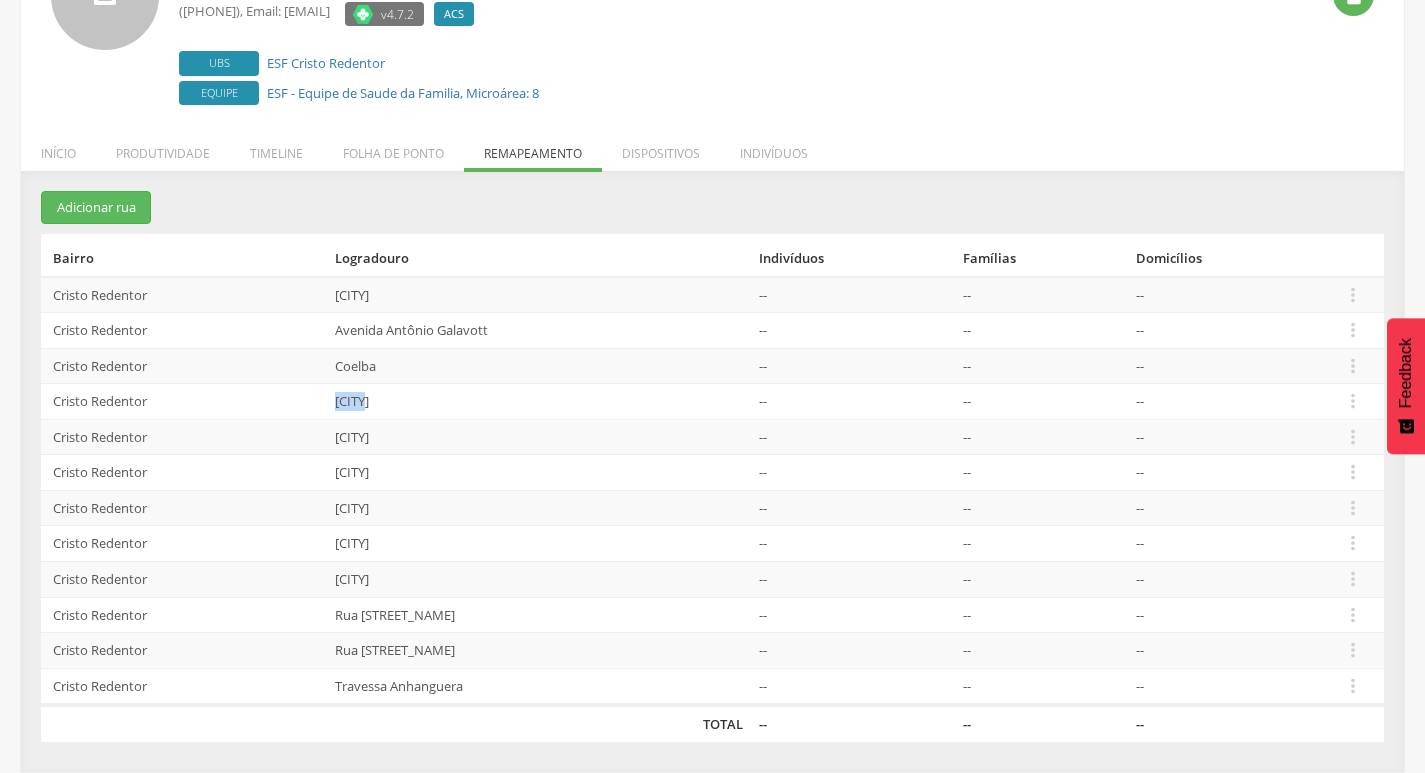 click on "[CITY]" at bounding box center (539, 402) 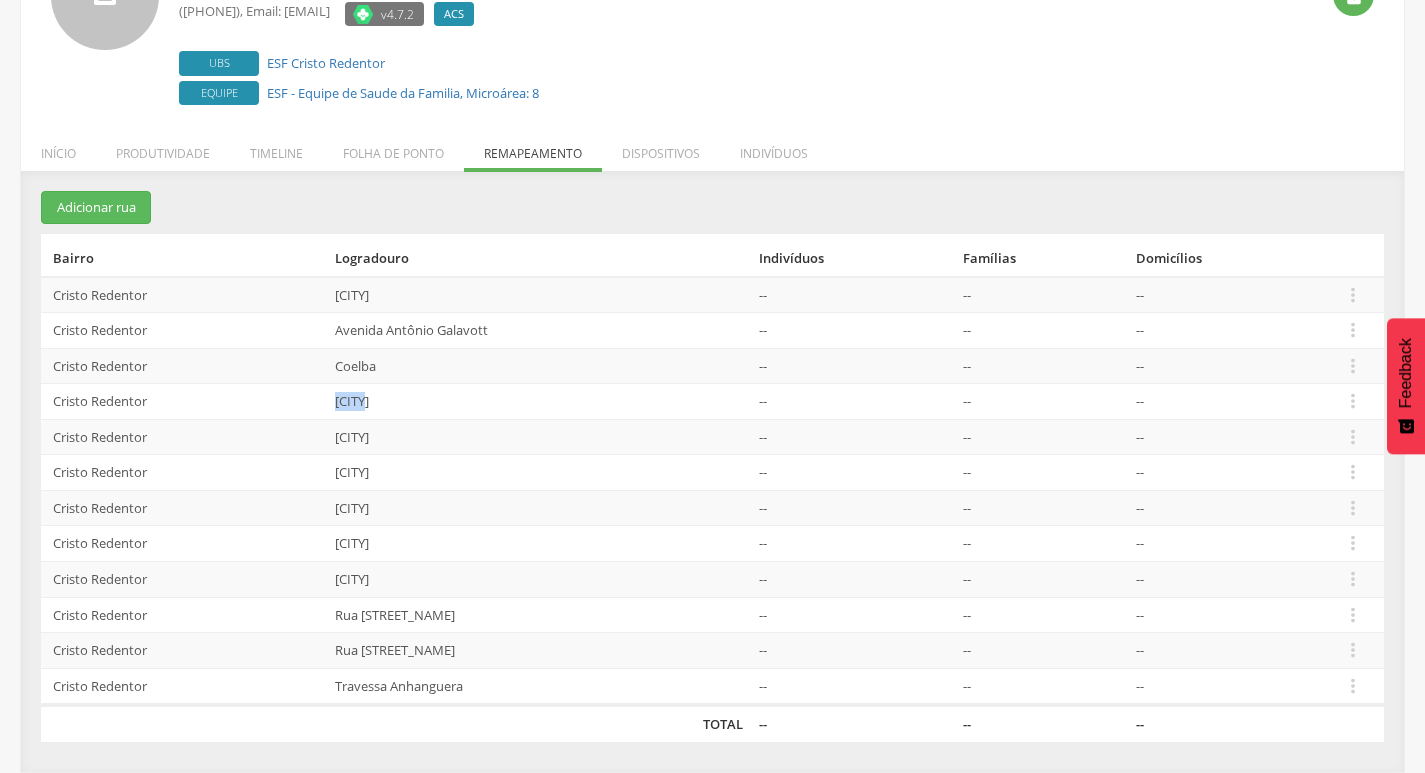 drag, startPoint x: 404, startPoint y: 473, endPoint x: 307, endPoint y: 474, distance: 97.00516 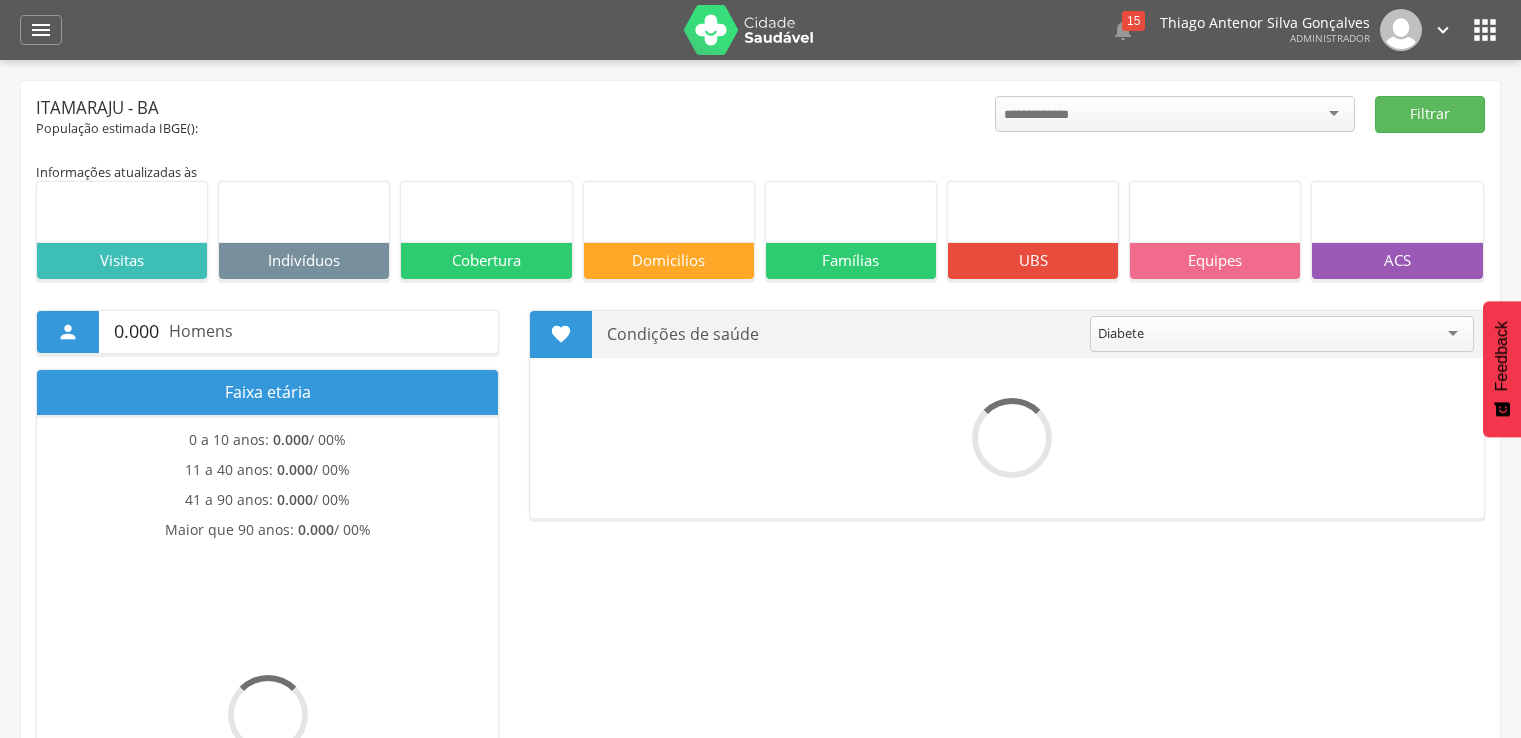 click on "" at bounding box center (41, 30) 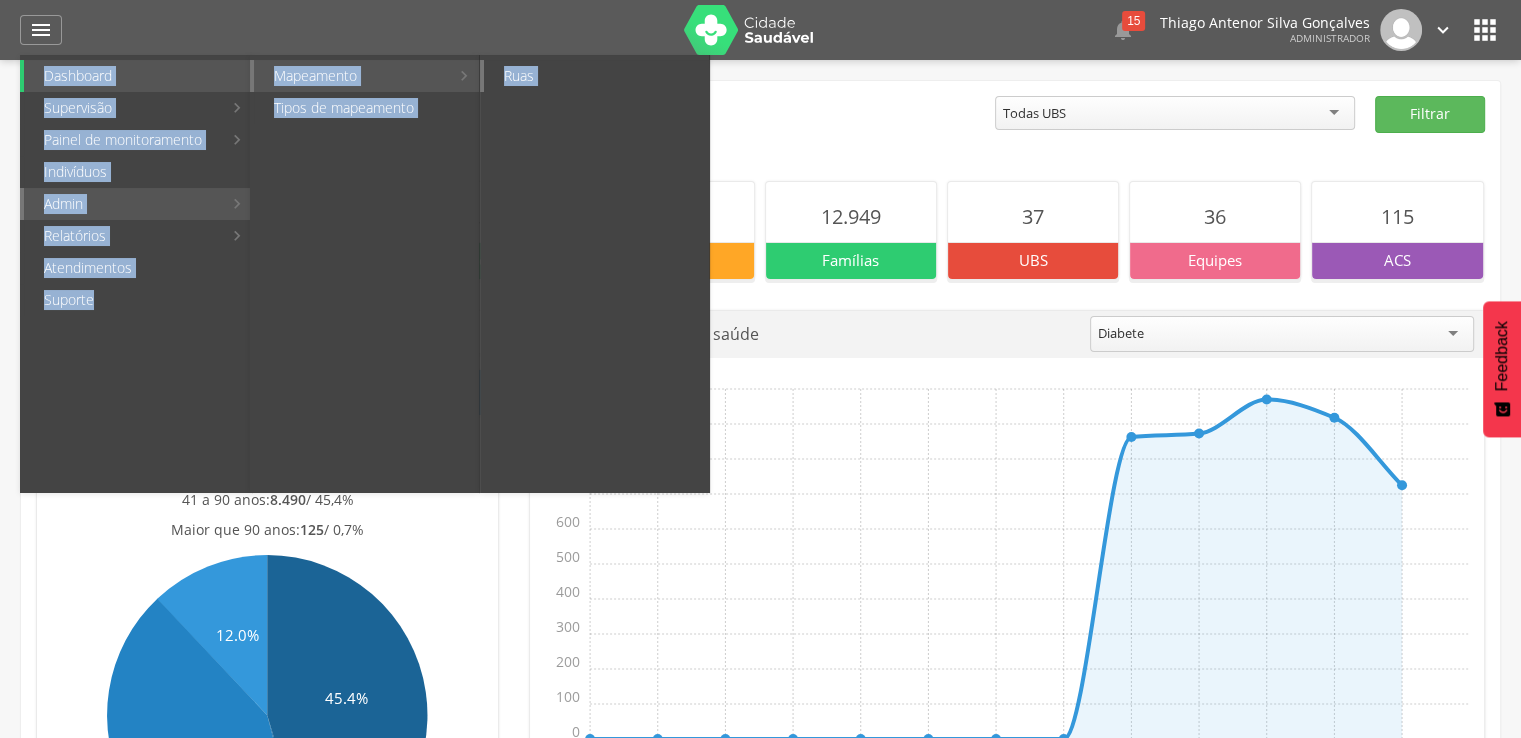 click on "Ruas" at bounding box center (596, 76) 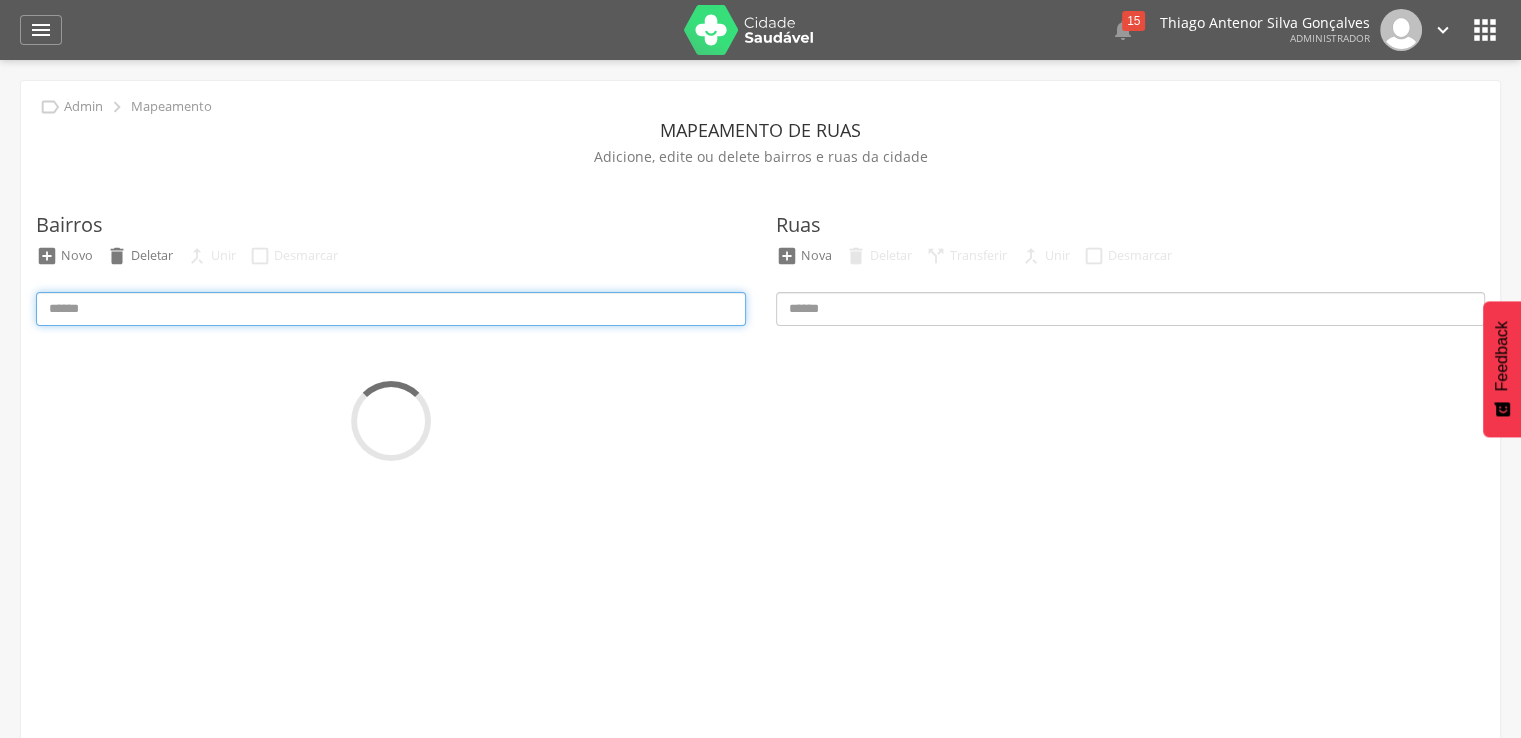 click at bounding box center [391, 309] 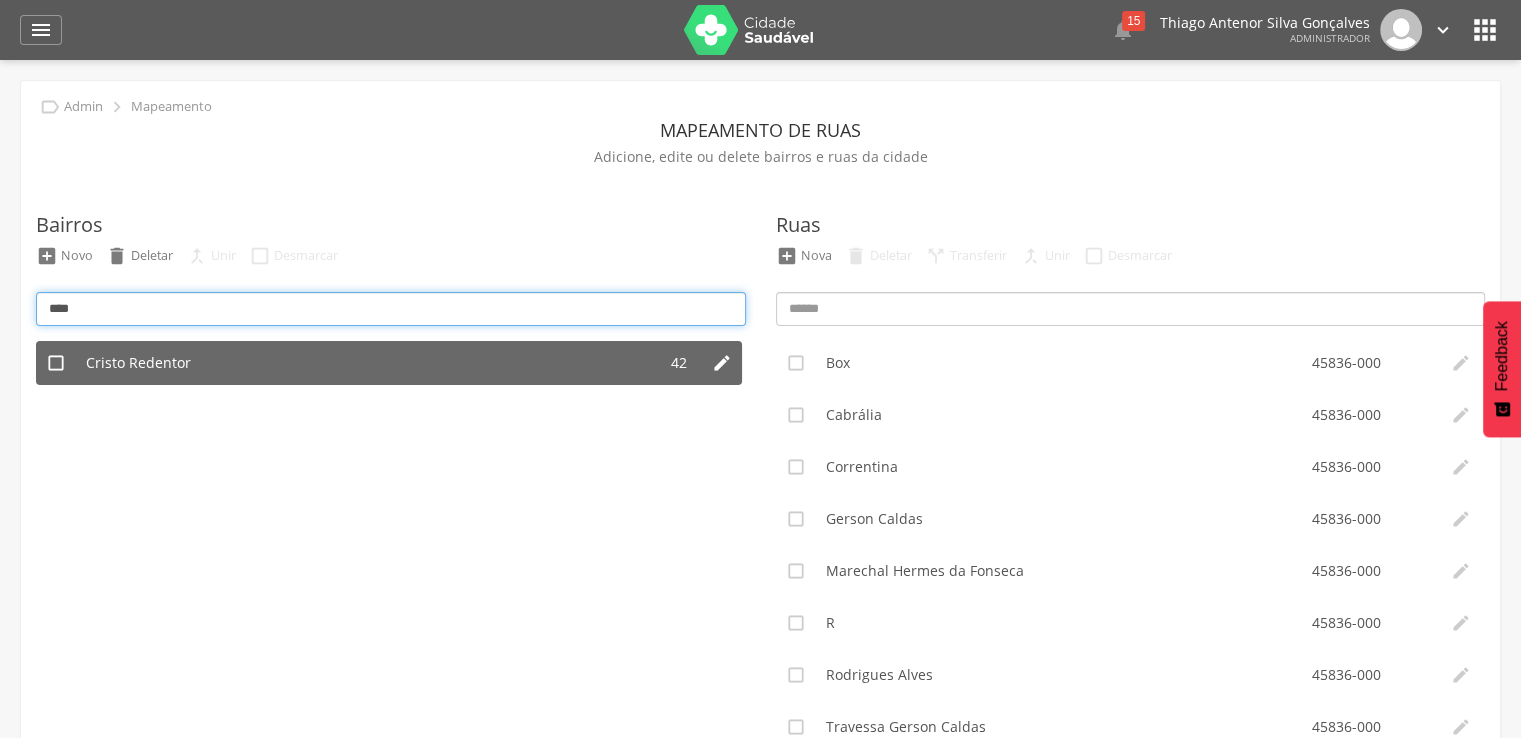 type on "****" 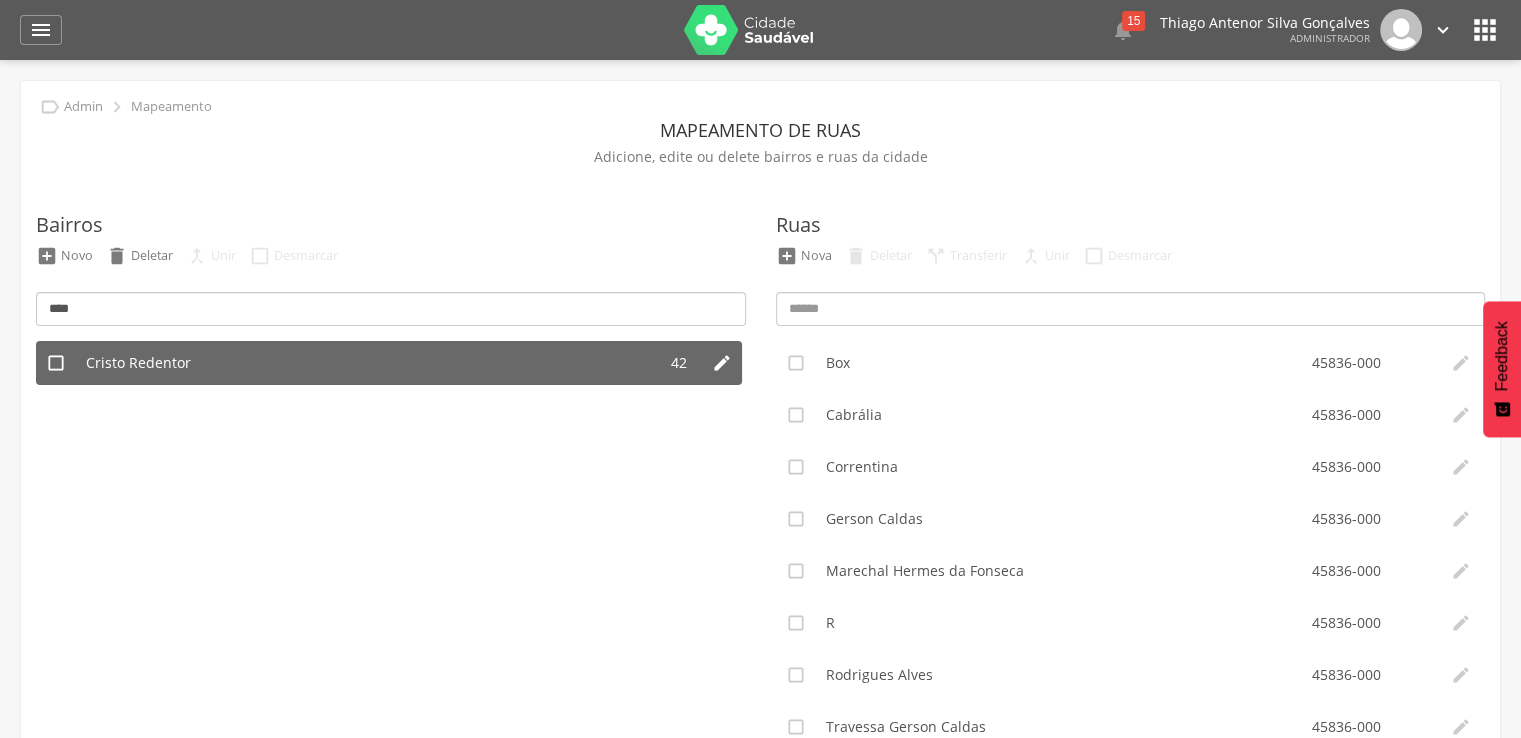 drag, startPoint x: 289, startPoint y: 364, endPoint x: 480, endPoint y: 366, distance: 191.01047 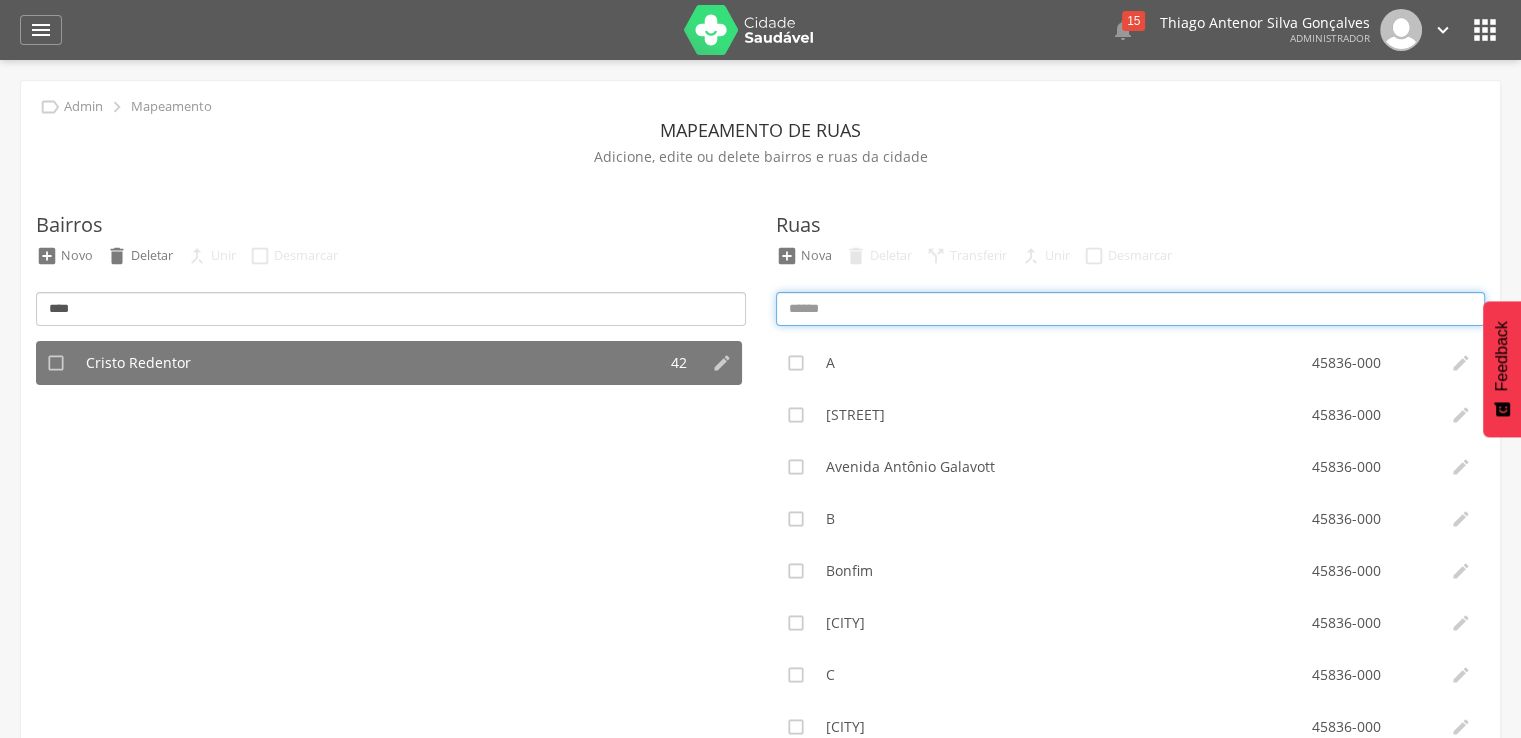 click at bounding box center [1131, 309] 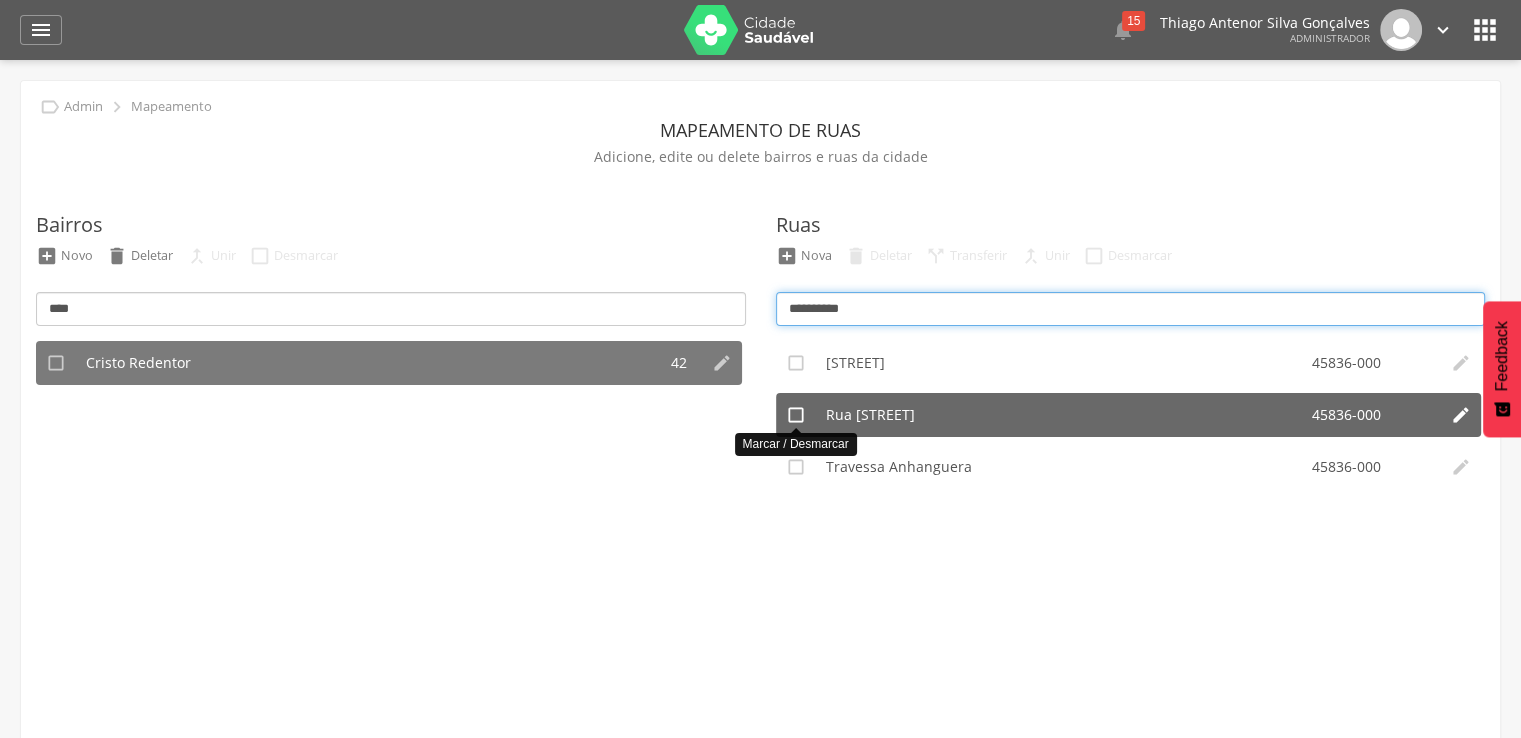 type on "**********" 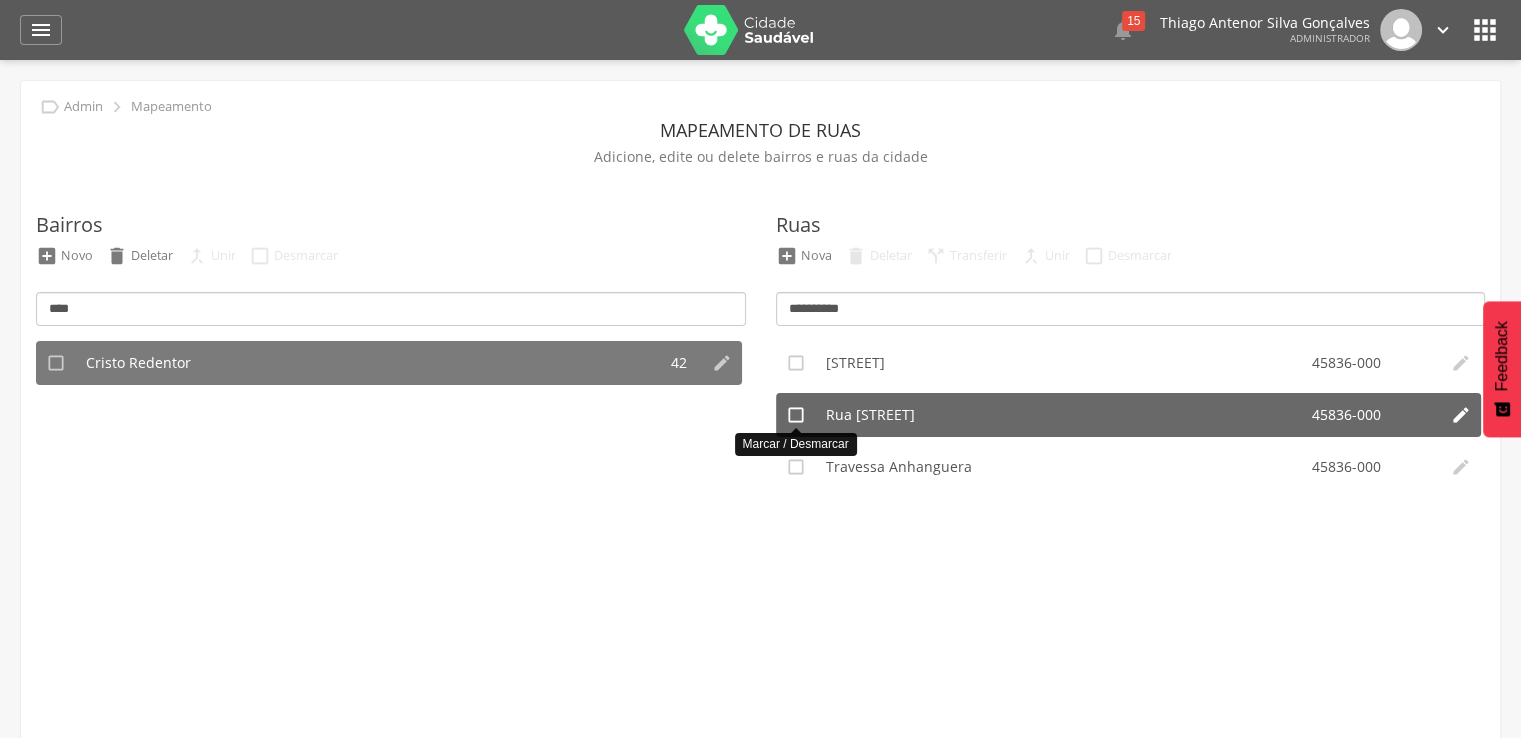 click on "" at bounding box center [796, 415] 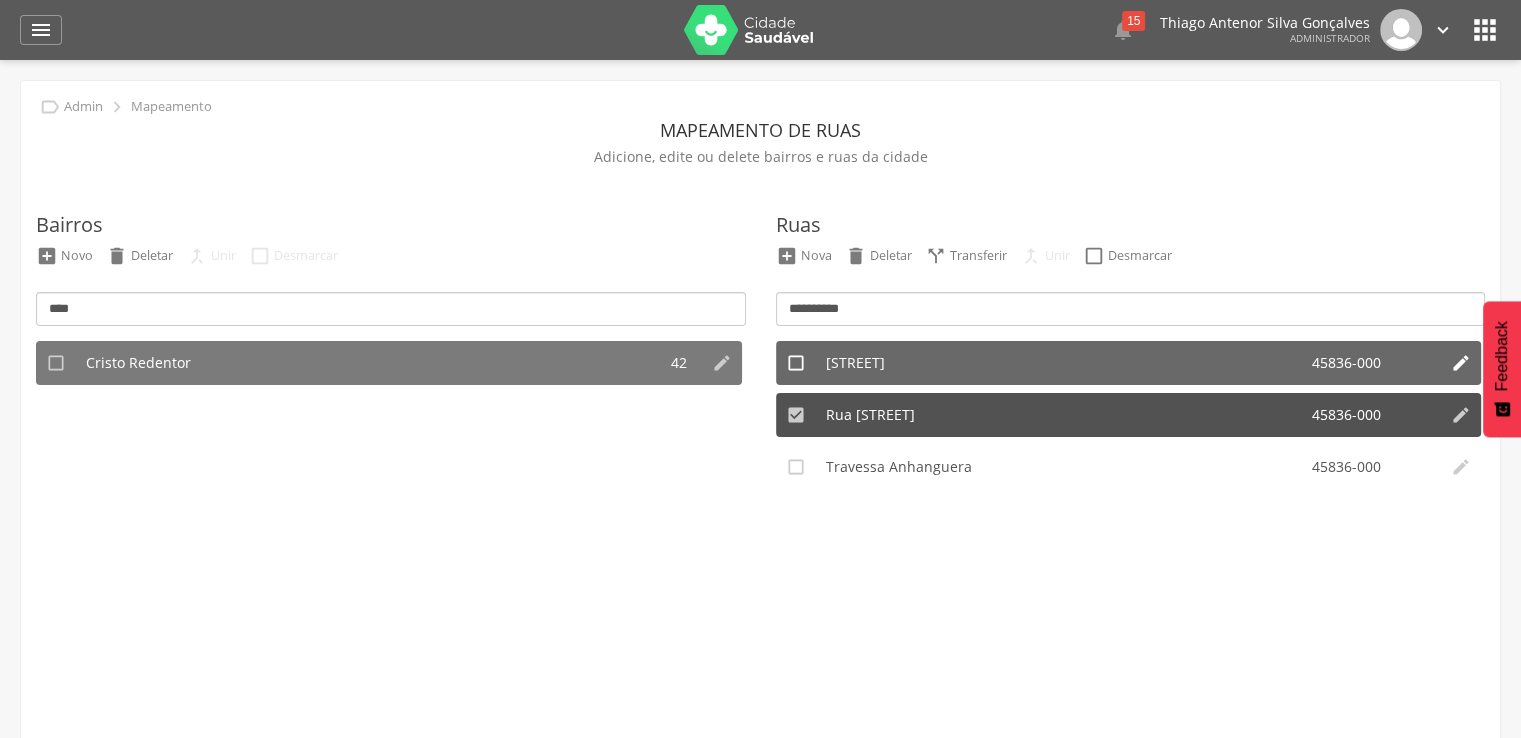 click on "" at bounding box center [796, 363] 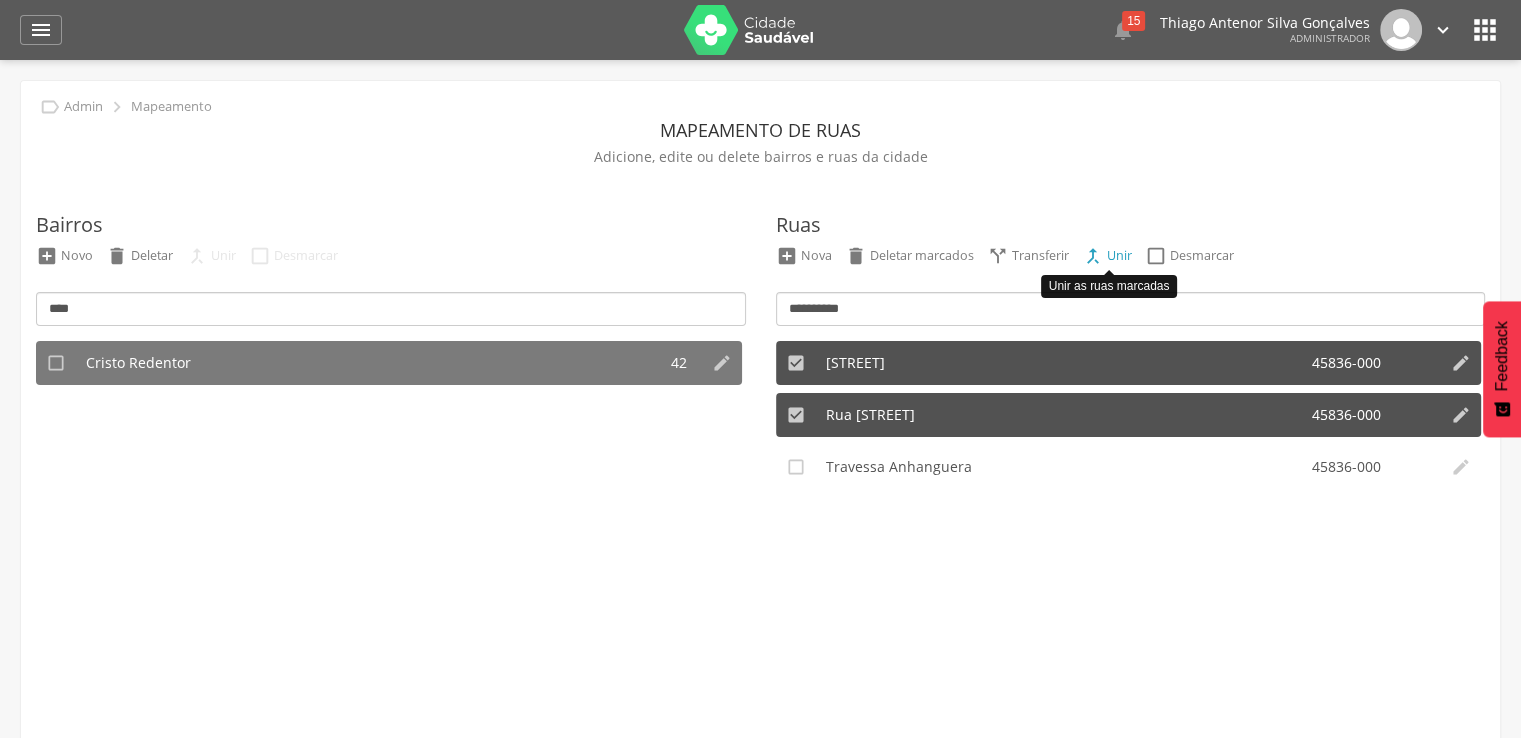 click on "" at bounding box center (1093, 256) 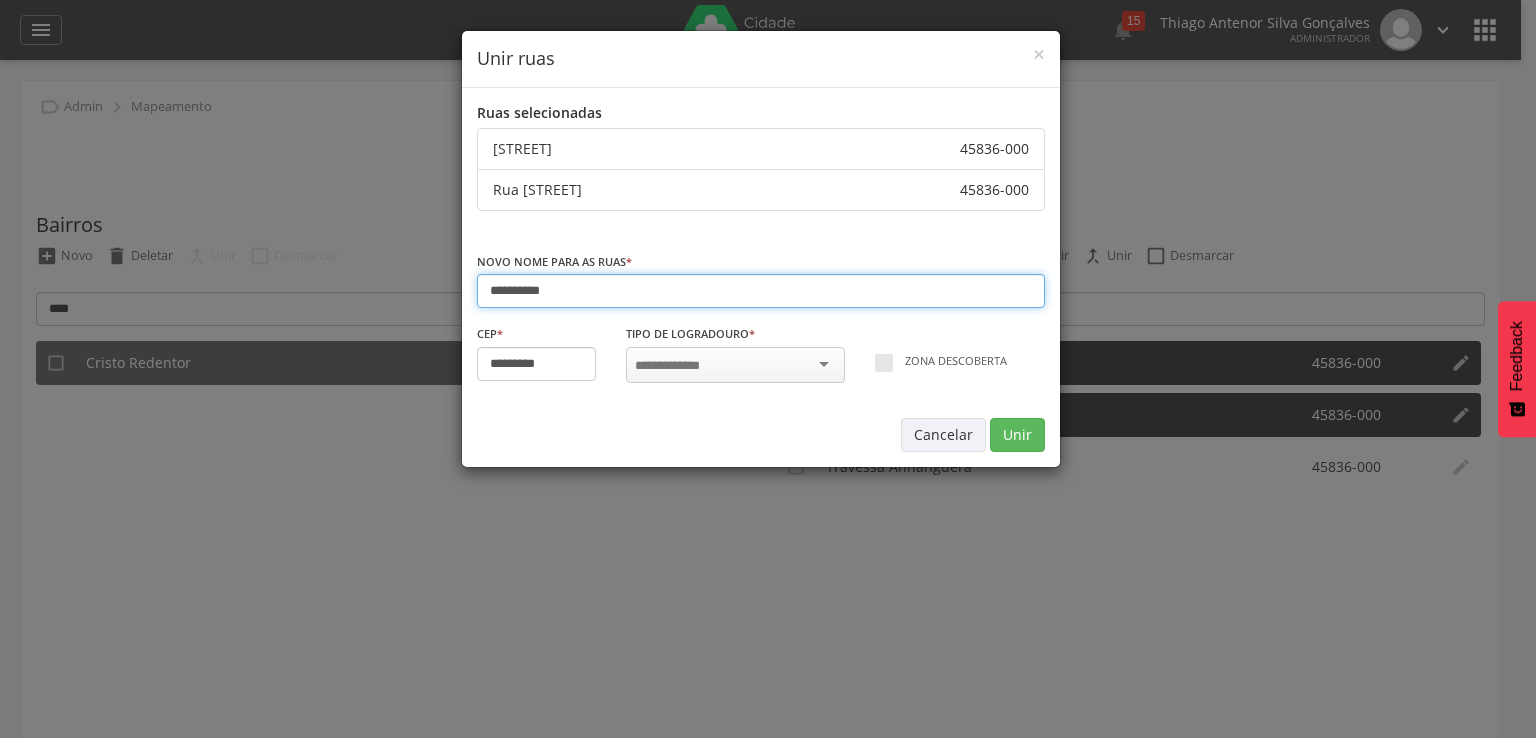 type on "*********" 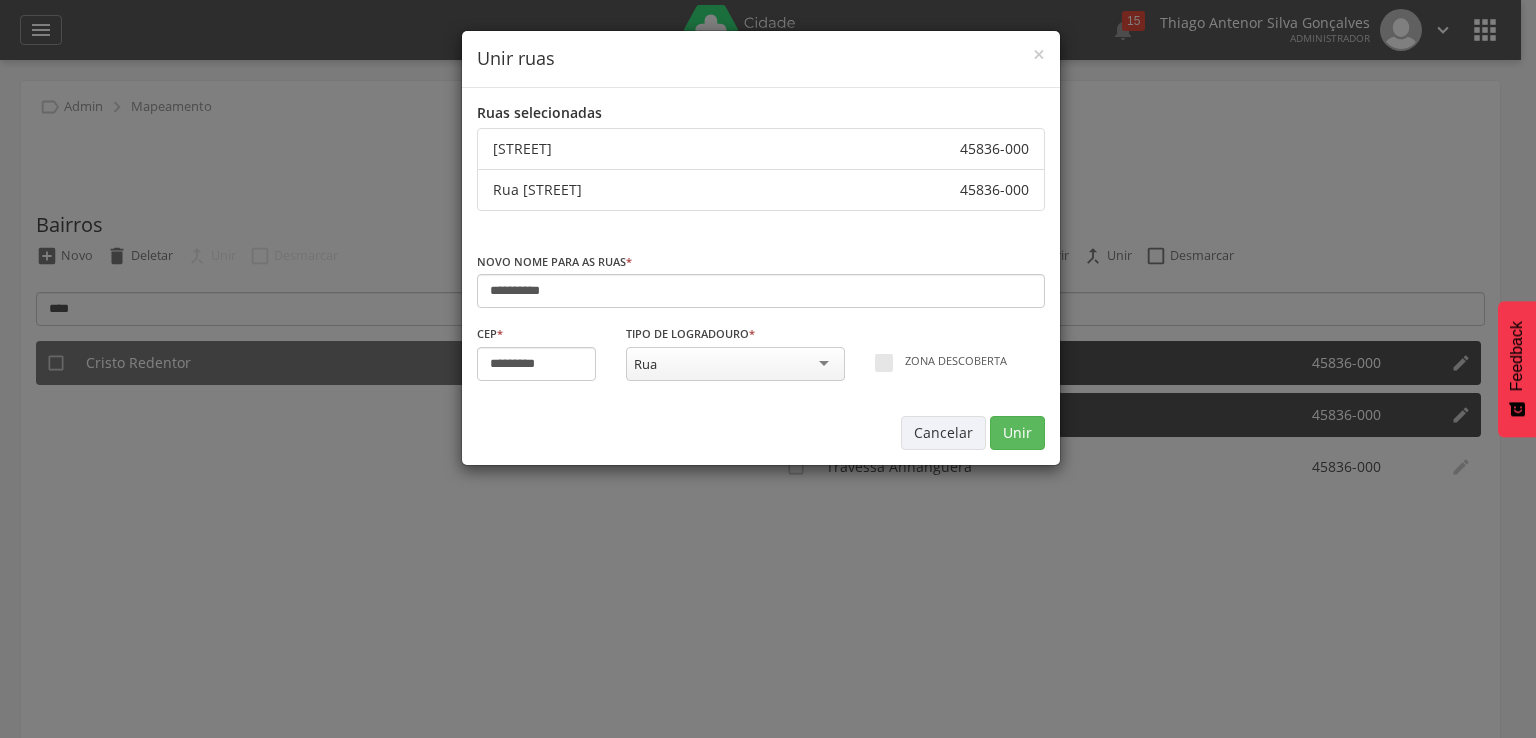 drag, startPoint x: 589, startPoint y: 146, endPoint x: 440, endPoint y: 146, distance: 149 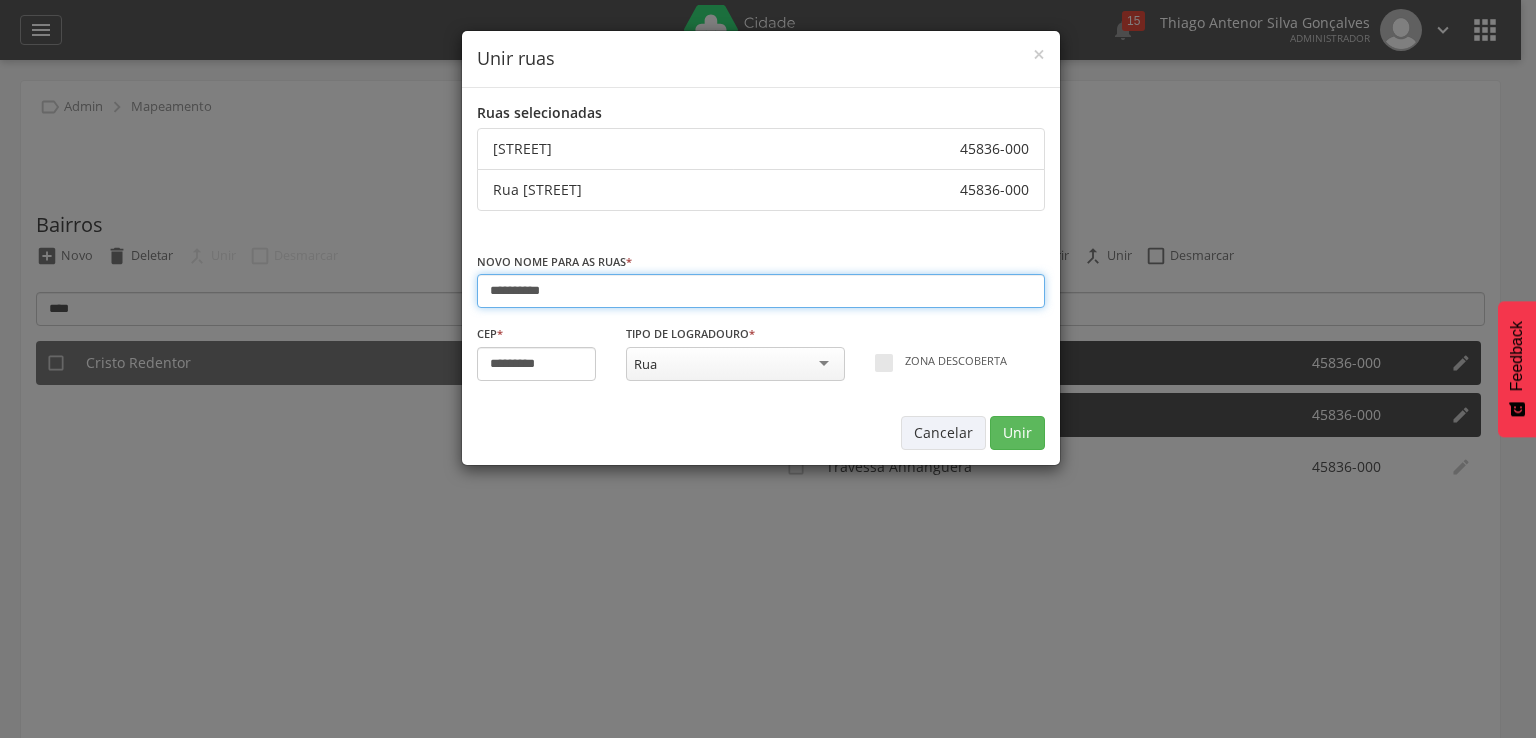 drag, startPoint x: 591, startPoint y: 284, endPoint x: 371, endPoint y: 287, distance: 220.02045 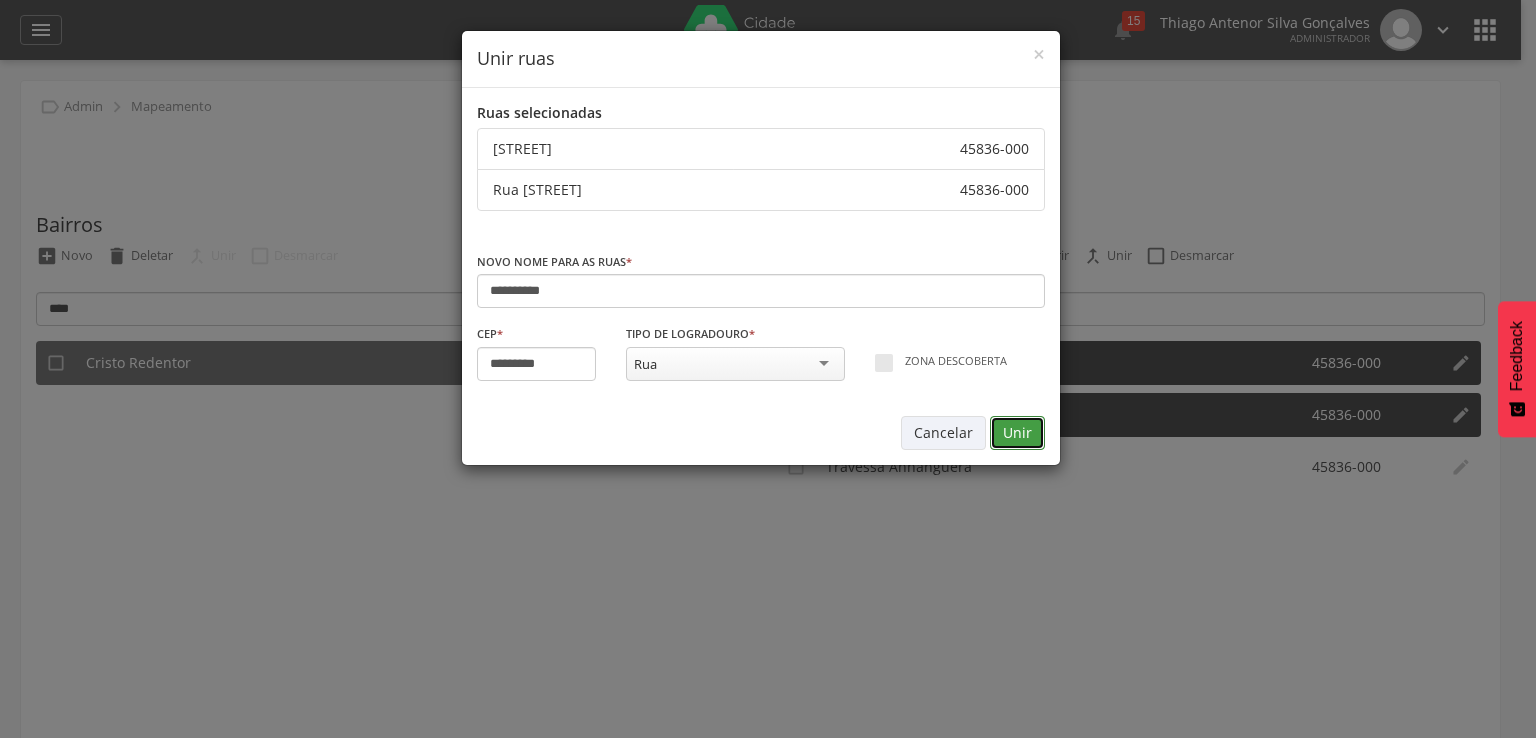 click on "Unir" at bounding box center (1017, 433) 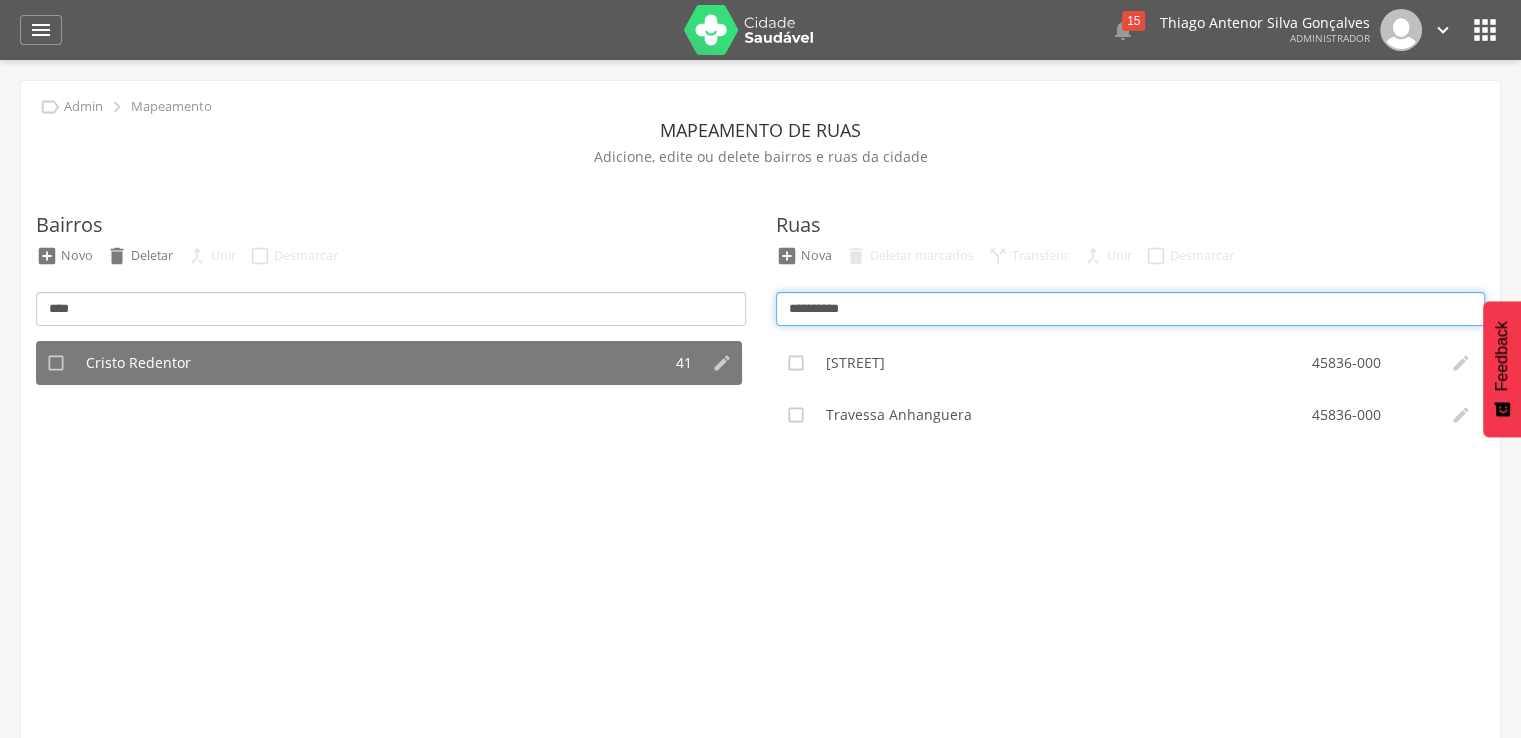 drag, startPoint x: 984, startPoint y: 304, endPoint x: 556, endPoint y: 312, distance: 428.07477 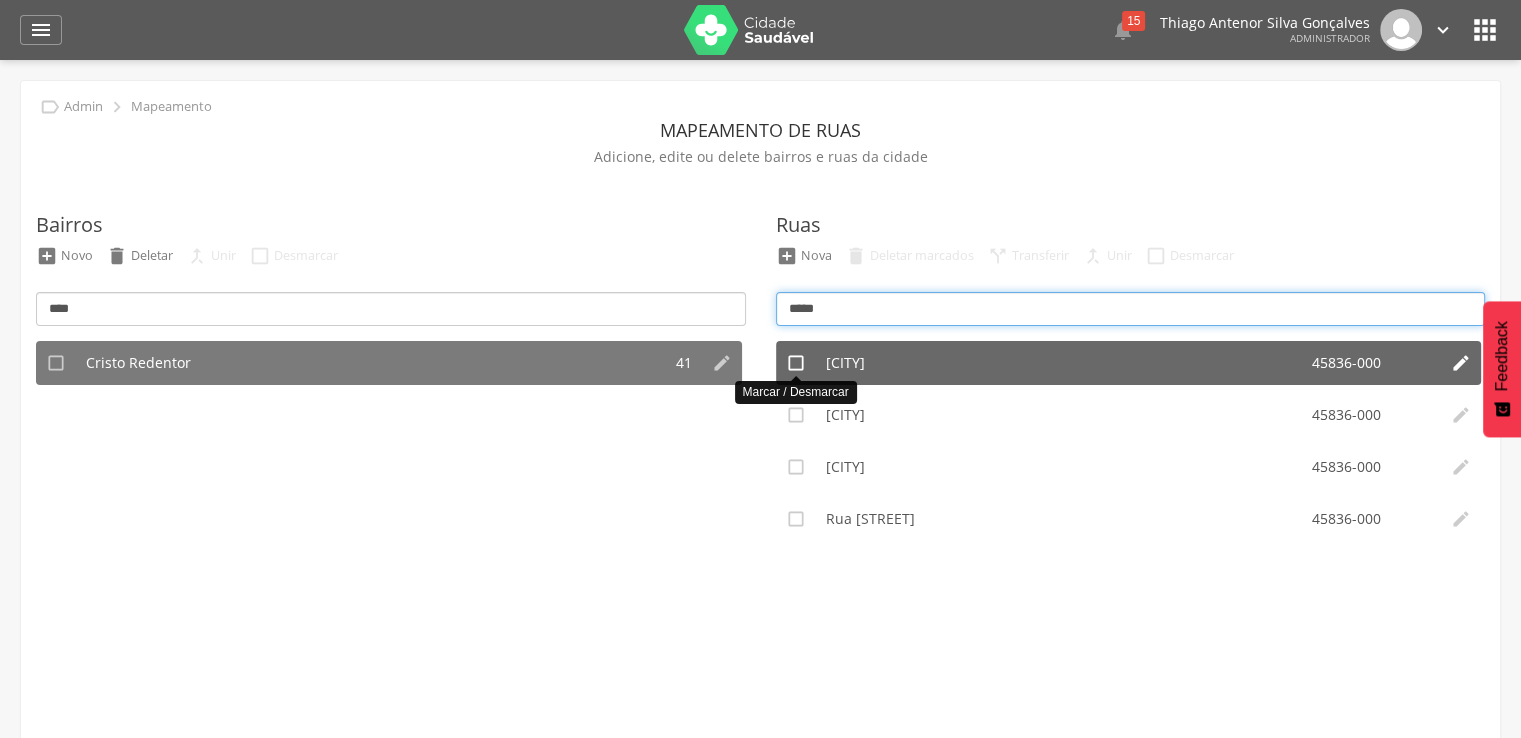 type on "*****" 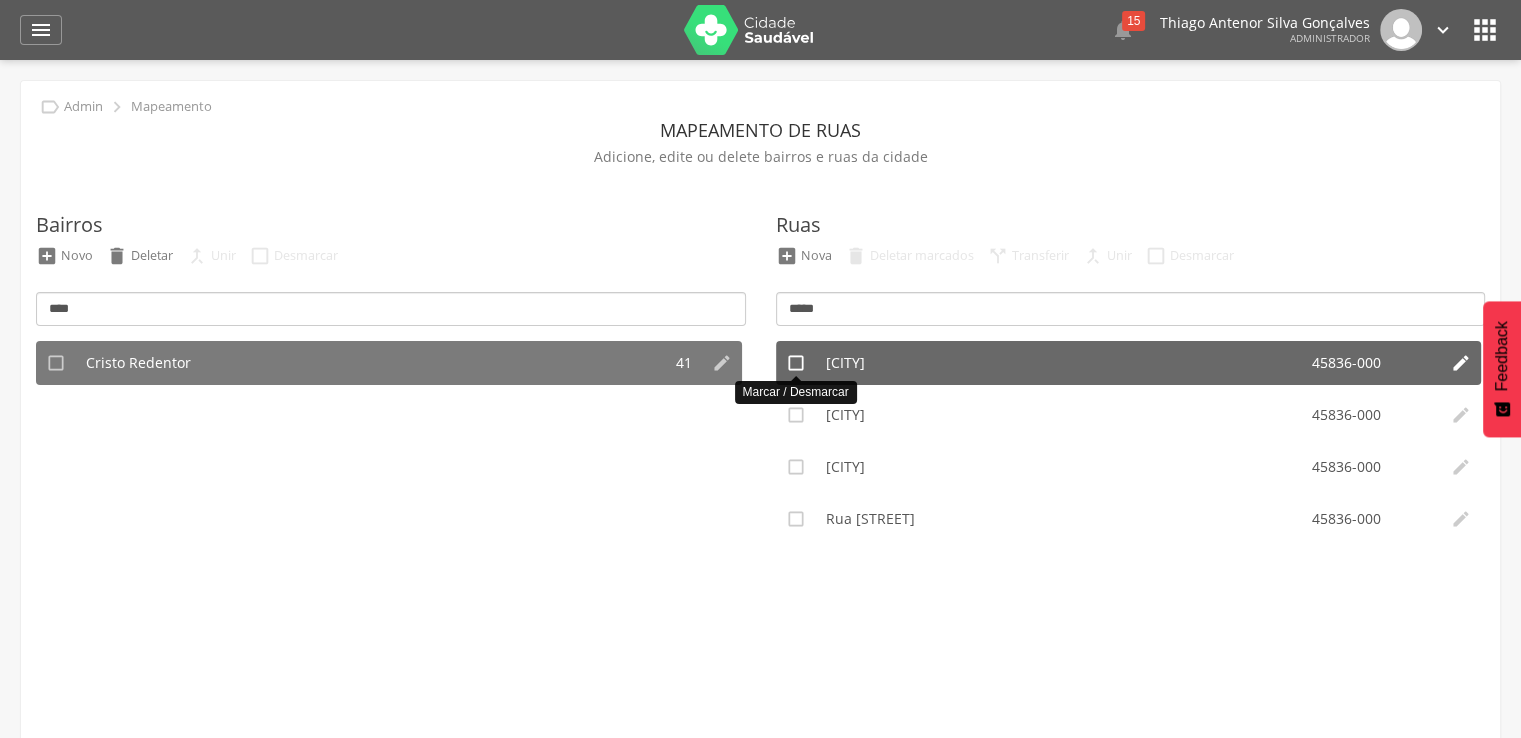 click on "" at bounding box center [796, 363] 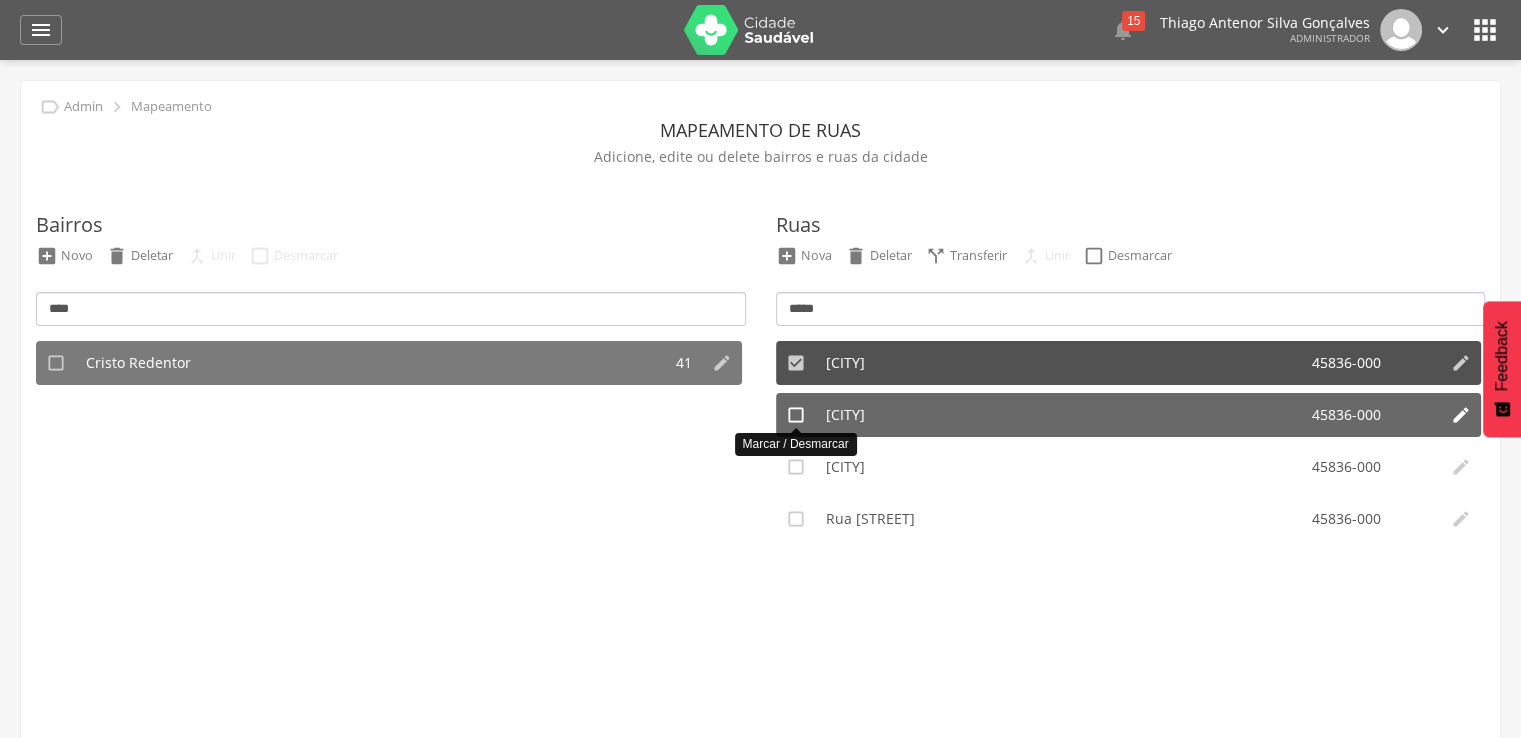 click on "" at bounding box center (796, 415) 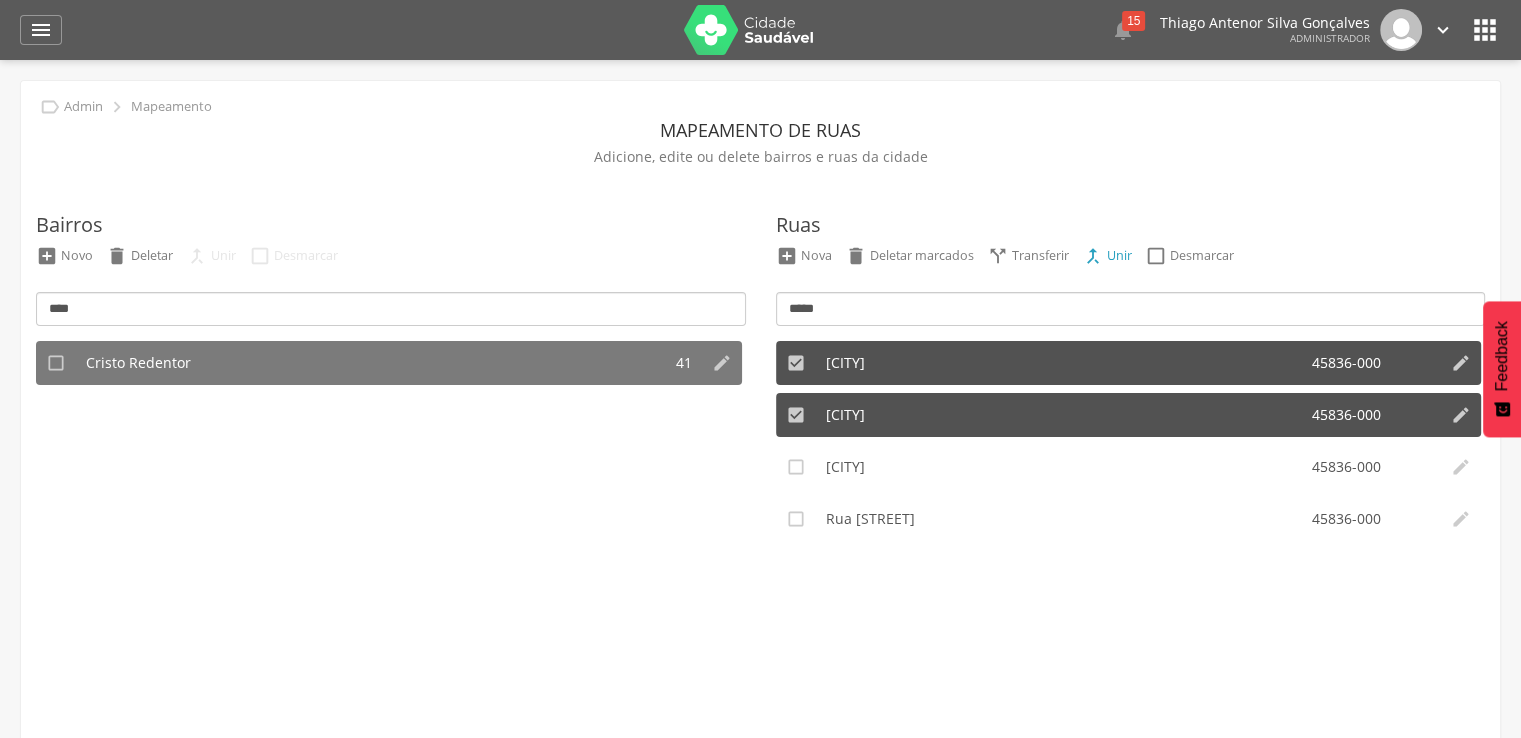 click on "" at bounding box center (1093, 256) 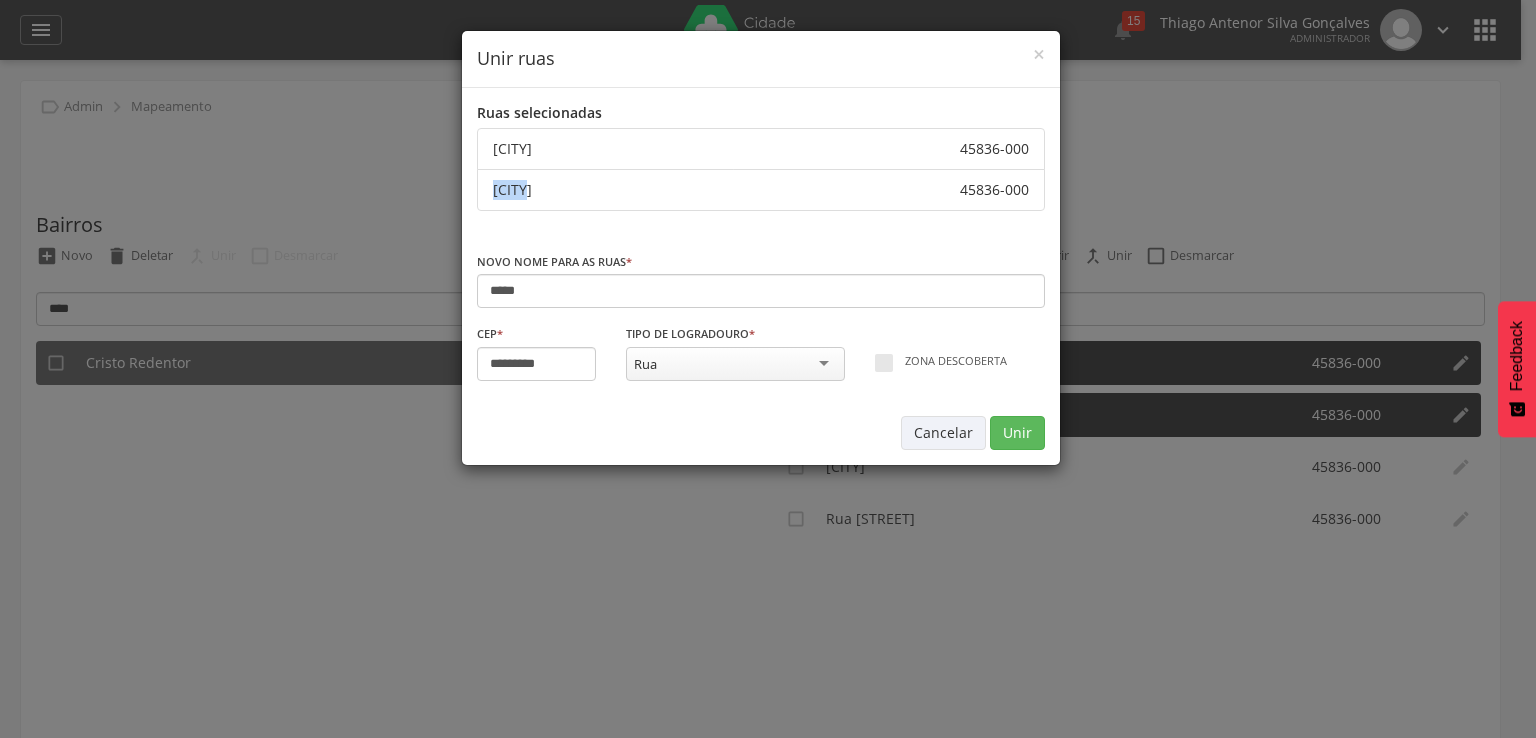 drag, startPoint x: 528, startPoint y: 170, endPoint x: 440, endPoint y: 171, distance: 88.005684 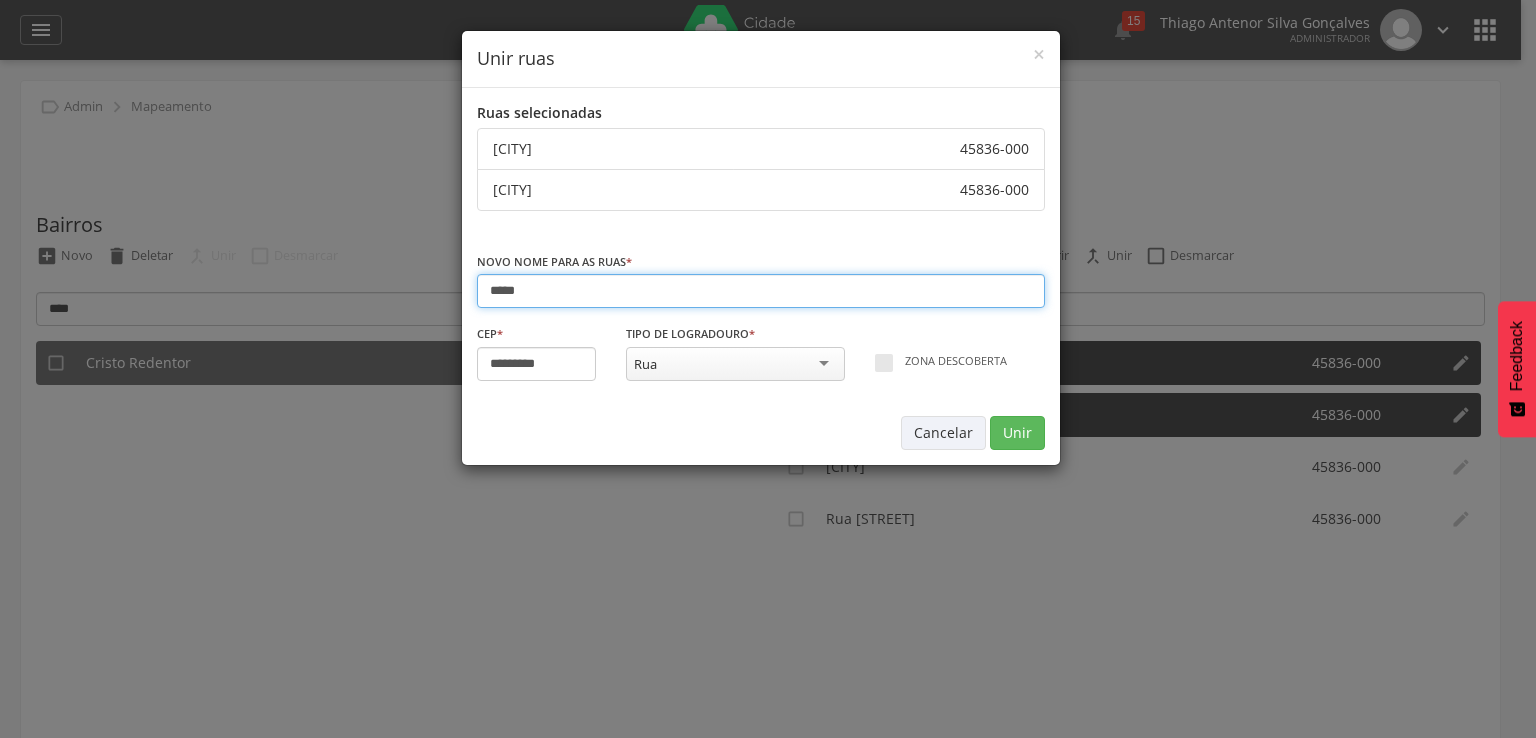 drag, startPoint x: 516, startPoint y: 298, endPoint x: 358, endPoint y: 299, distance: 158.00316 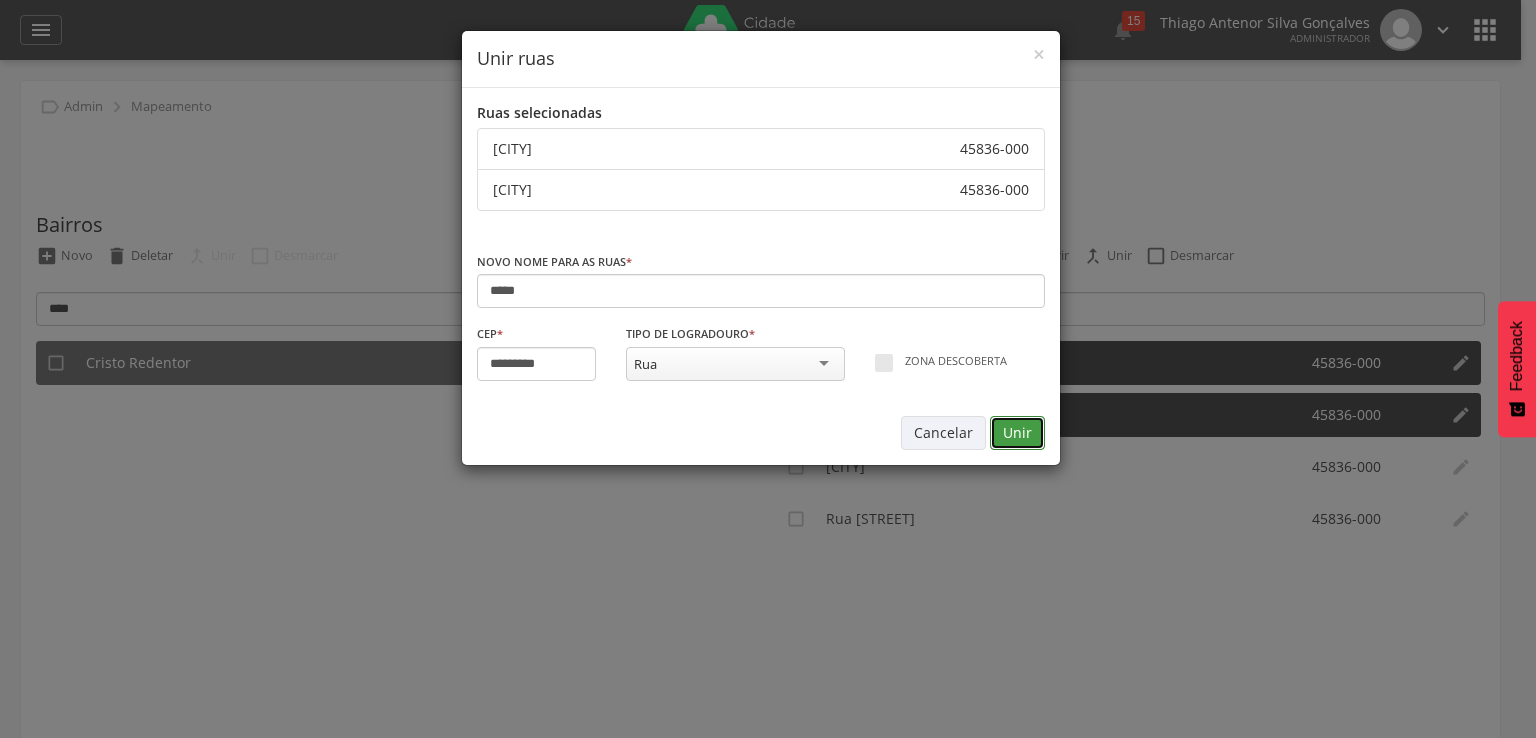 click on "Unir" at bounding box center (1017, 433) 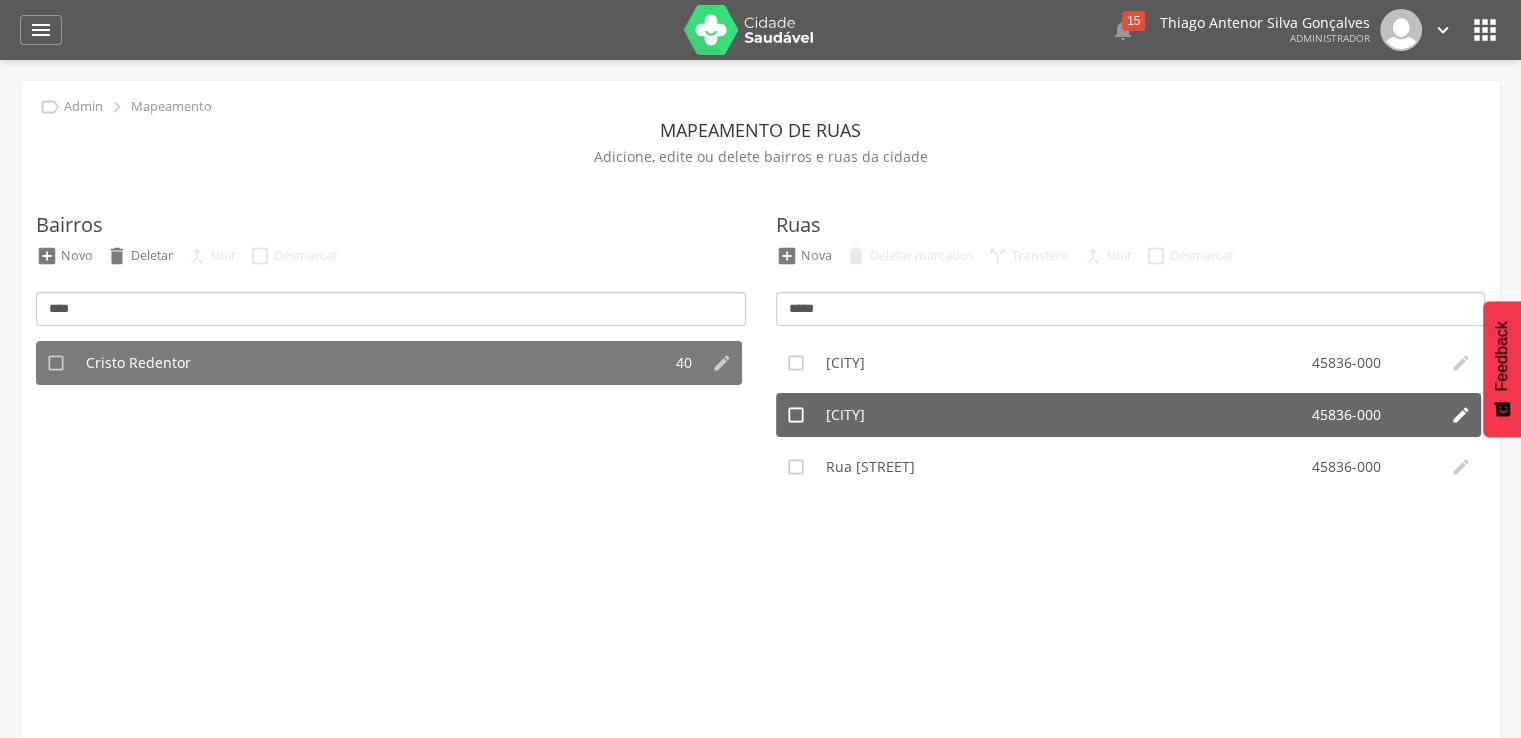 click on "" at bounding box center (796, 415) 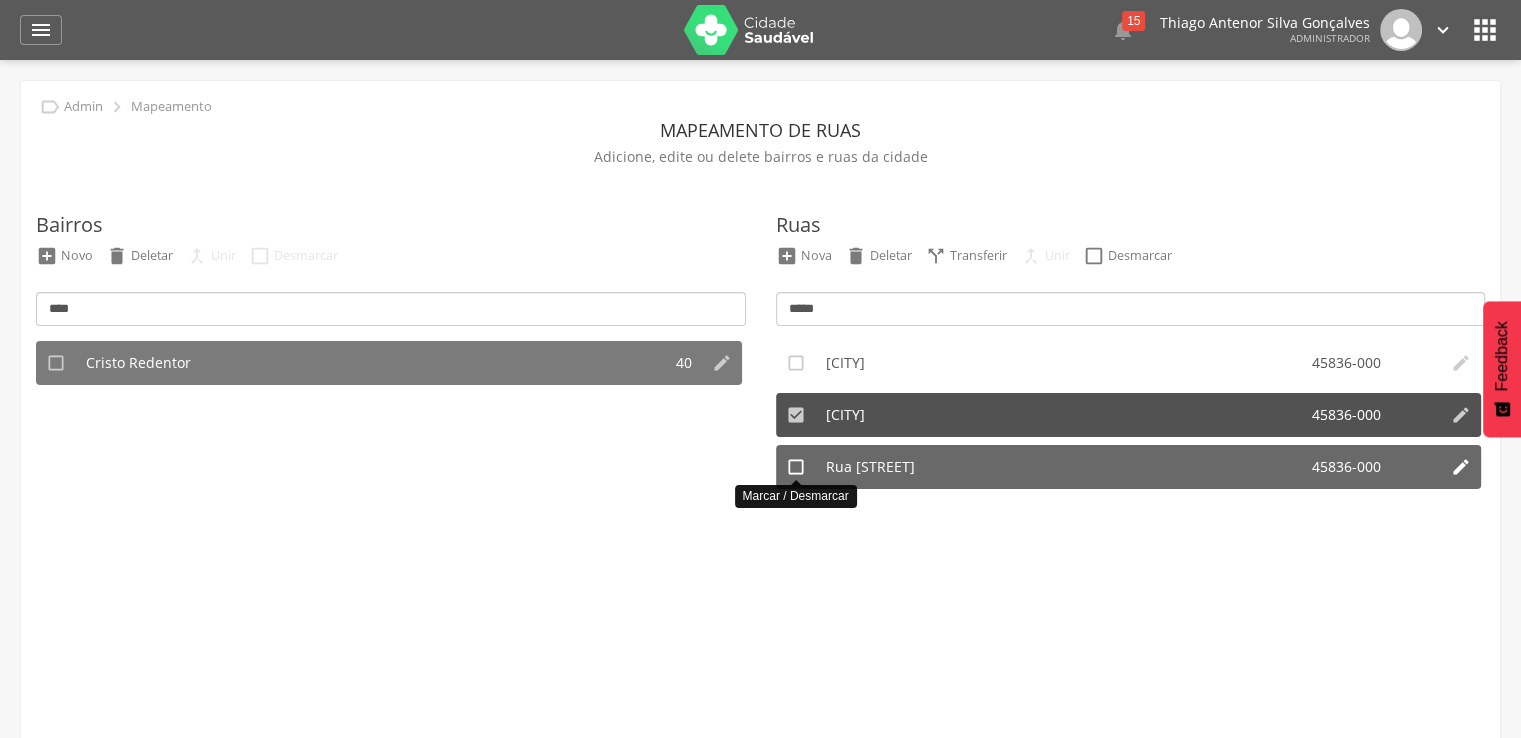 click on "" at bounding box center (796, 467) 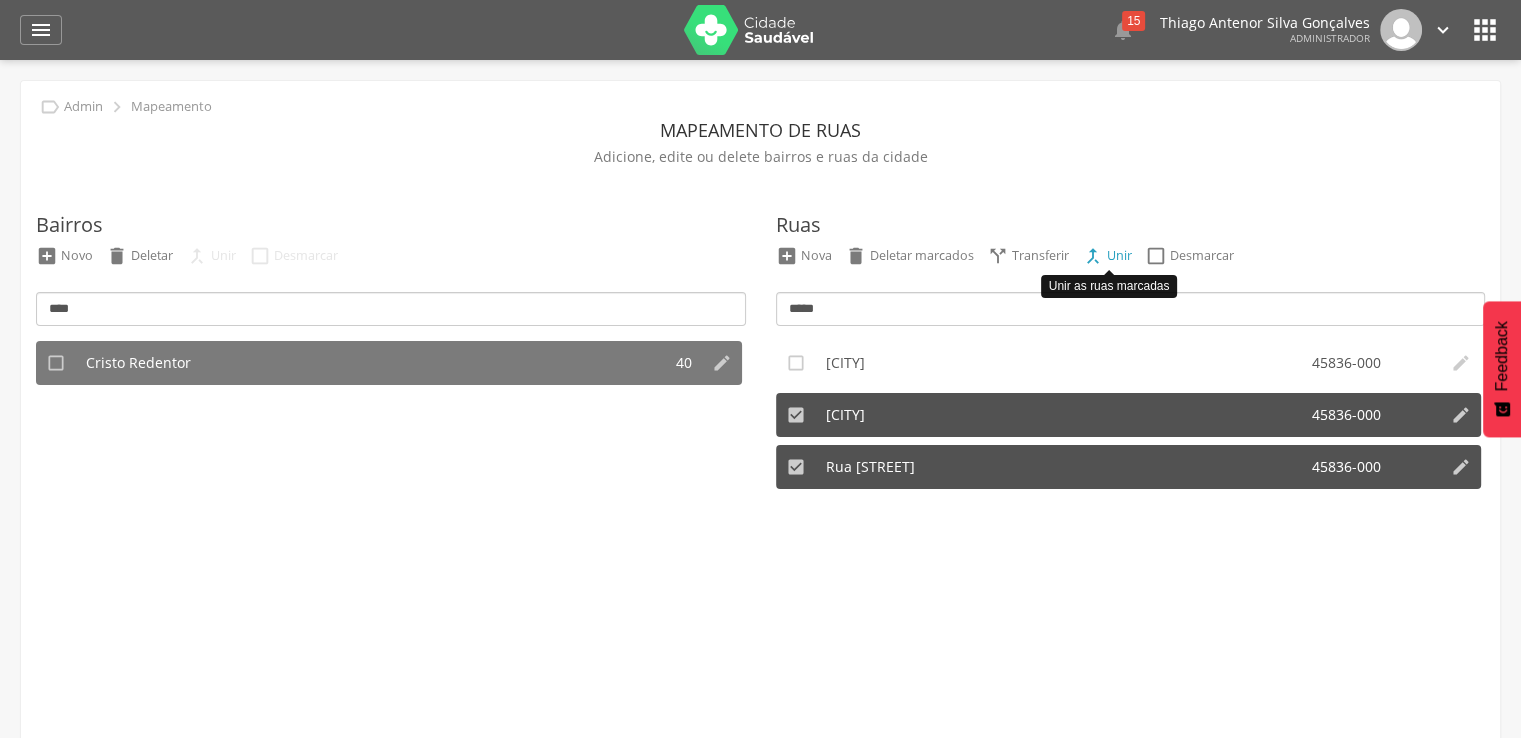 click on "" at bounding box center [1093, 256] 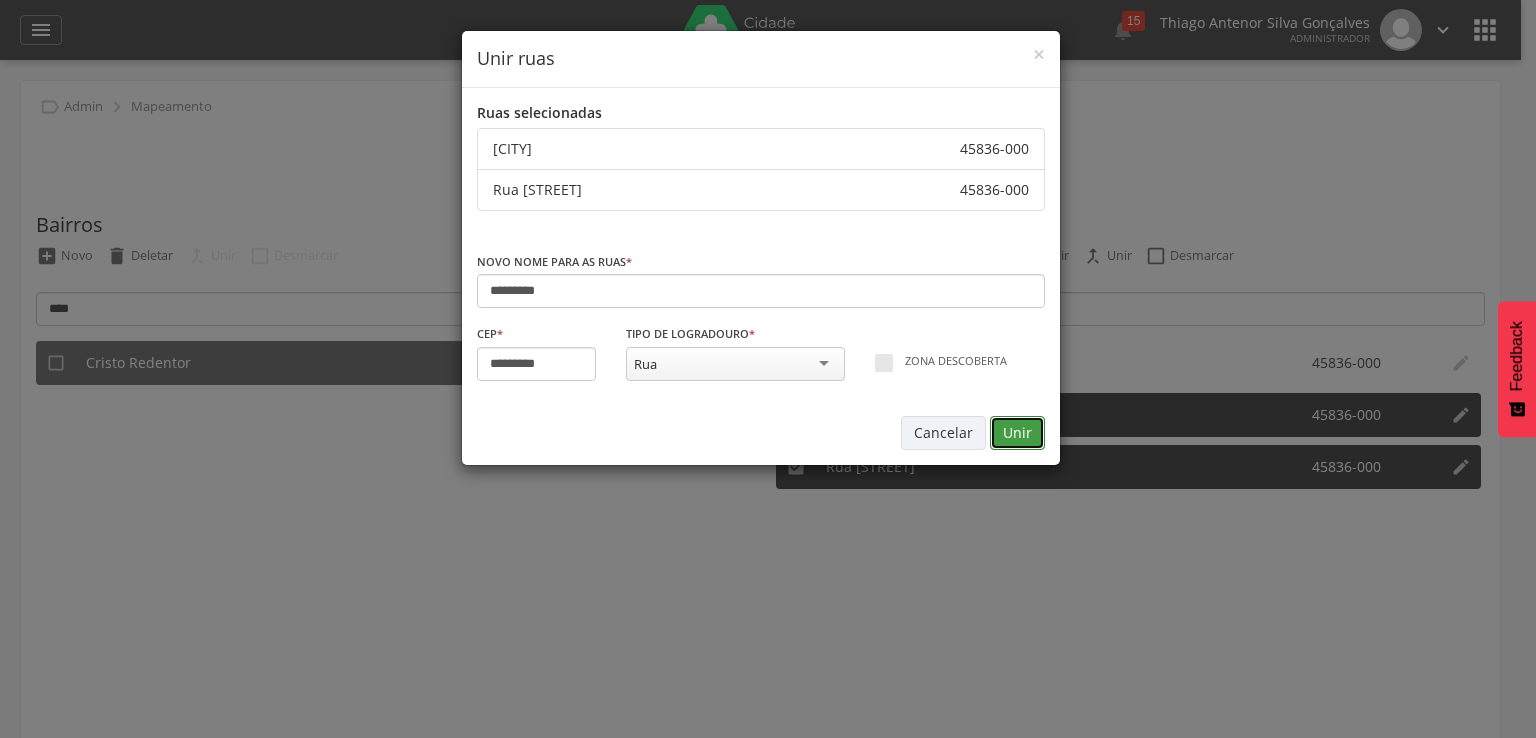 click on "Unir" at bounding box center (1017, 433) 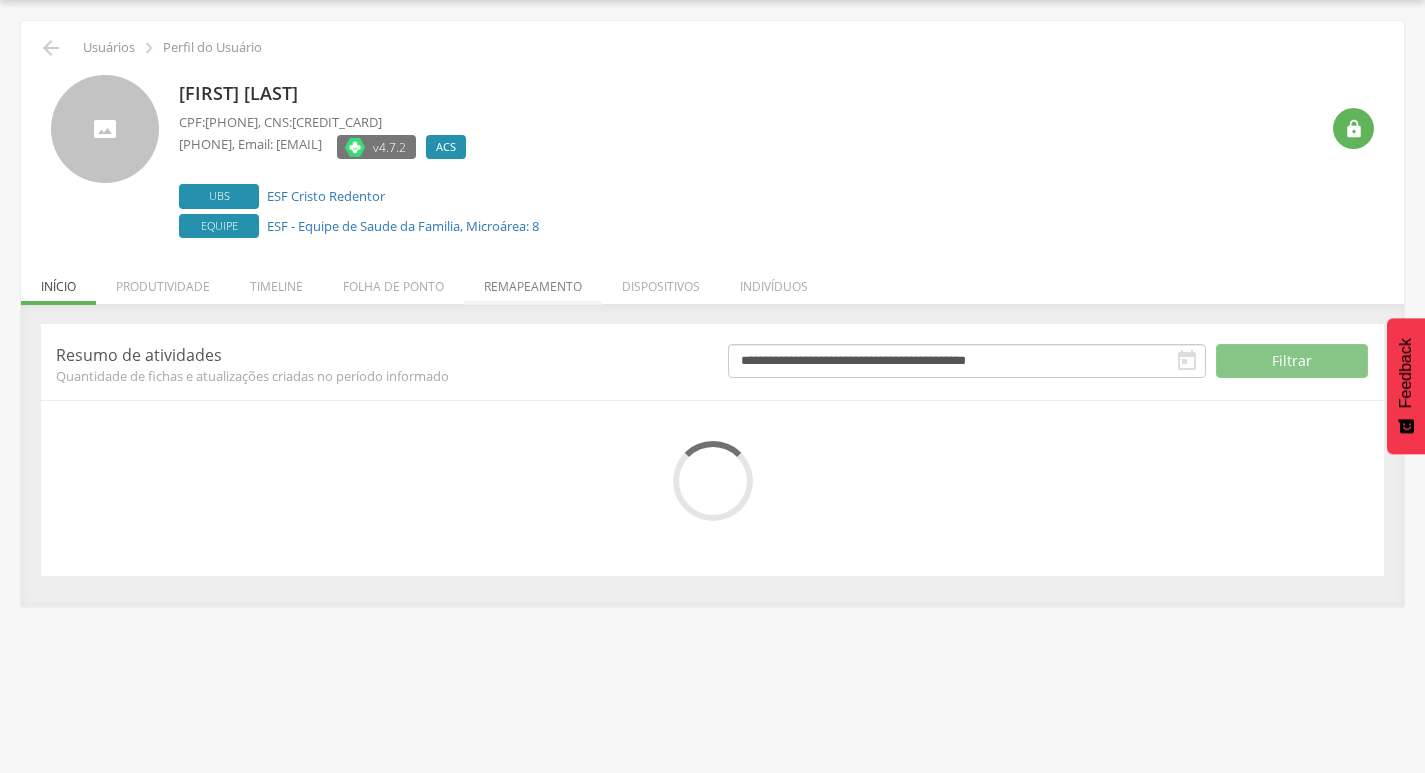 click on "Remapeamento" at bounding box center (533, 281) 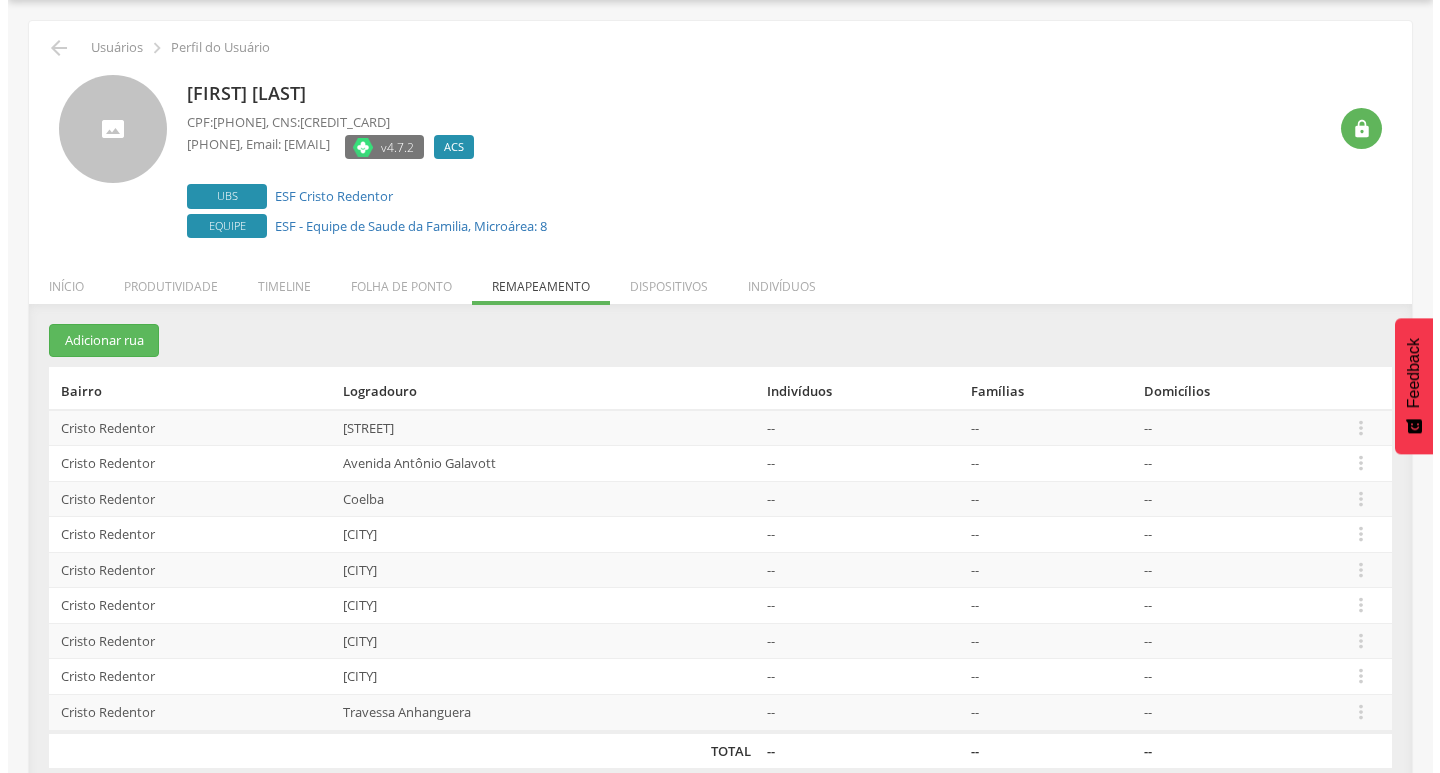 scroll, scrollTop: 86, scrollLeft: 0, axis: vertical 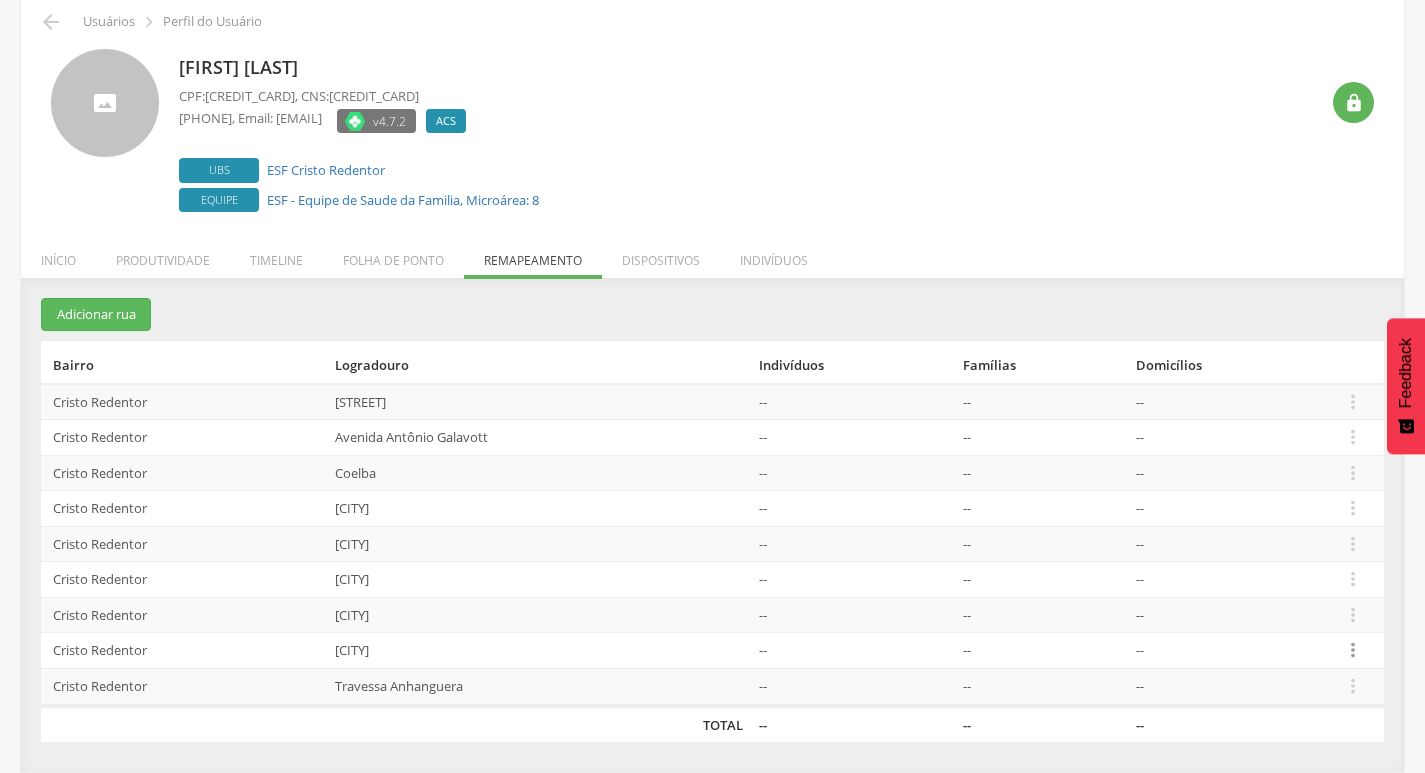 click on "" at bounding box center (1353, 650) 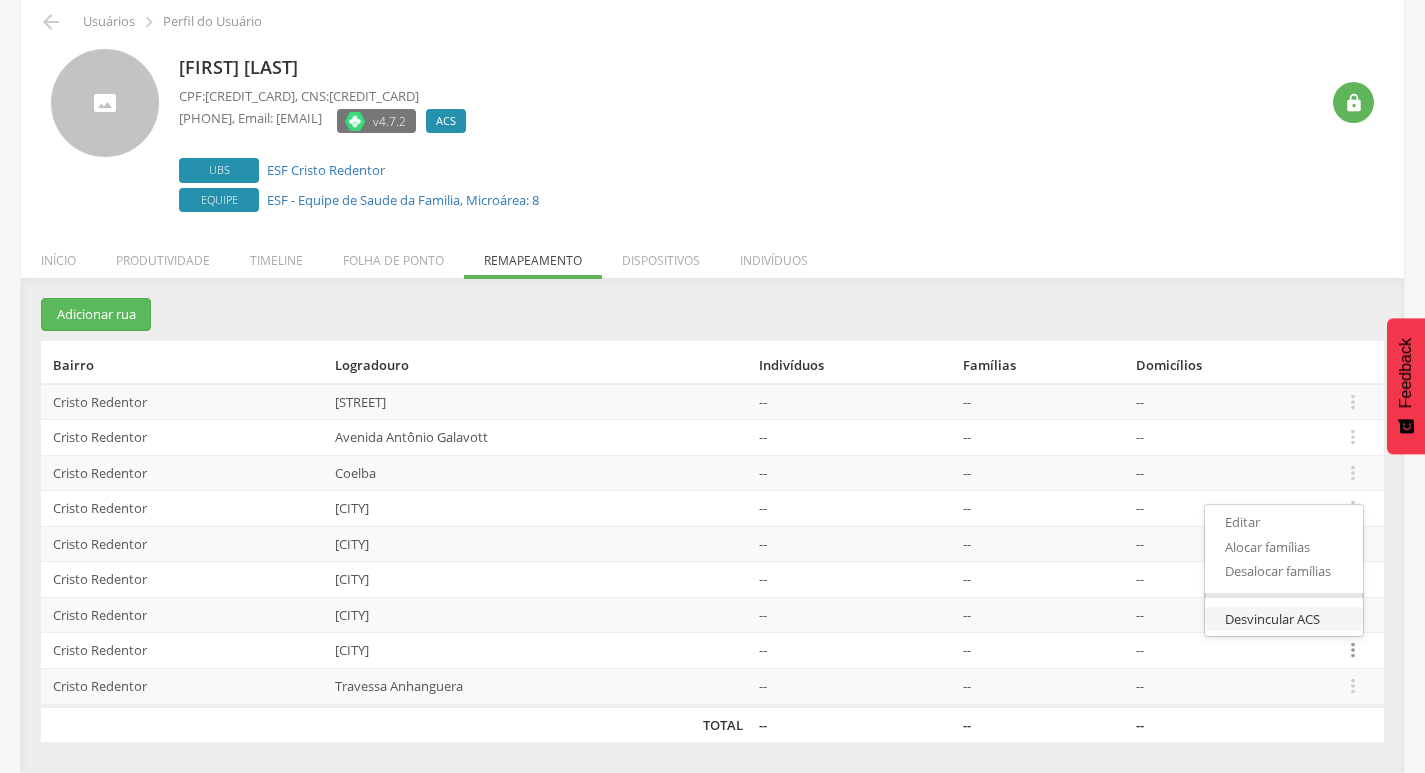 click on "Desvincular ACS" at bounding box center [1284, 619] 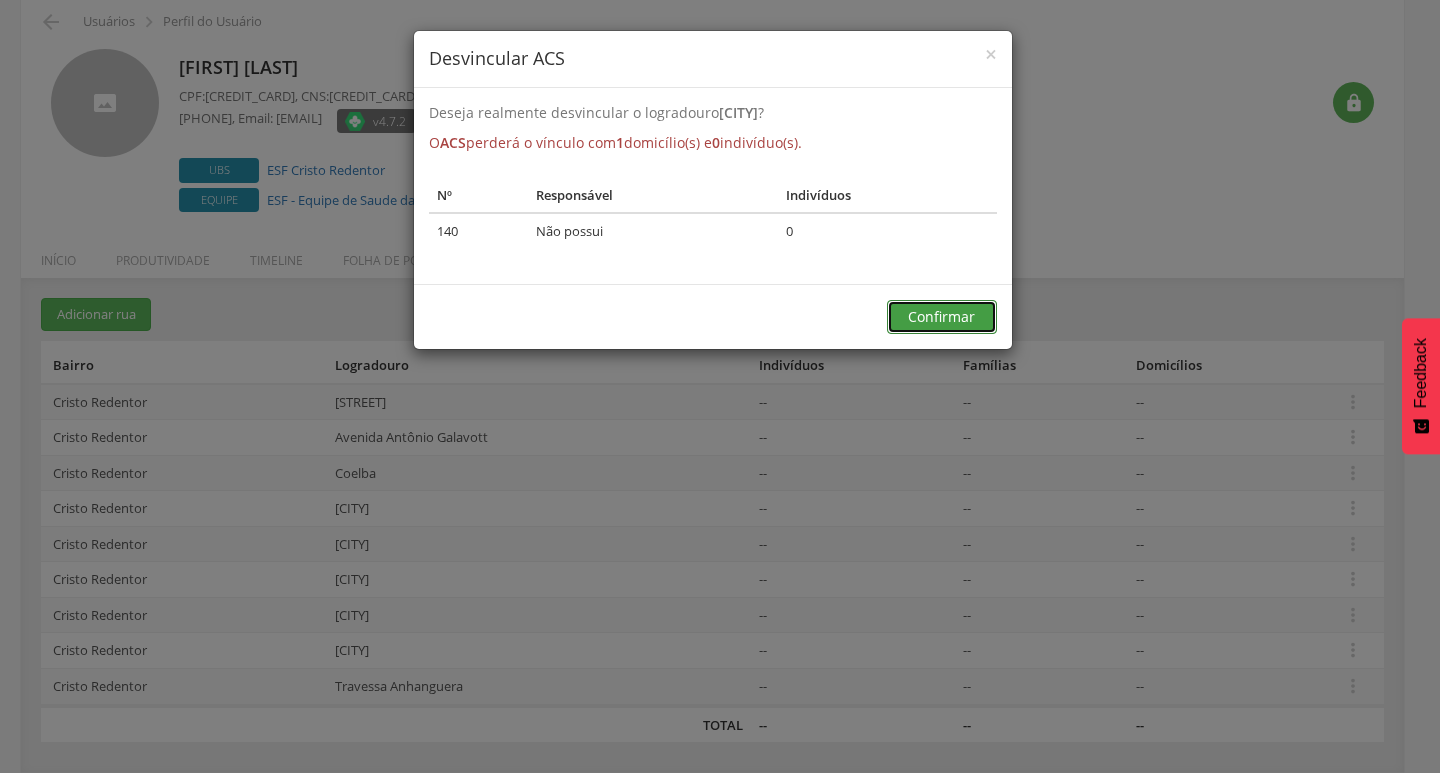 click on "Confirmar" at bounding box center [942, 317] 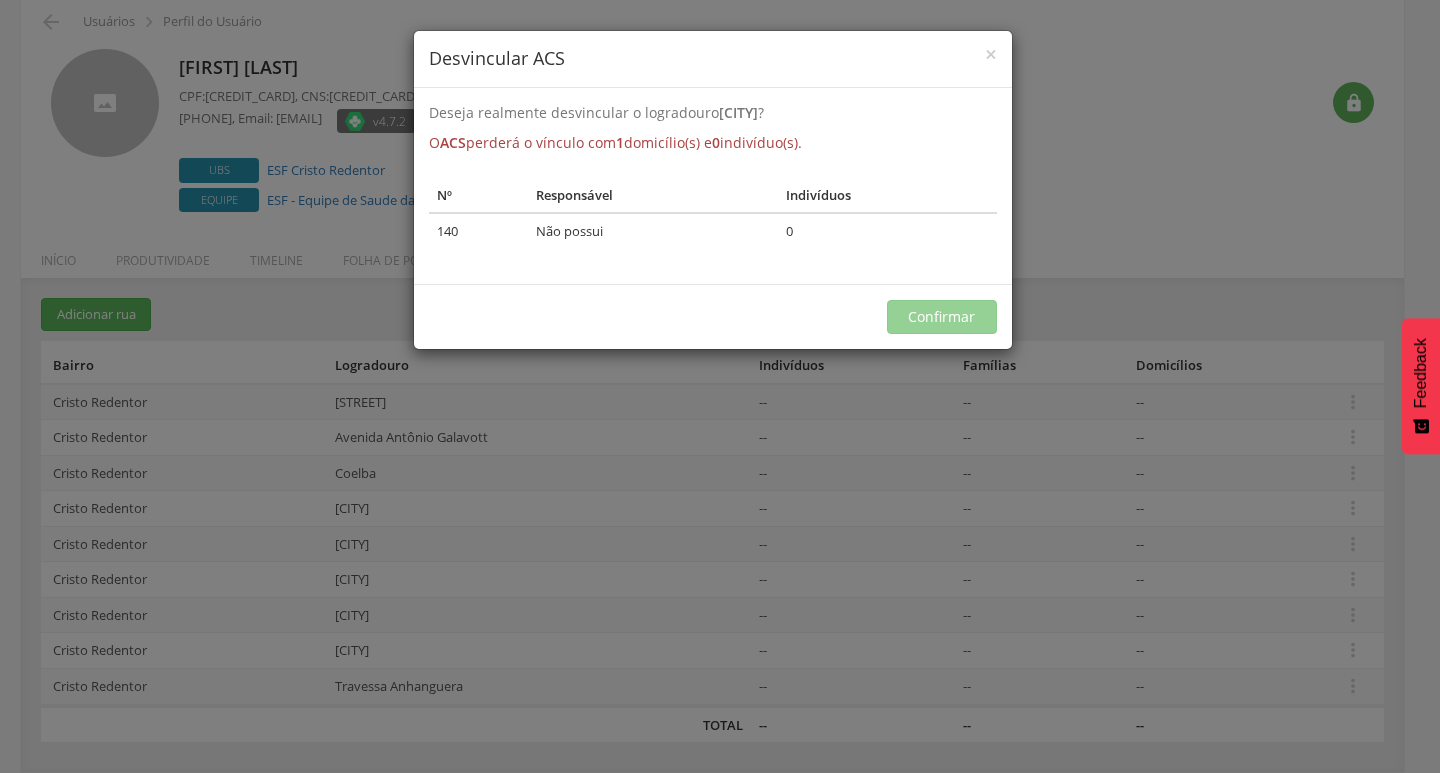 scroll, scrollTop: 60, scrollLeft: 0, axis: vertical 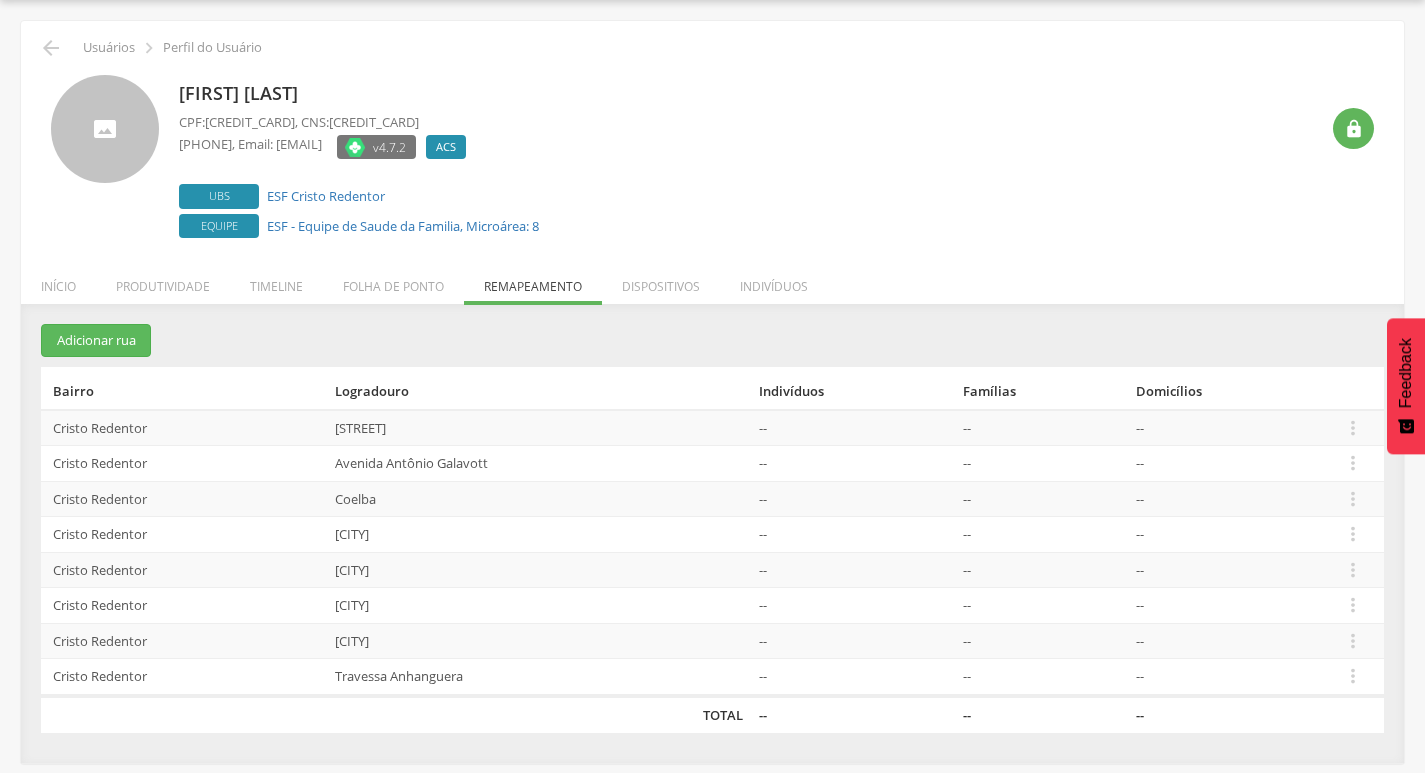 drag, startPoint x: 1350, startPoint y: 533, endPoint x: 1335, endPoint y: 533, distance: 15 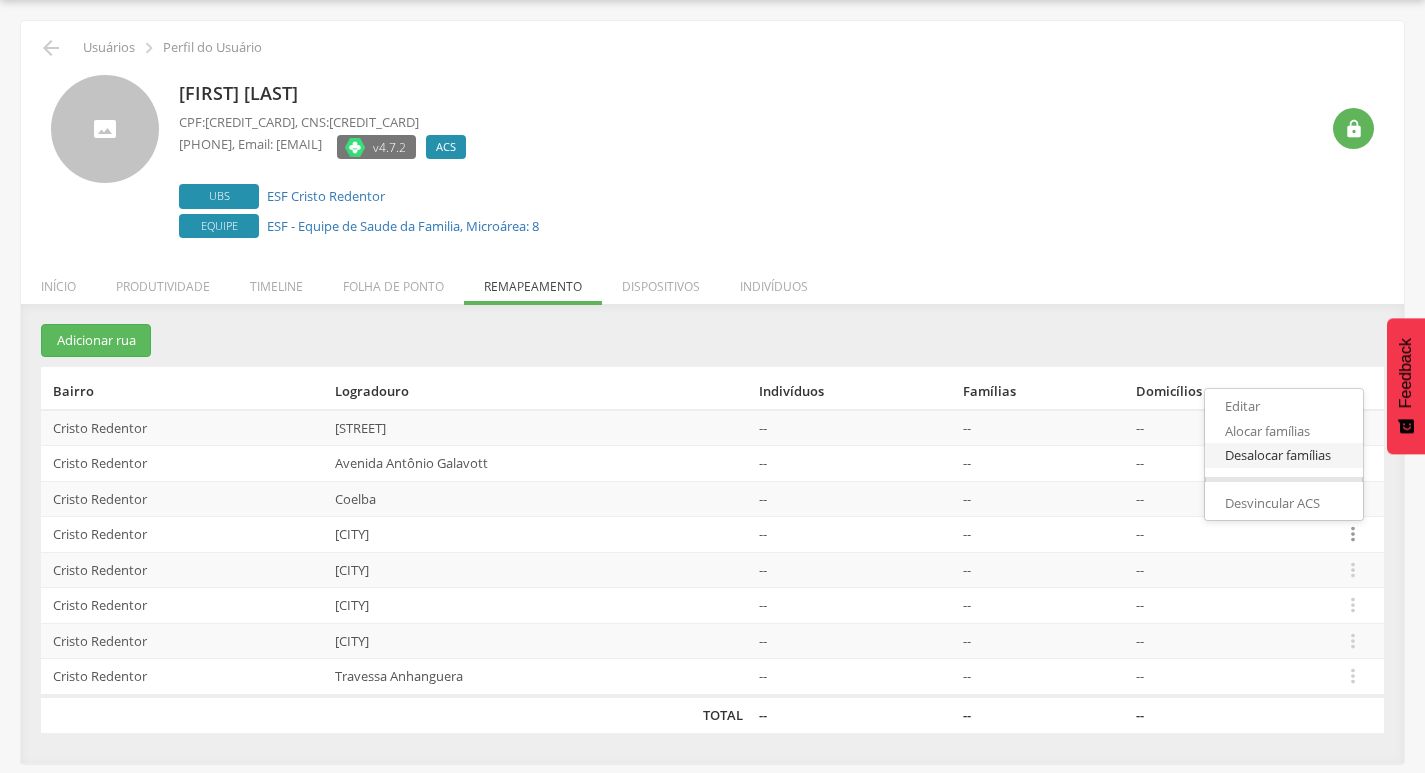 click on "Desalocar famílias" at bounding box center (1284, 455) 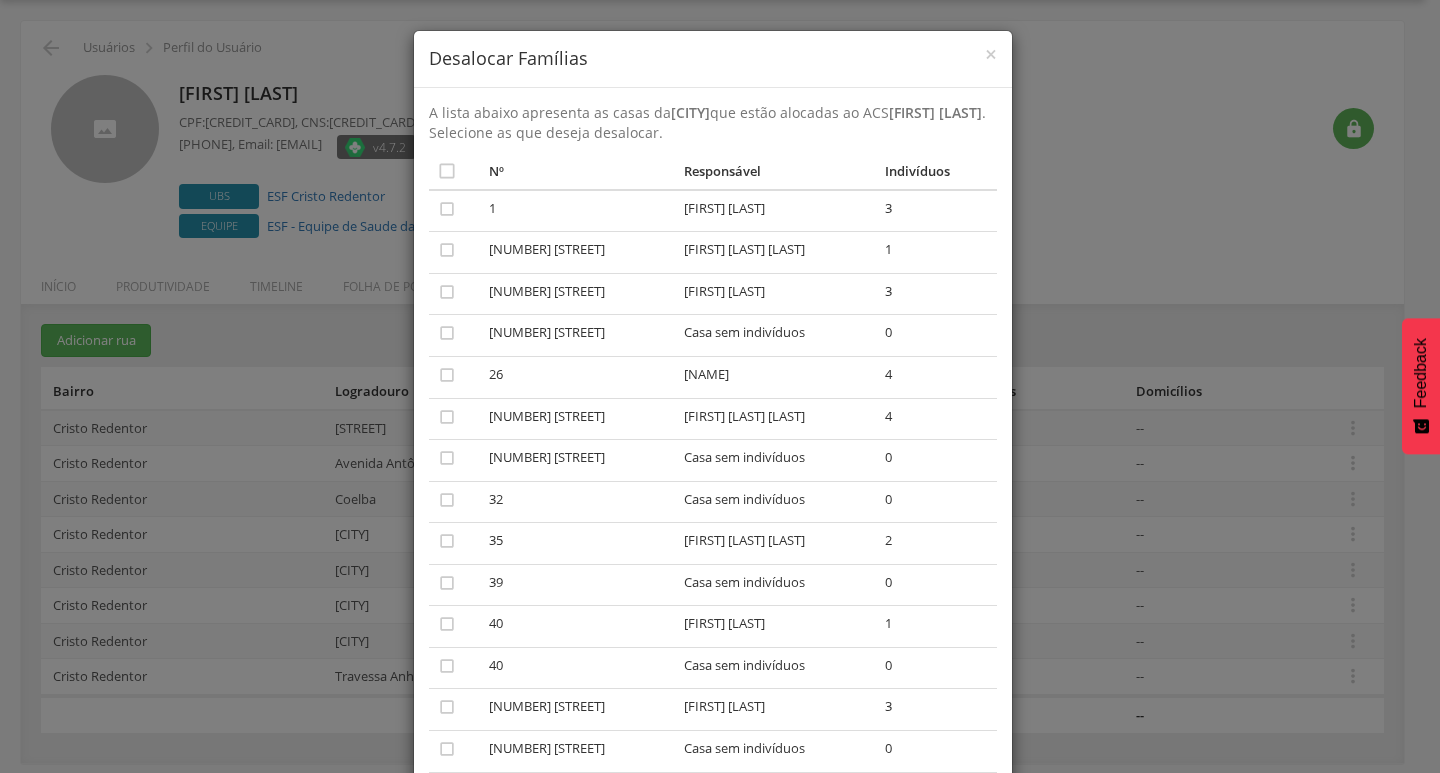 click on "" at bounding box center (455, 336) 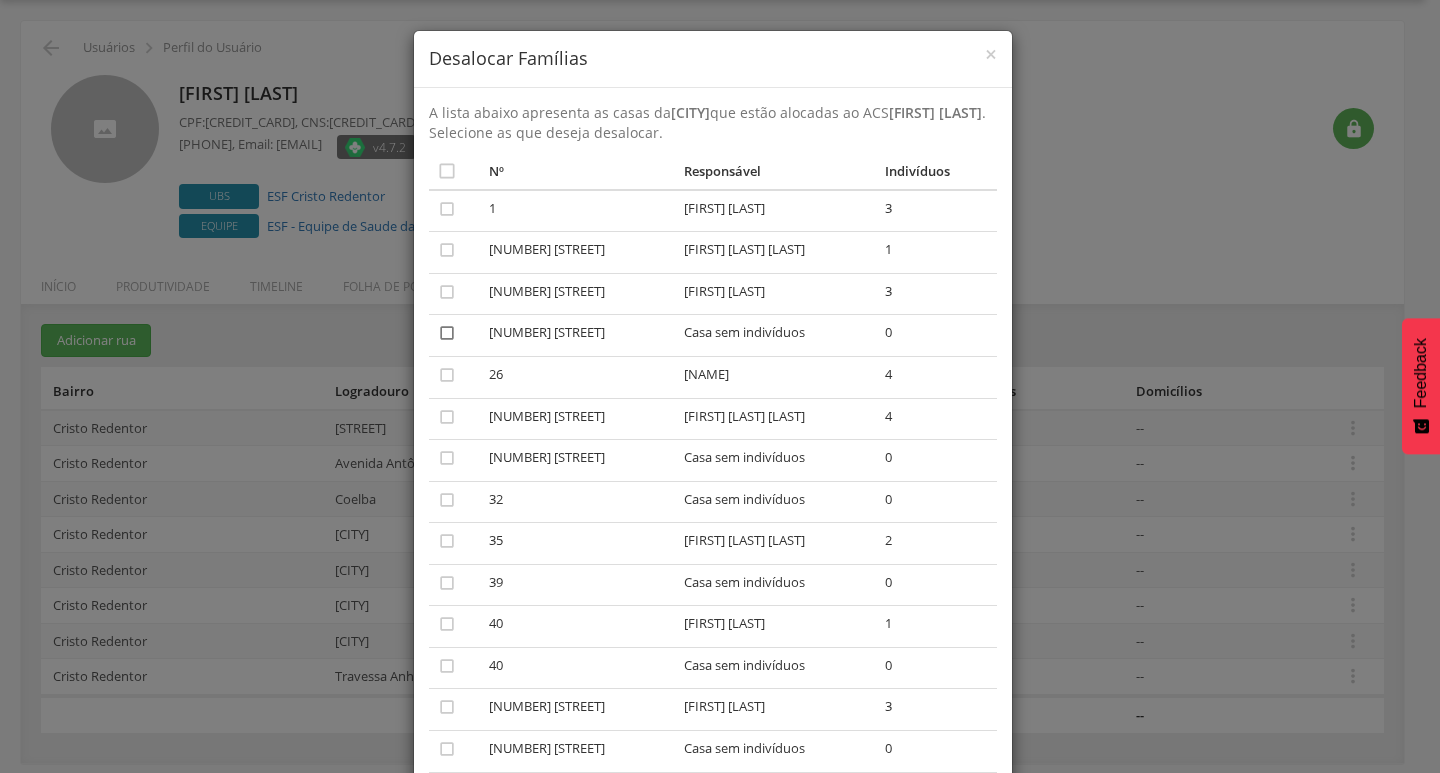 click on "" at bounding box center [447, 333] 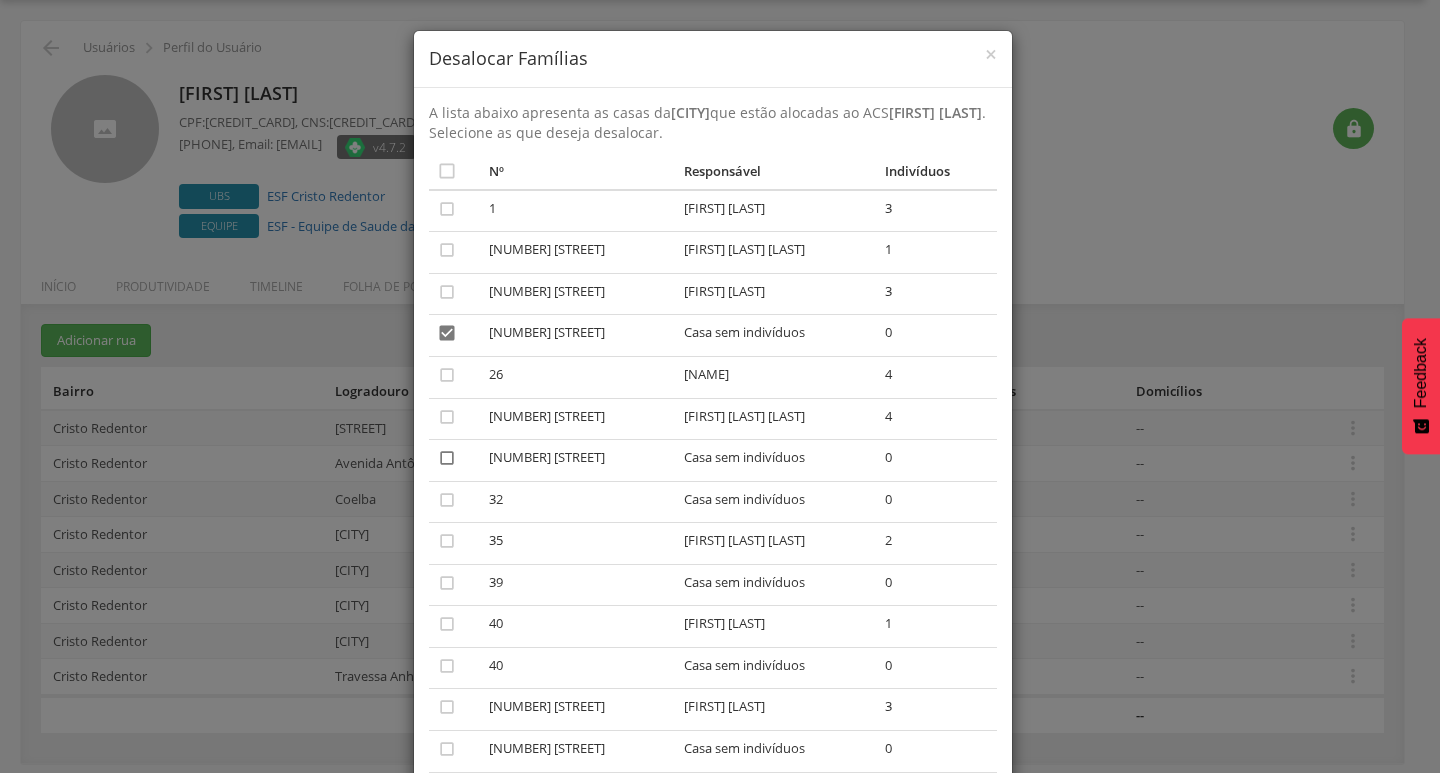 click on "" at bounding box center [447, 458] 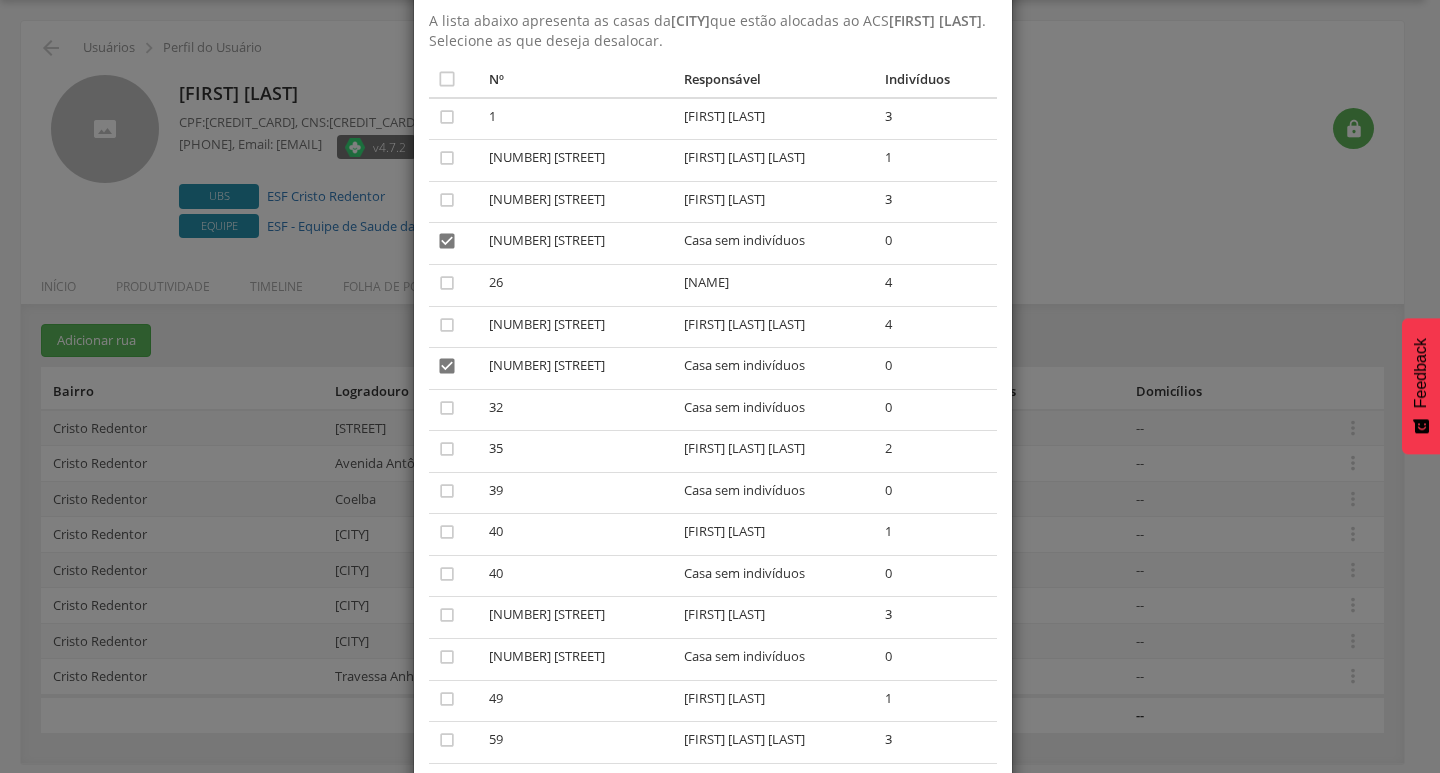 scroll, scrollTop: 200, scrollLeft: 0, axis: vertical 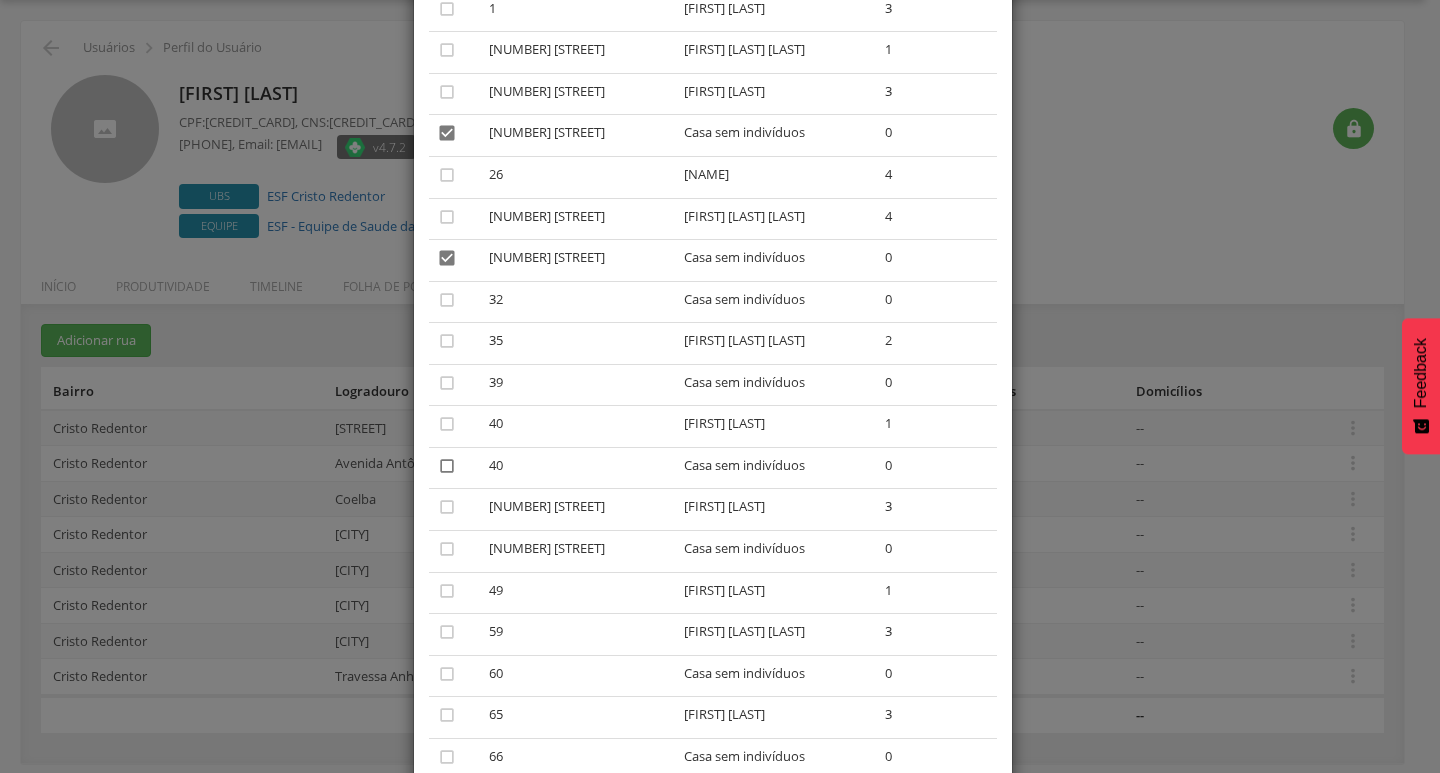 click on "" at bounding box center [447, 466] 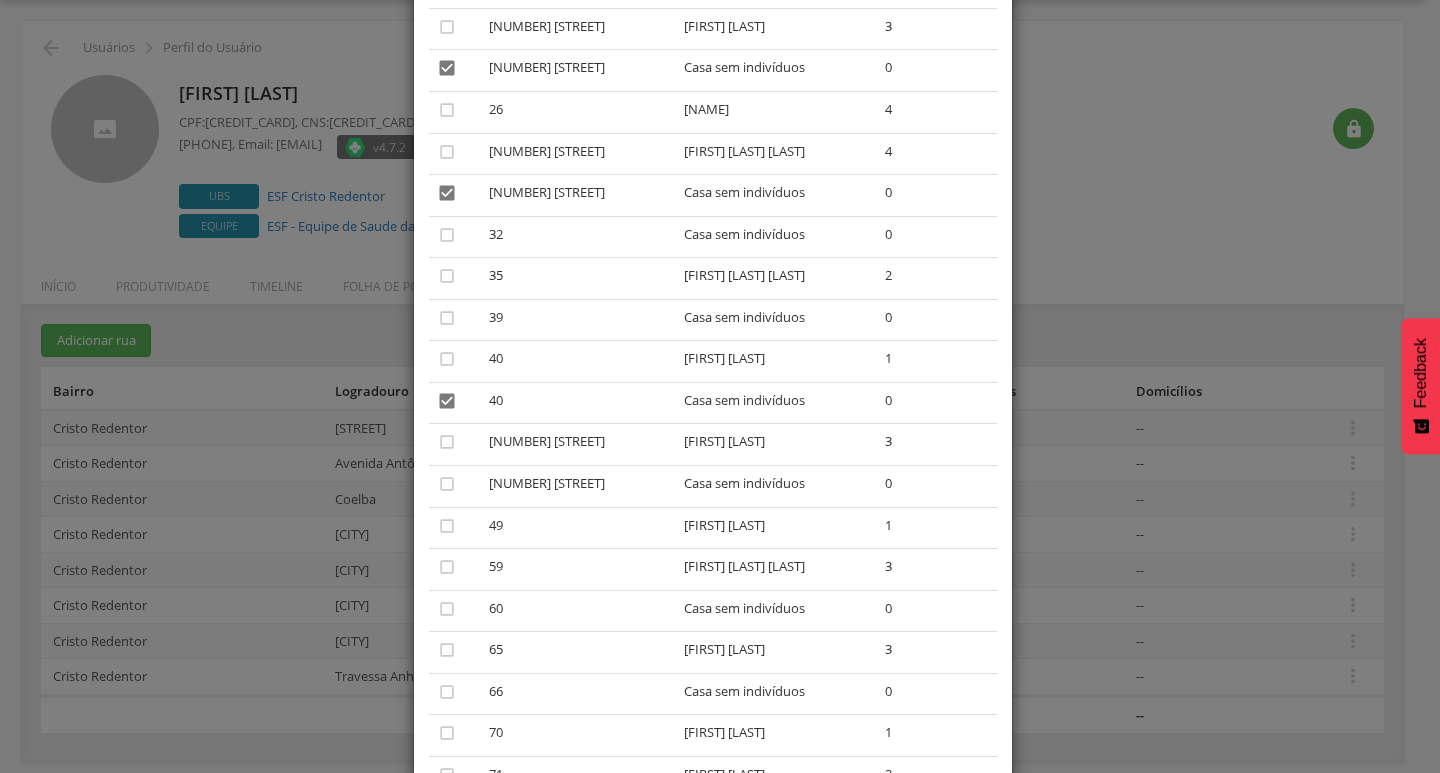scroll, scrollTop: 300, scrollLeft: 0, axis: vertical 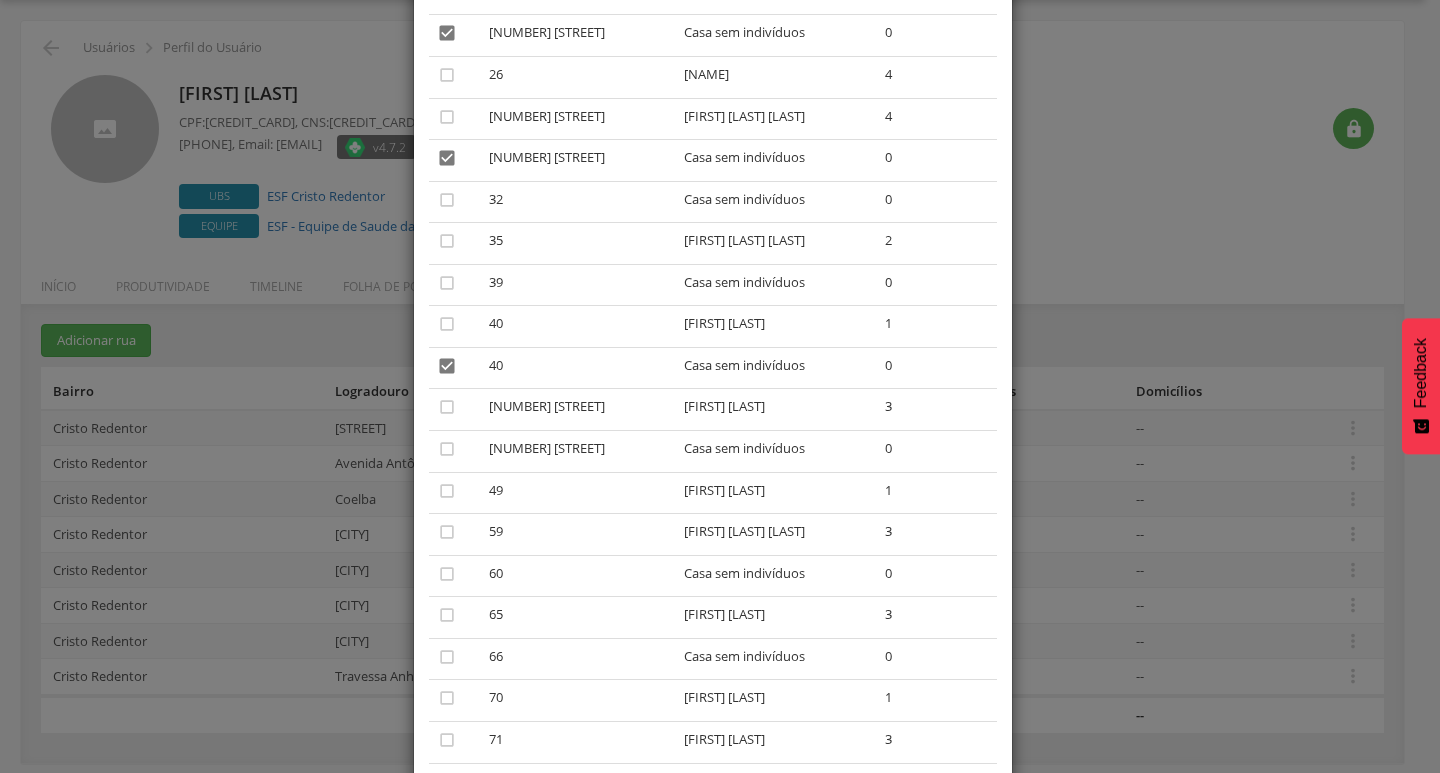 click on "" at bounding box center [455, 452] 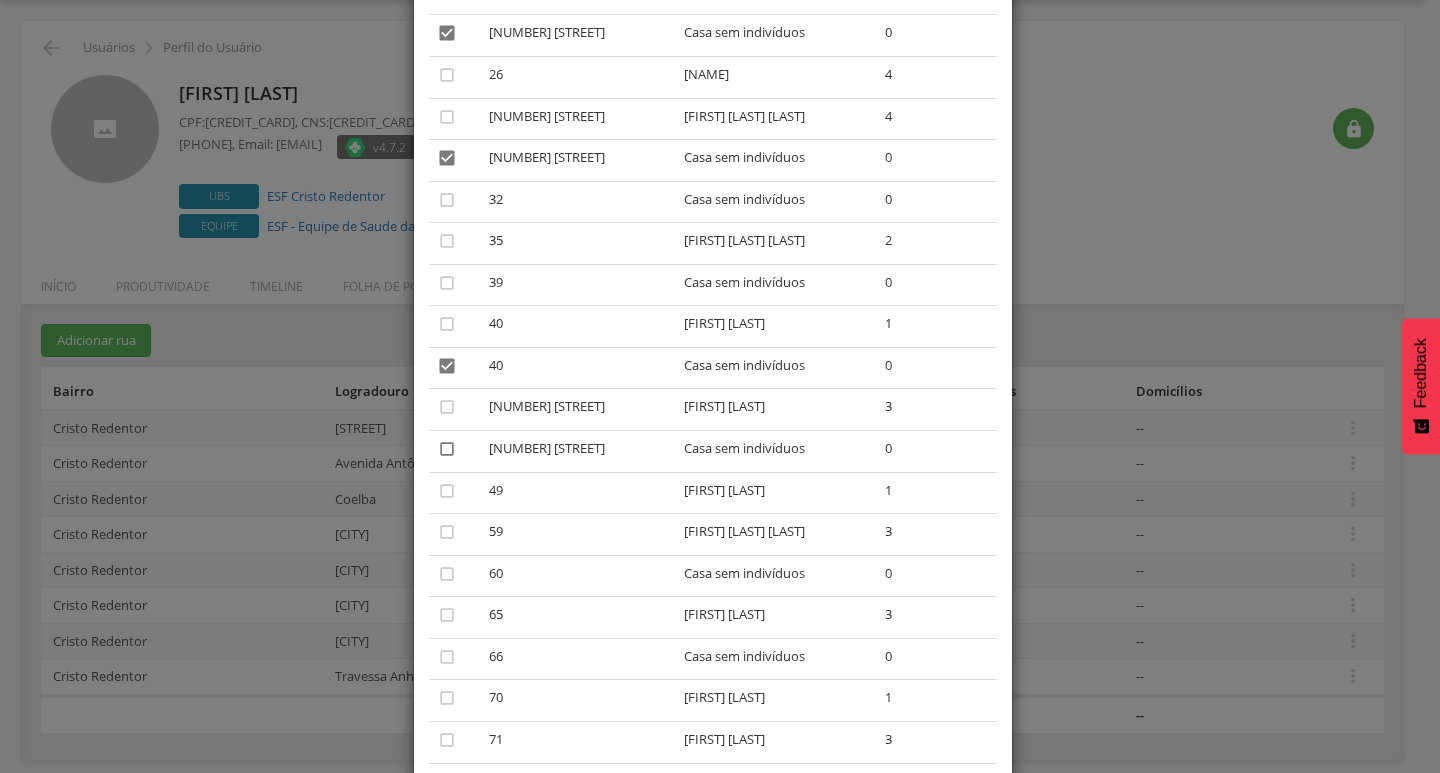 click on "" at bounding box center (447, 449) 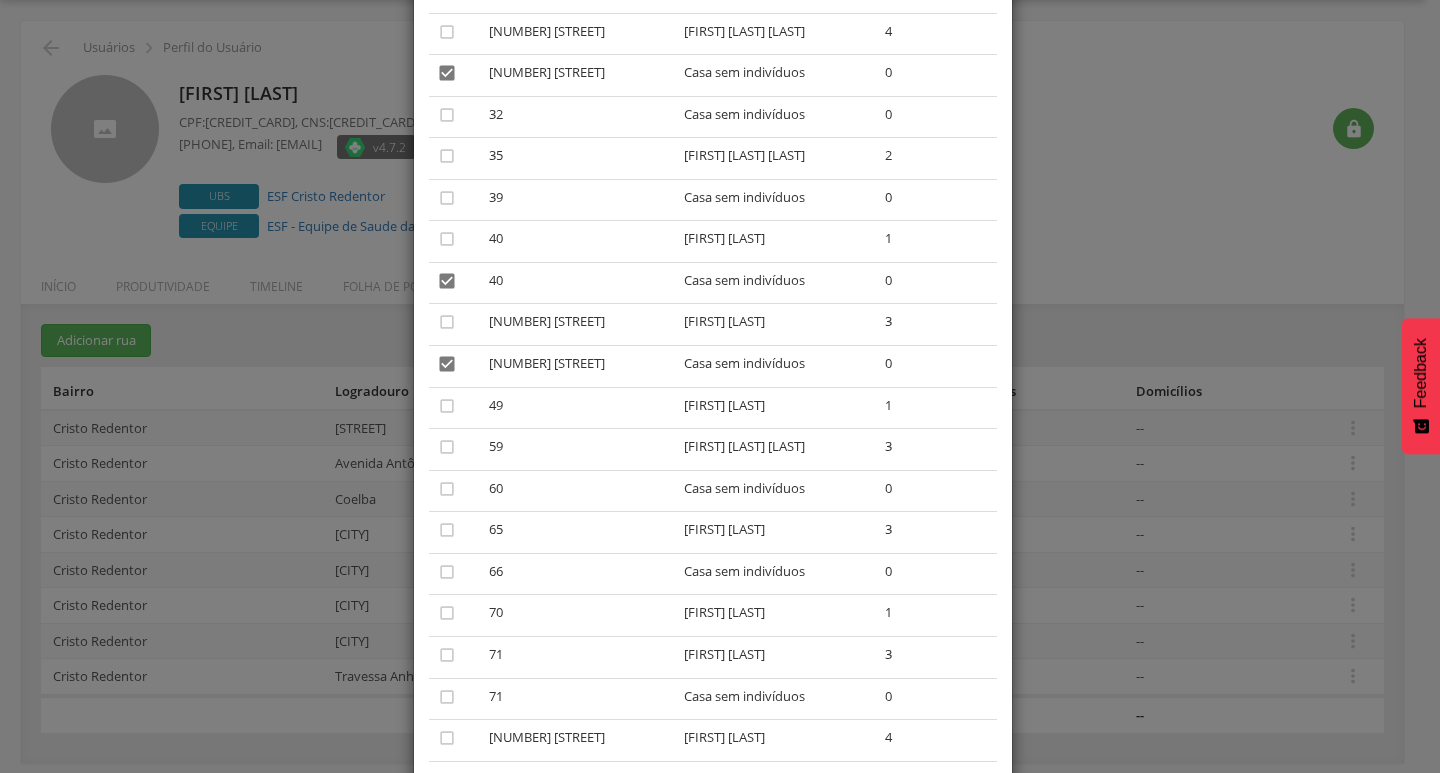scroll, scrollTop: 500, scrollLeft: 0, axis: vertical 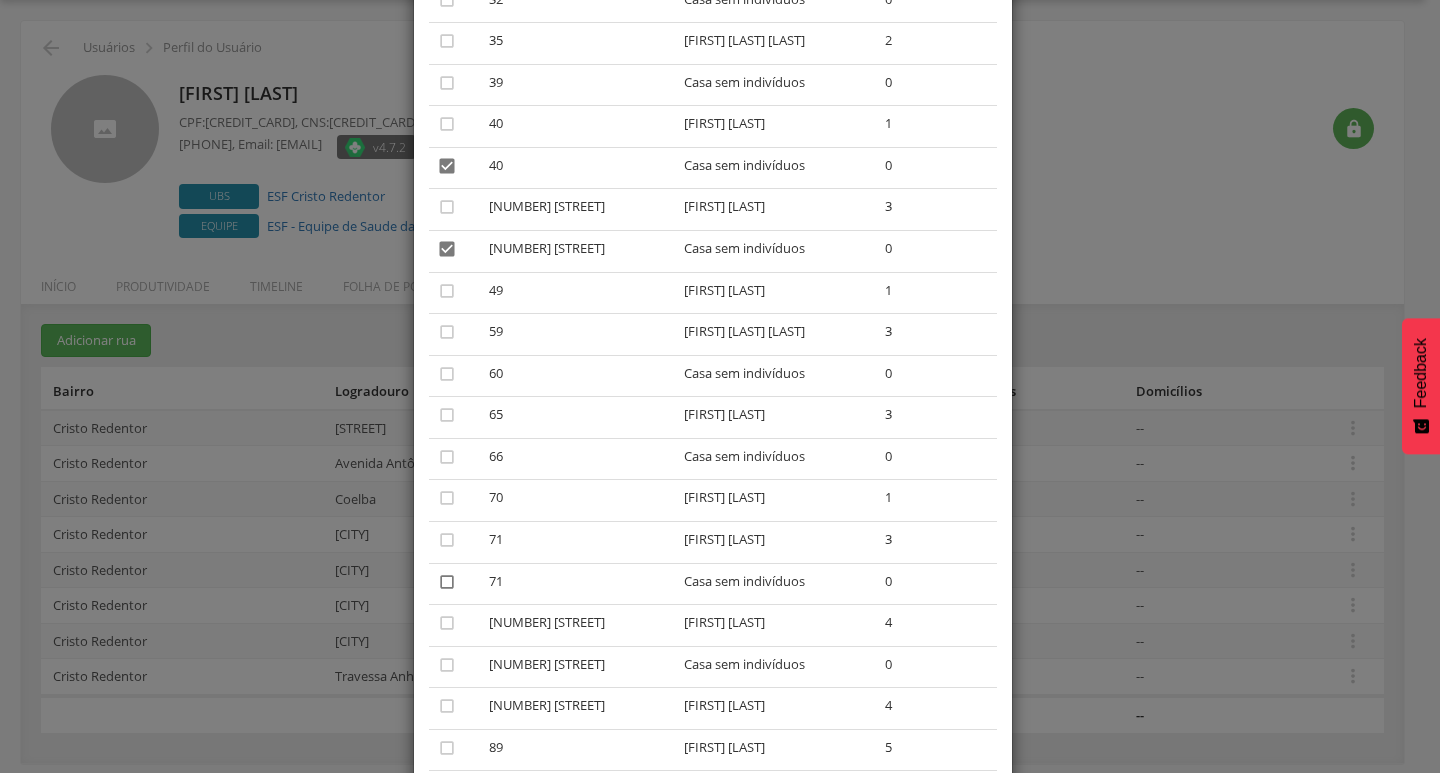 click on "" at bounding box center [447, 582] 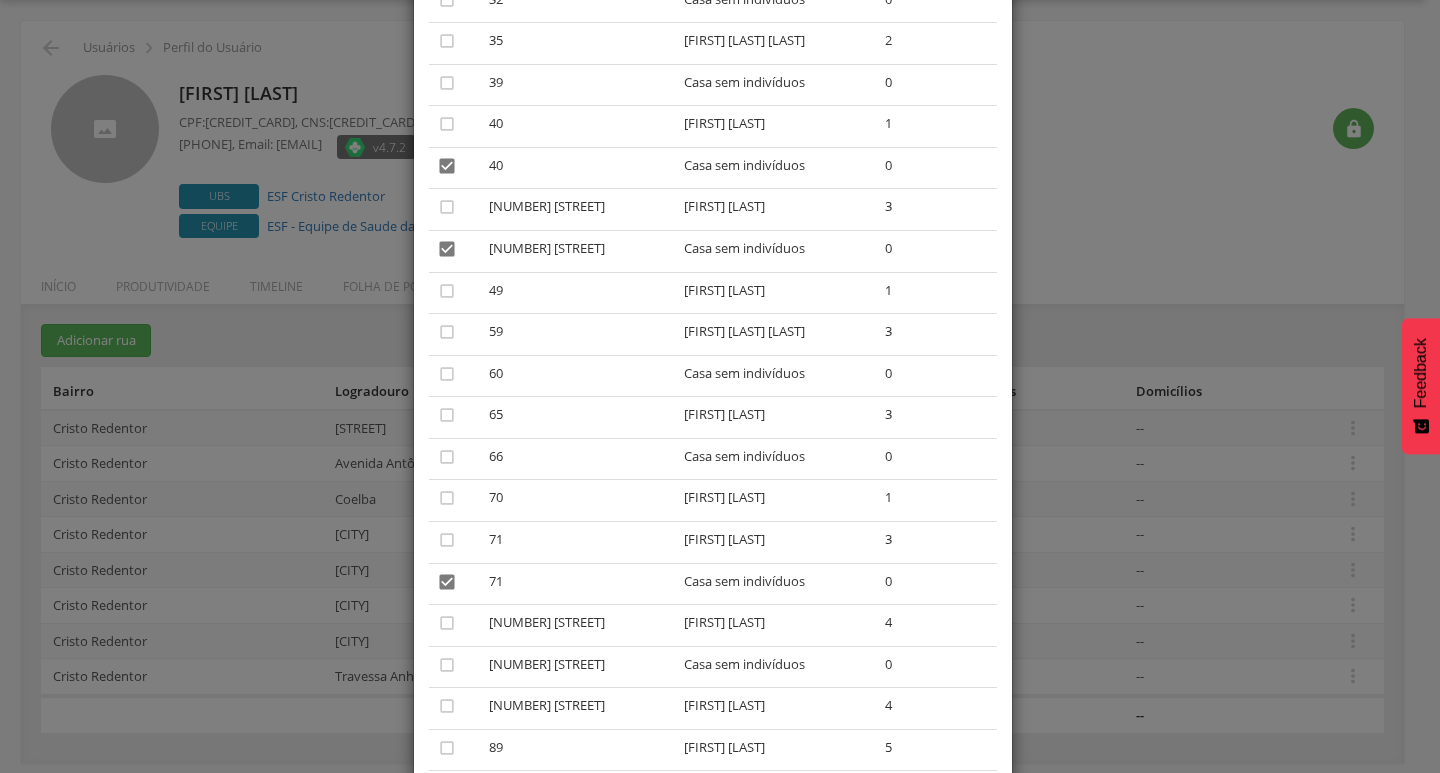 scroll, scrollTop: 670, scrollLeft: 0, axis: vertical 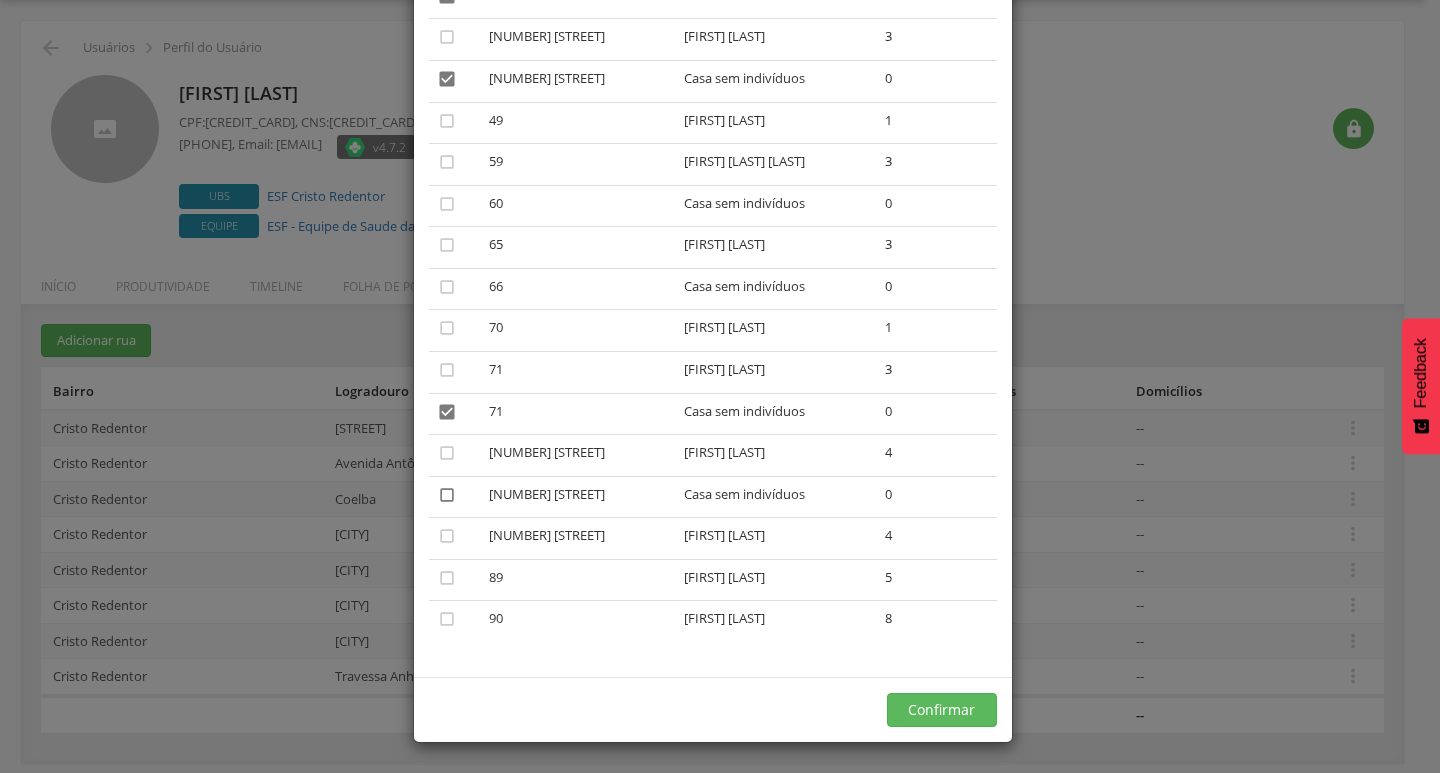 click on "" at bounding box center [447, 495] 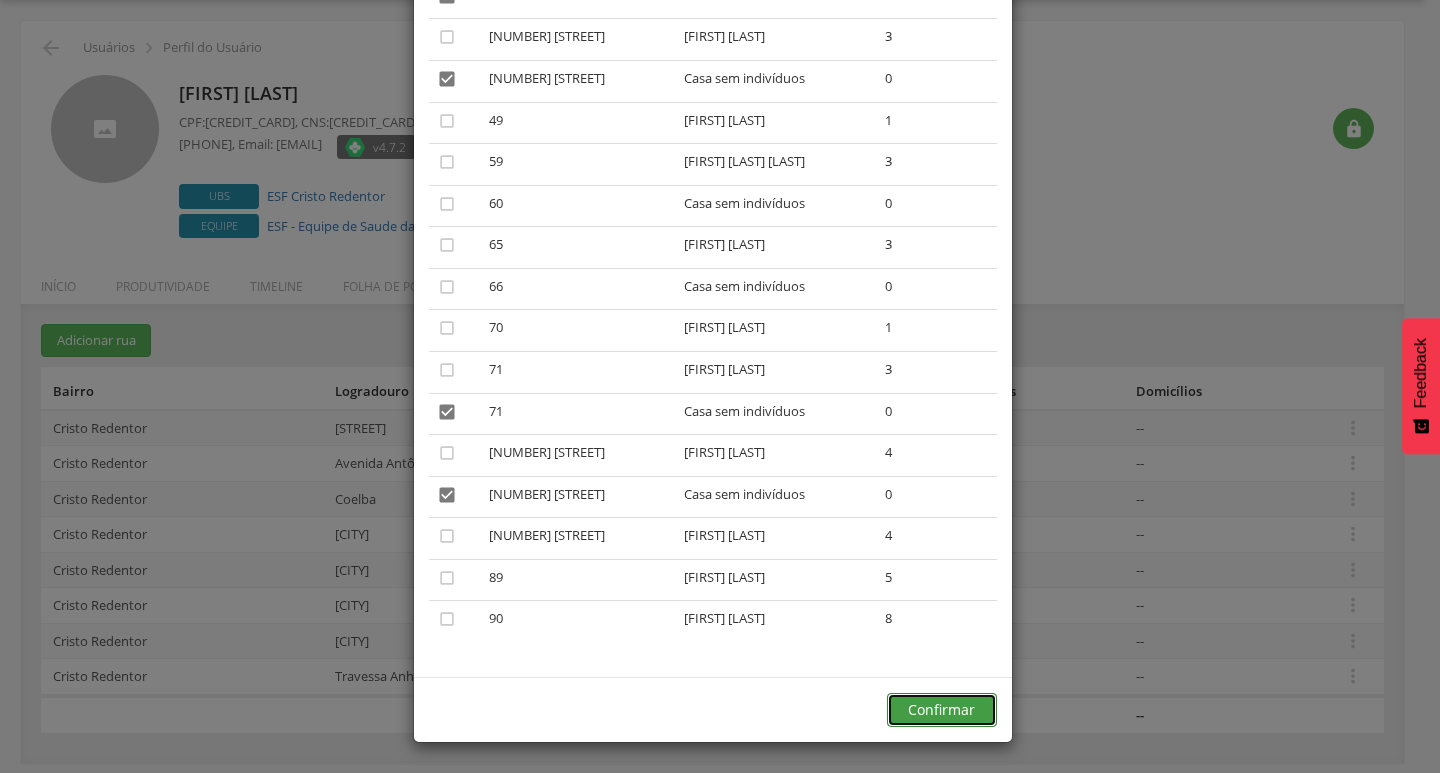 click on "Confirmar" at bounding box center [942, 710] 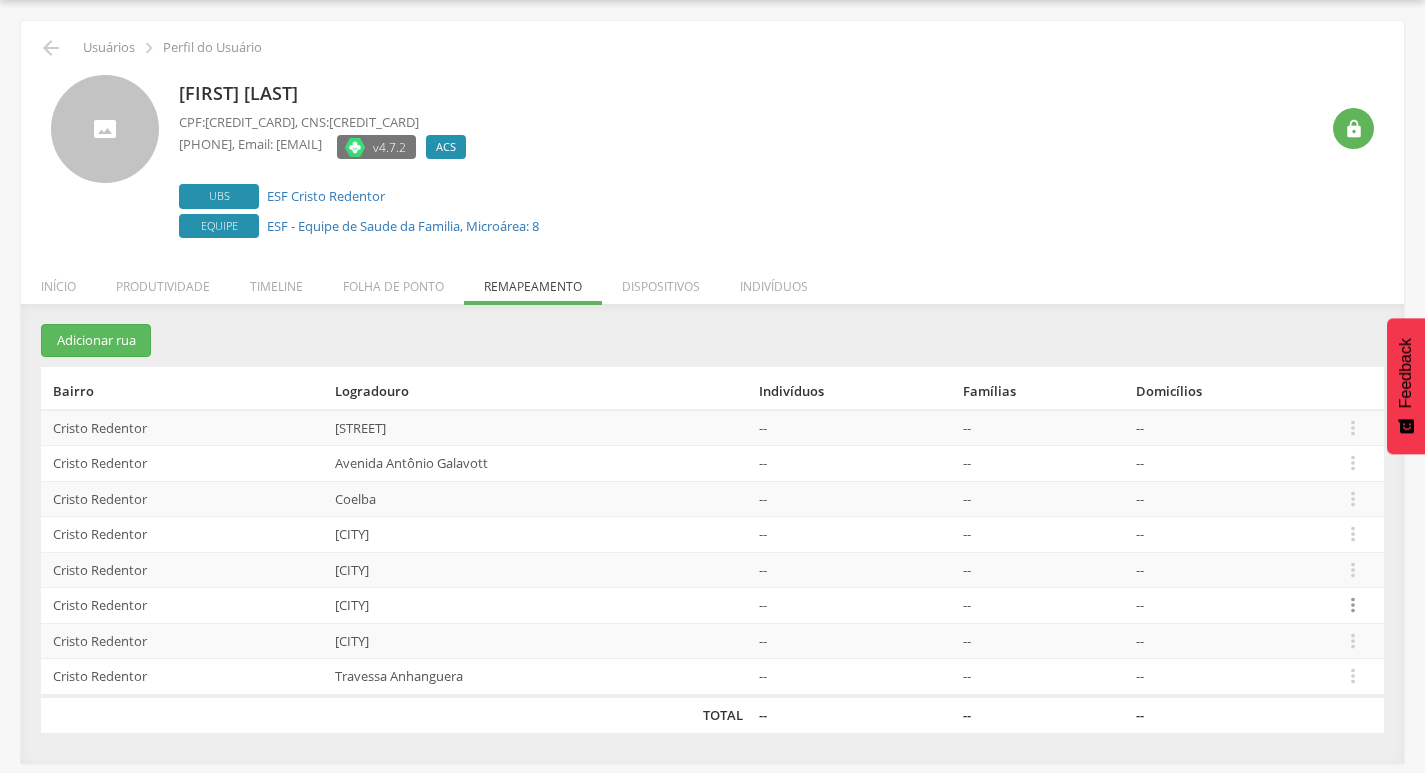 click on "" at bounding box center [1353, 605] 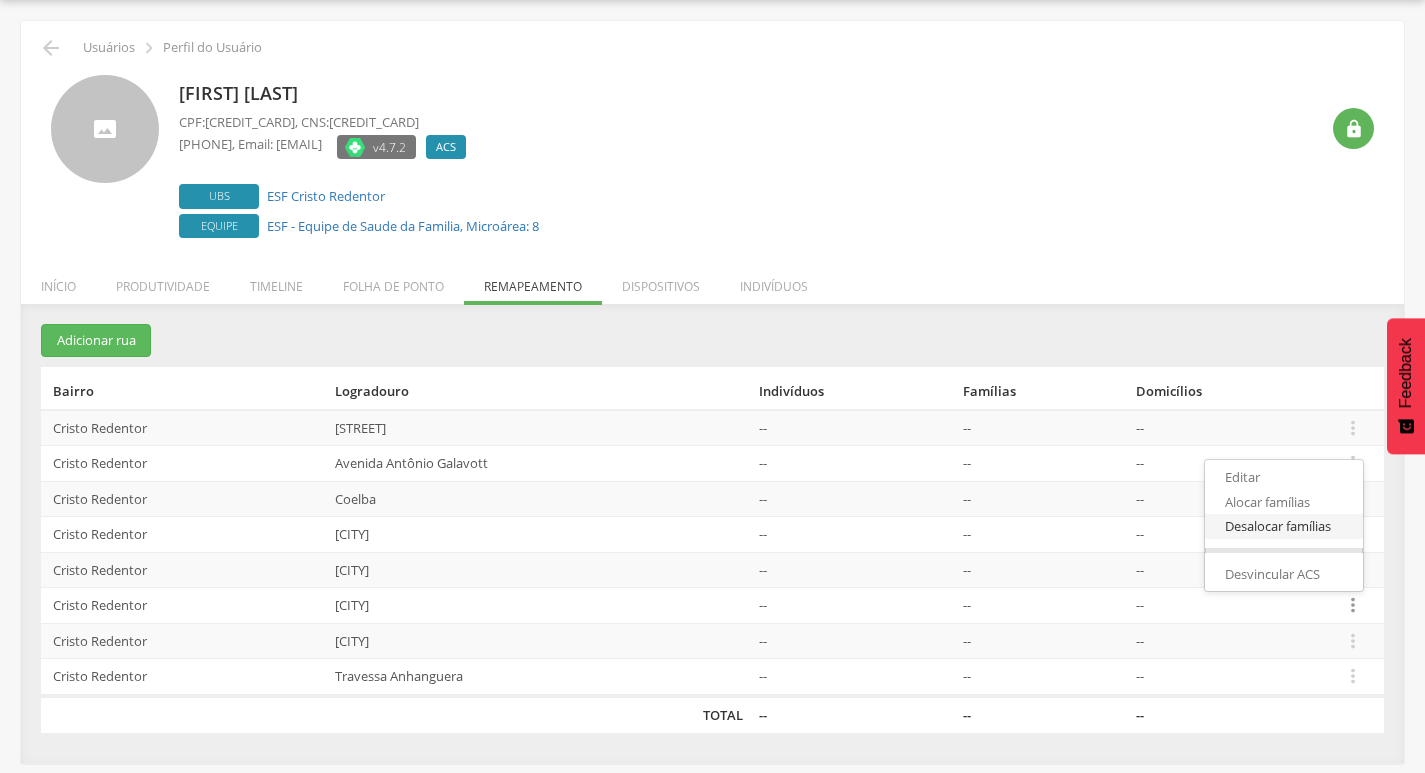 click on "Desalocar famílias" at bounding box center (1284, 526) 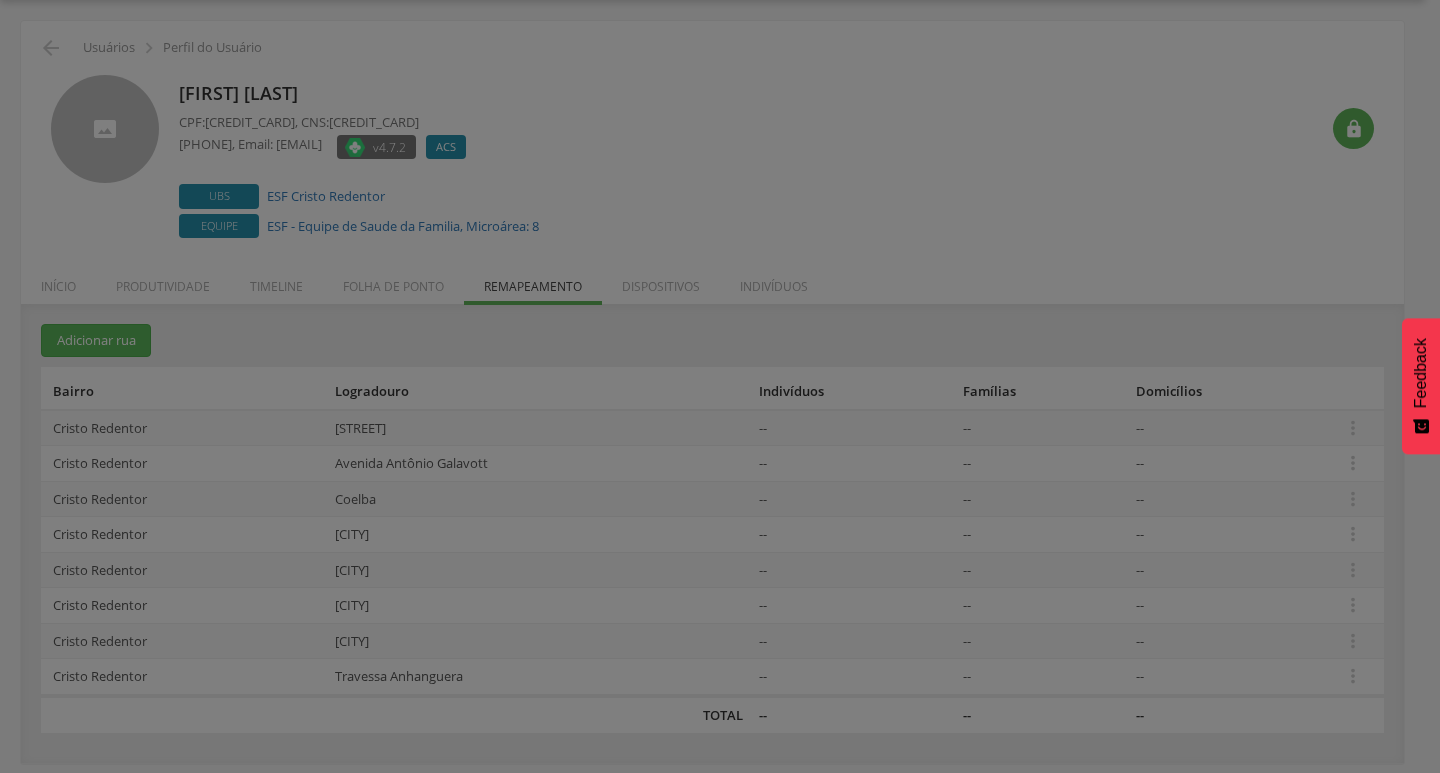 scroll, scrollTop: 0, scrollLeft: 0, axis: both 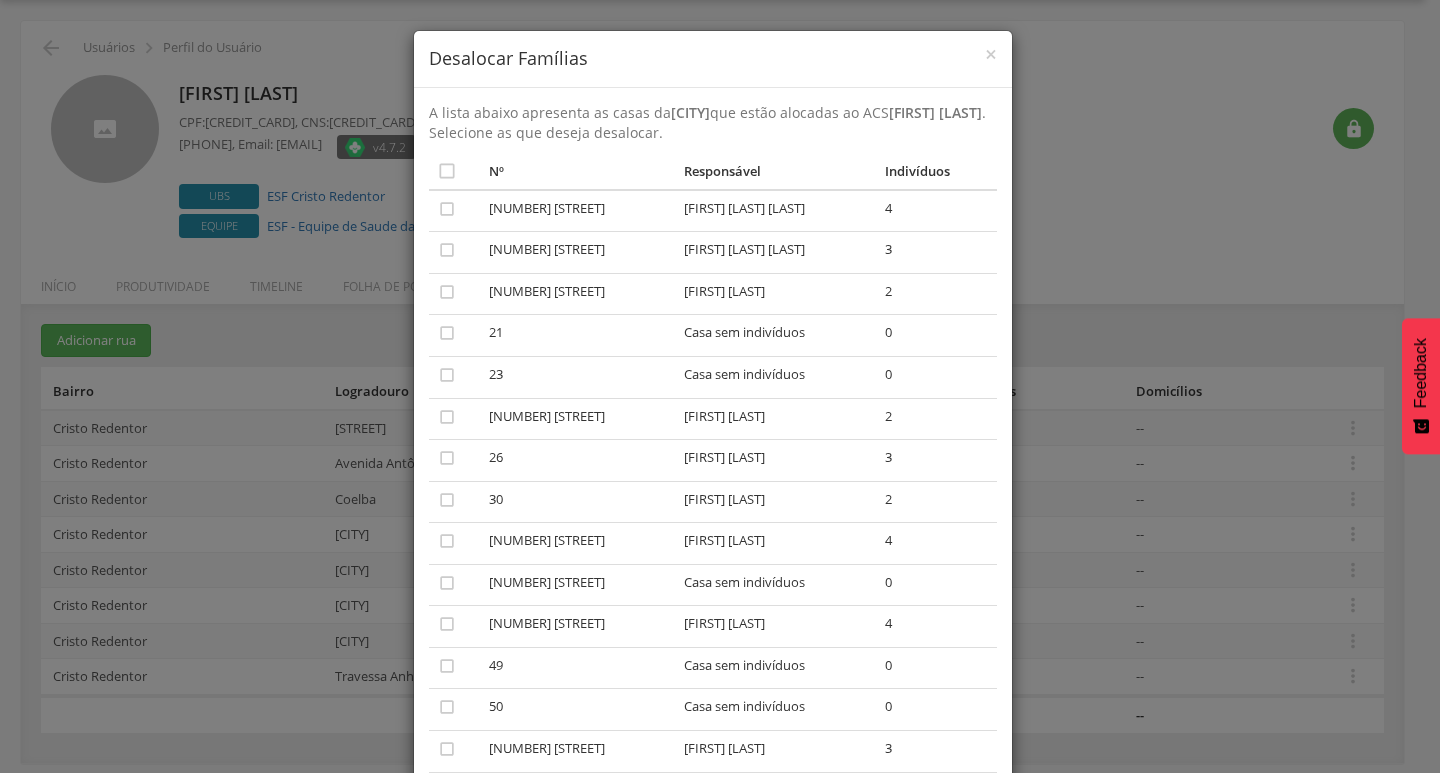 click on "" at bounding box center [455, 336] 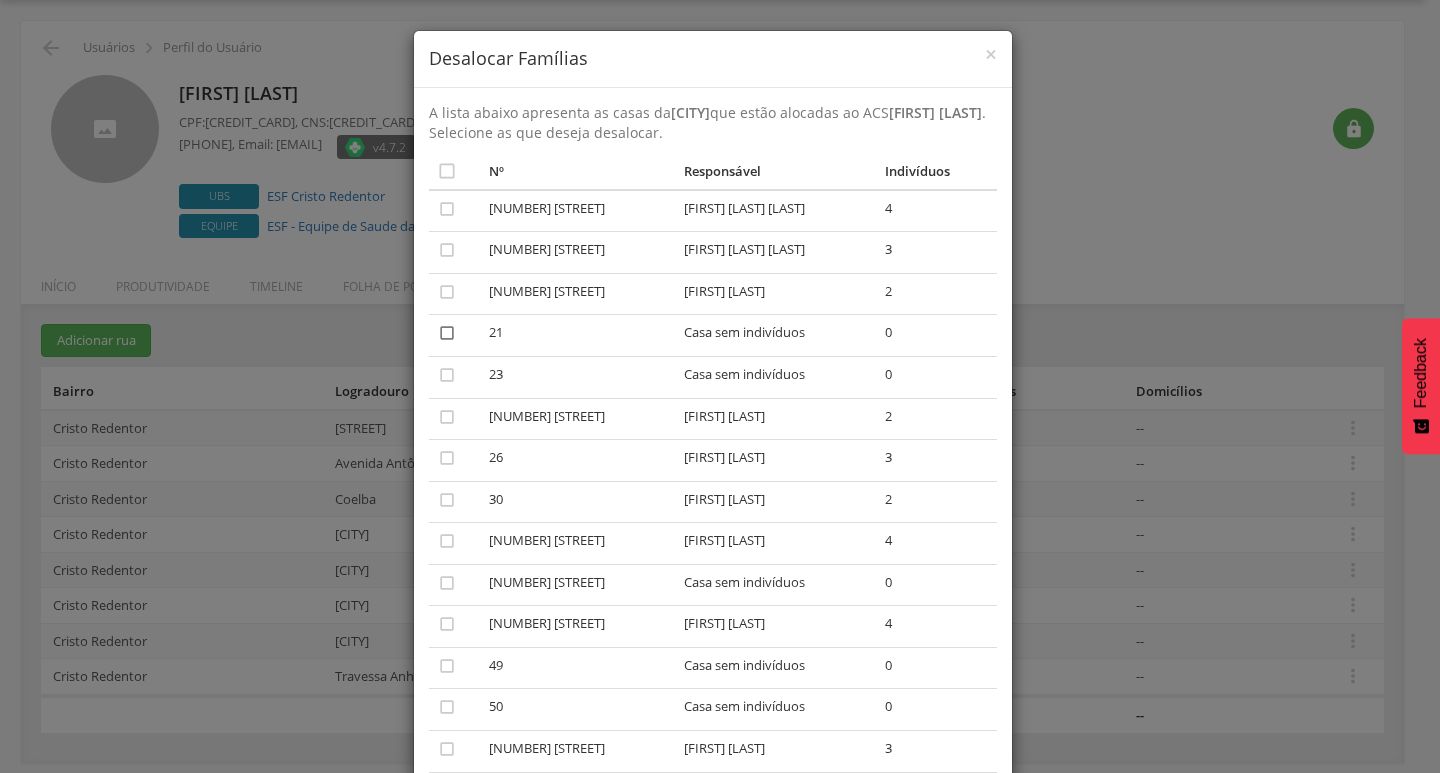 click on "" at bounding box center (447, 333) 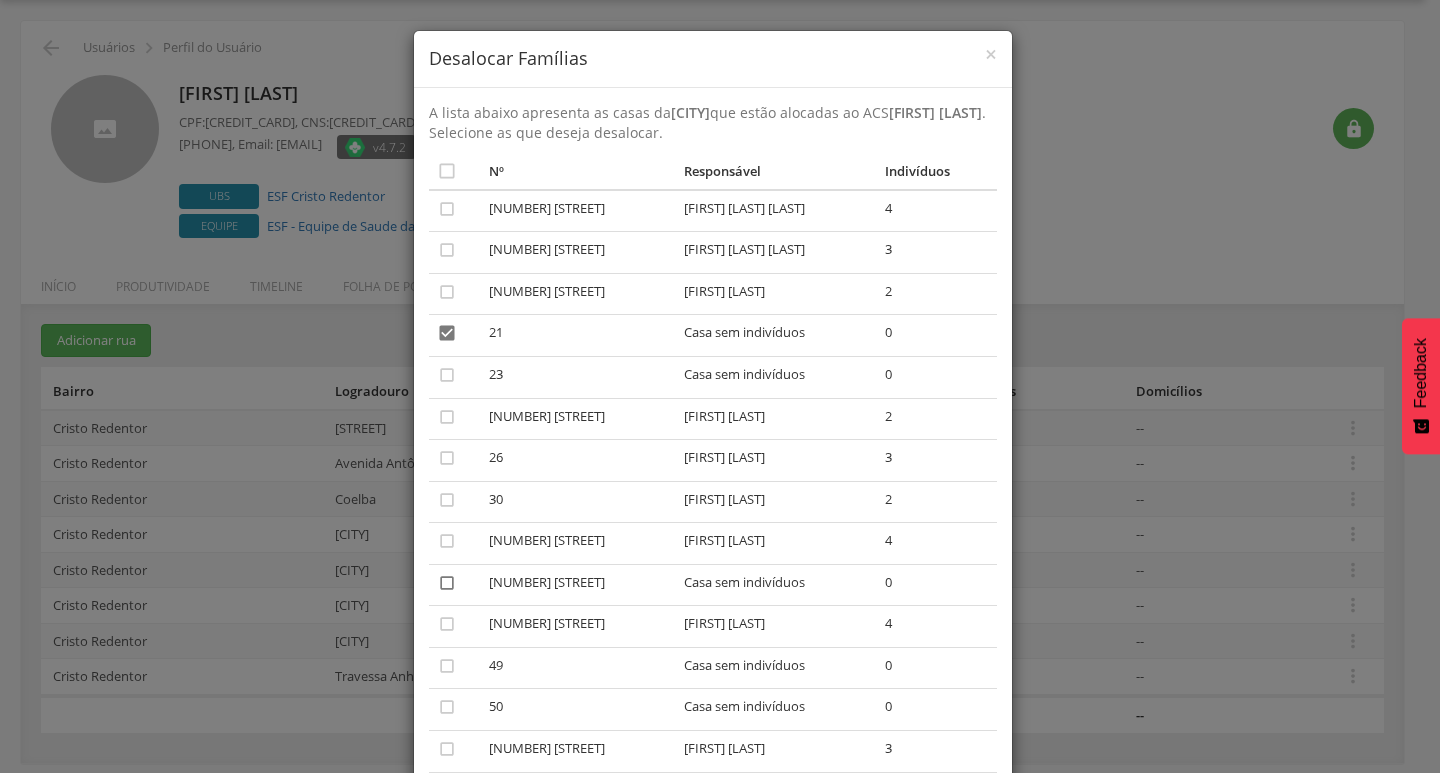 click on "" at bounding box center (447, 583) 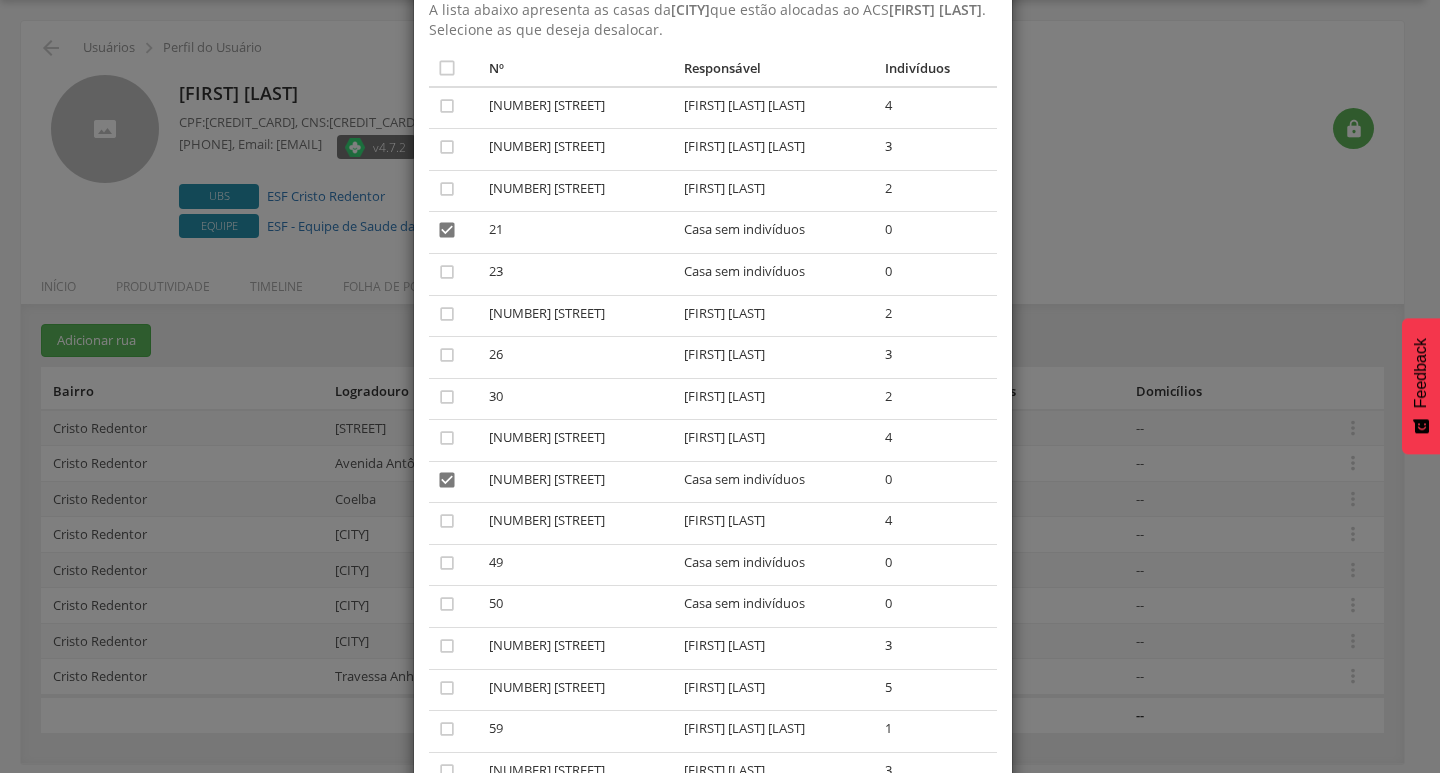 scroll, scrollTop: 200, scrollLeft: 0, axis: vertical 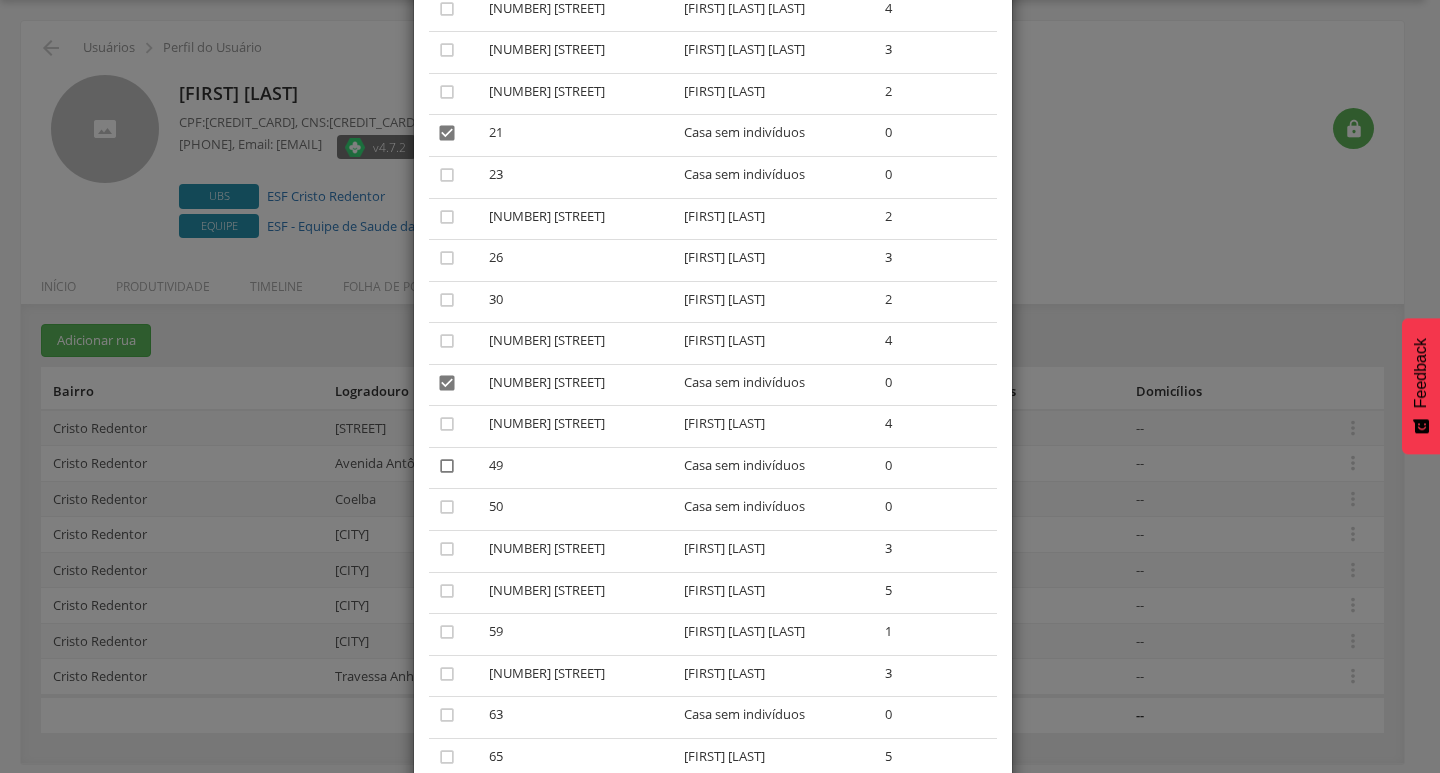 click on "" at bounding box center [447, 466] 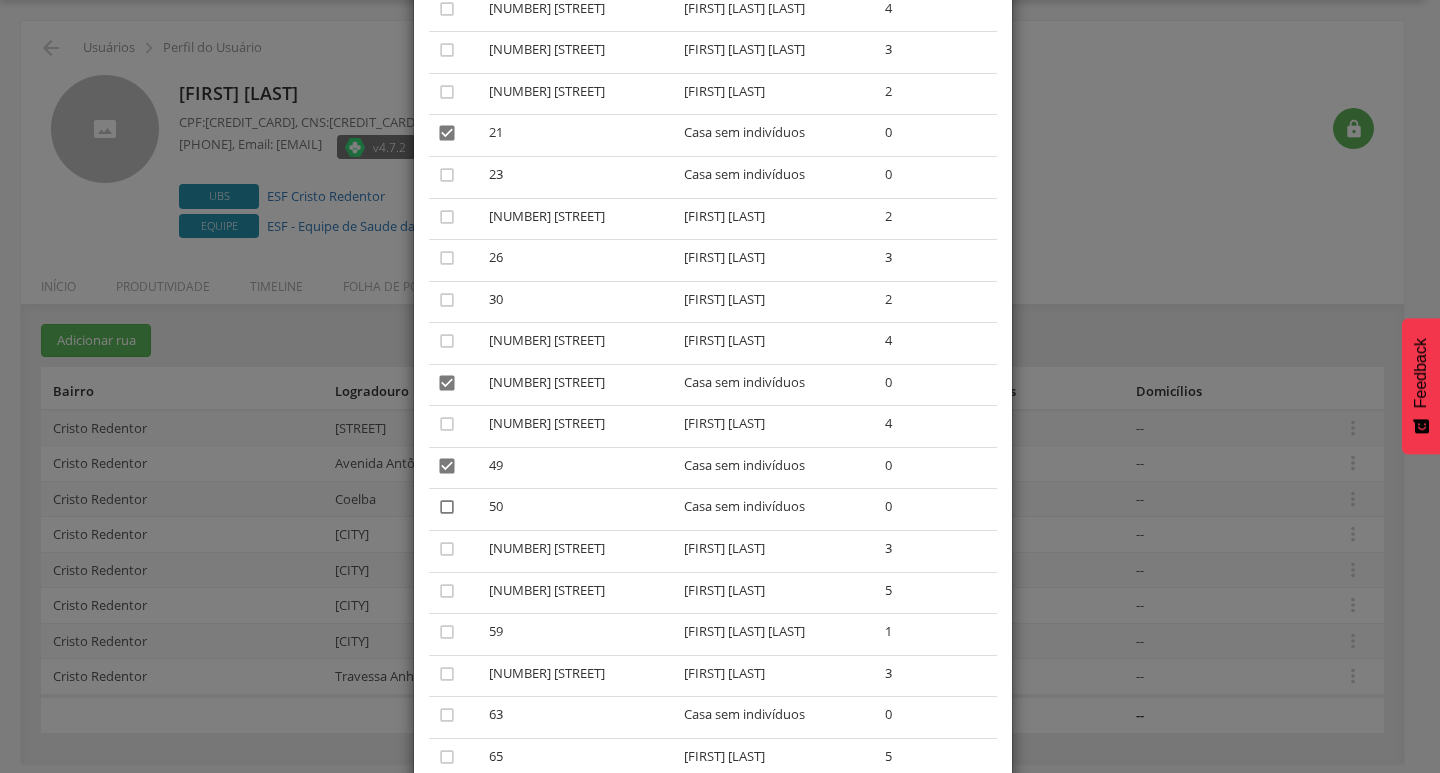 click on "" at bounding box center (447, 507) 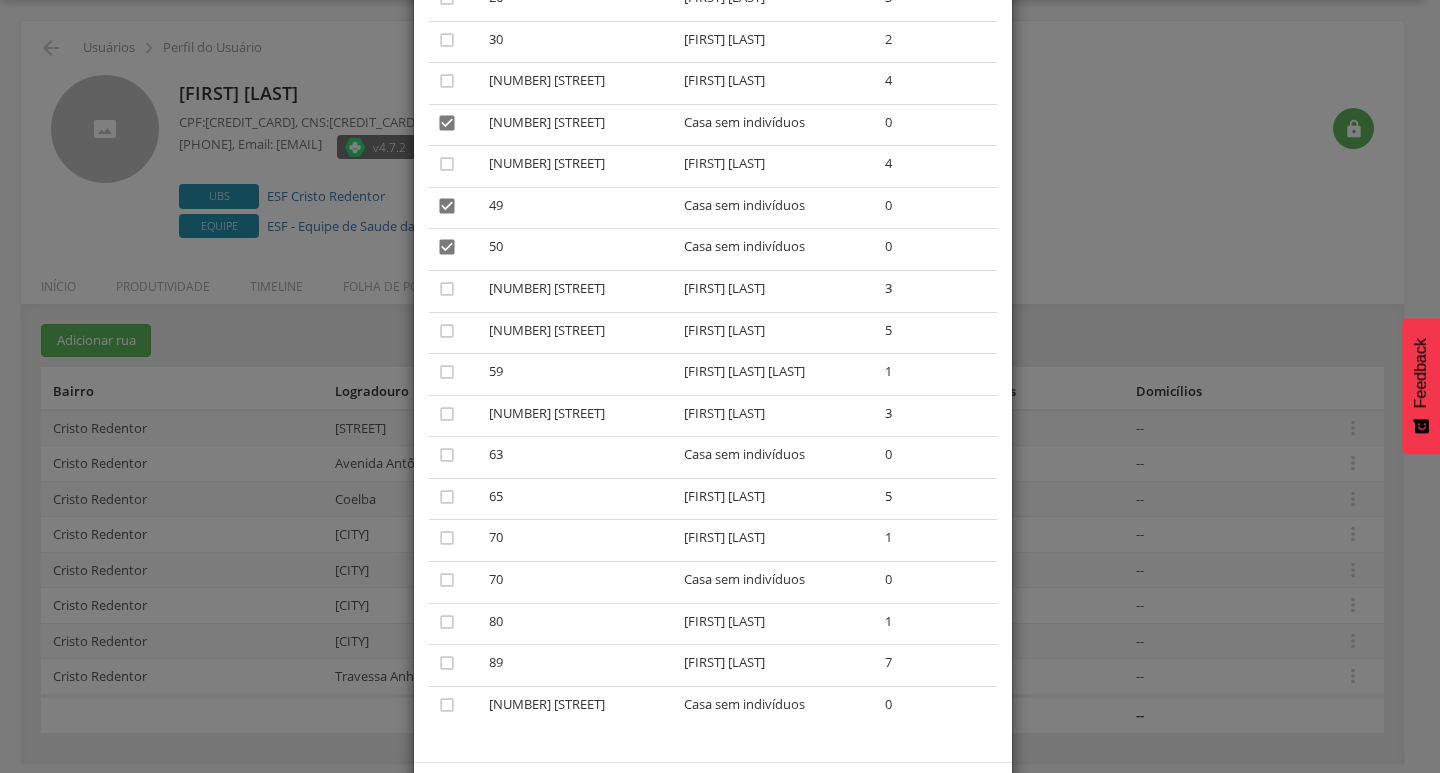 scroll, scrollTop: 500, scrollLeft: 0, axis: vertical 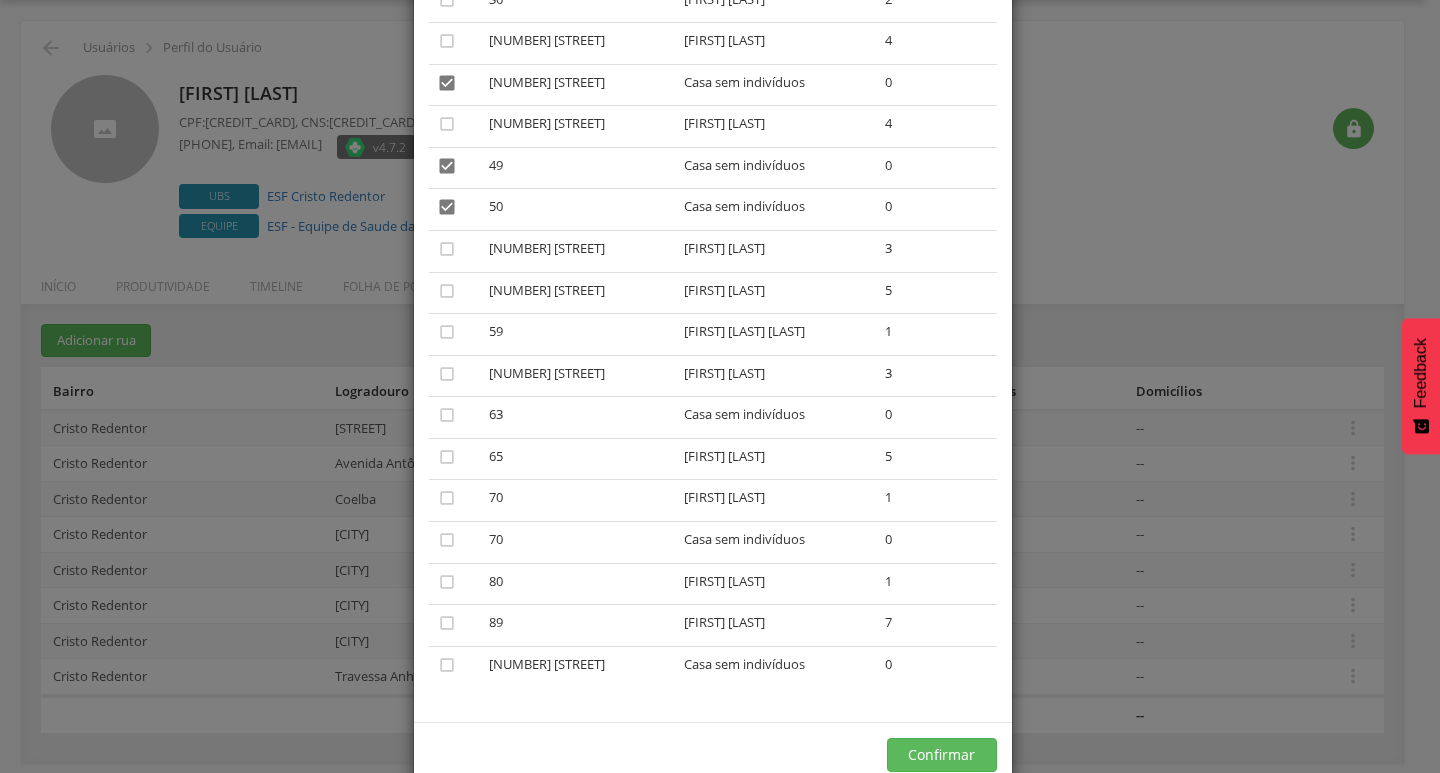 drag, startPoint x: 533, startPoint y: 598, endPoint x: 980, endPoint y: 726, distance: 464.96558 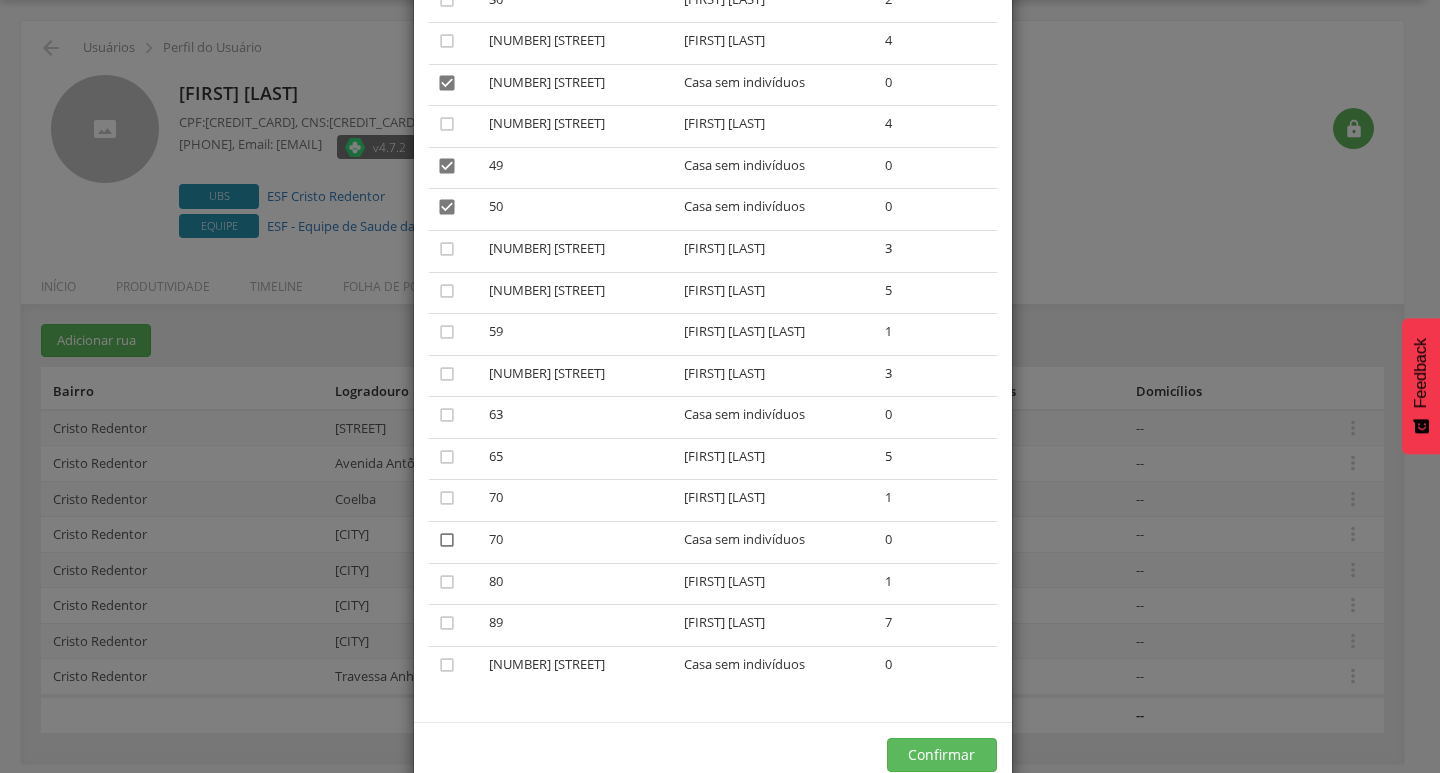click on "" at bounding box center (447, 540) 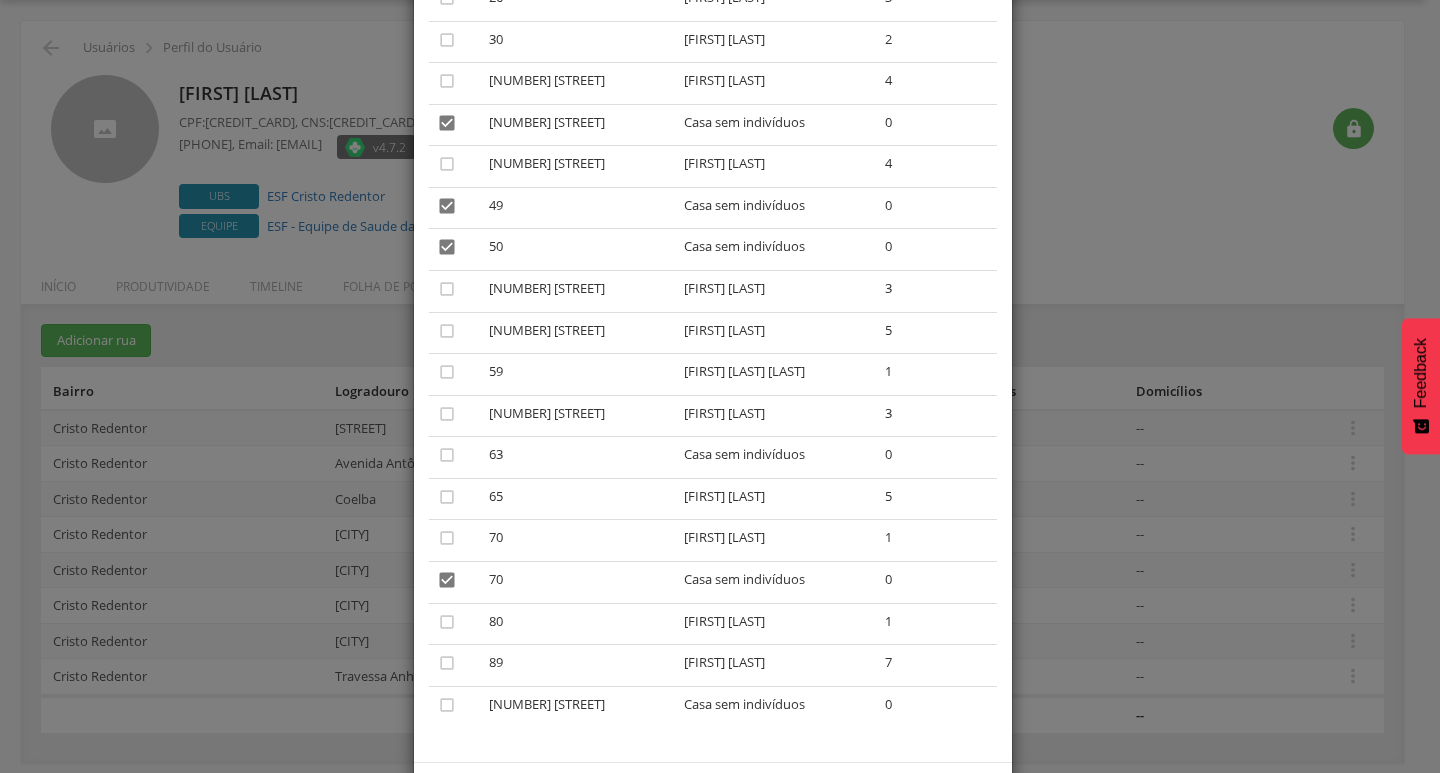 scroll, scrollTop: 545, scrollLeft: 0, axis: vertical 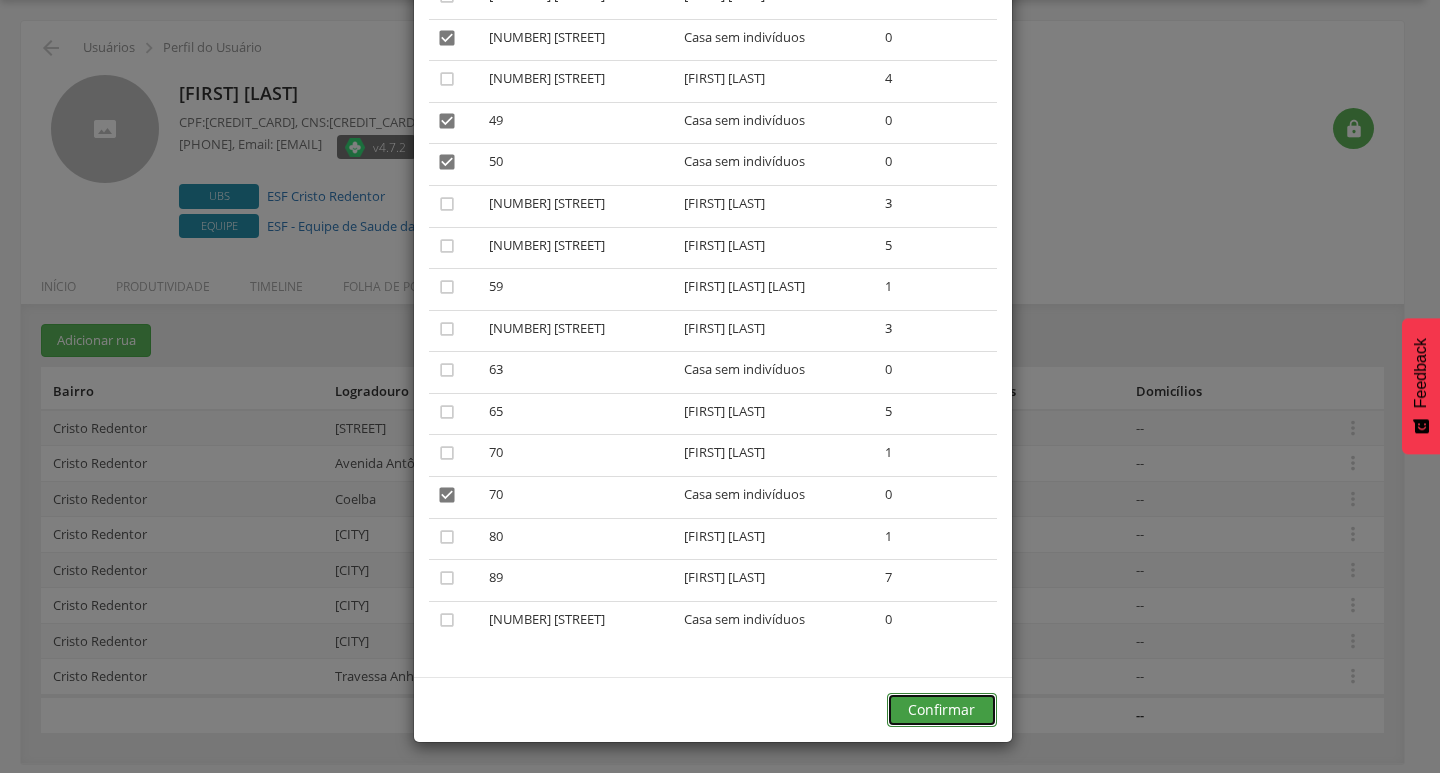 click on "Confirmar" at bounding box center [942, 710] 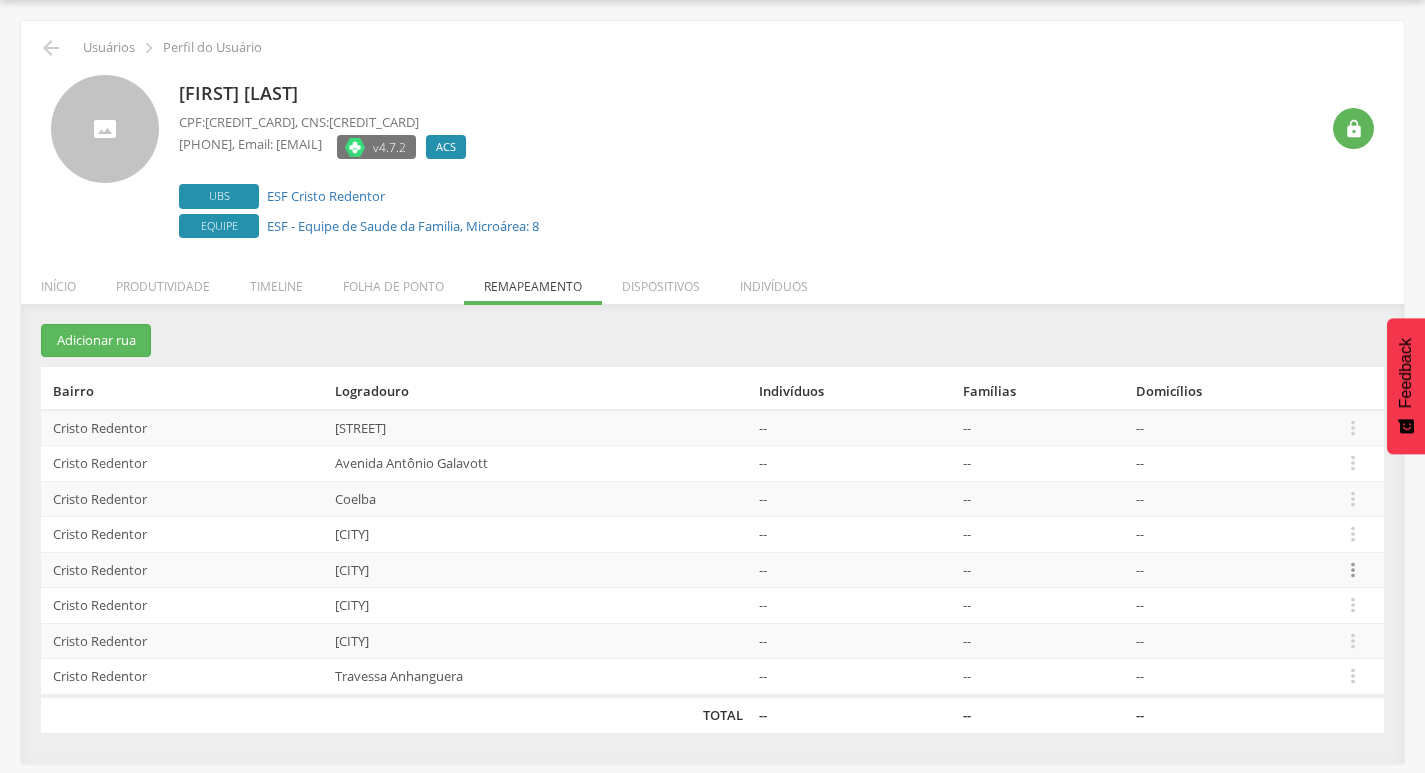 click on "" at bounding box center (1353, 570) 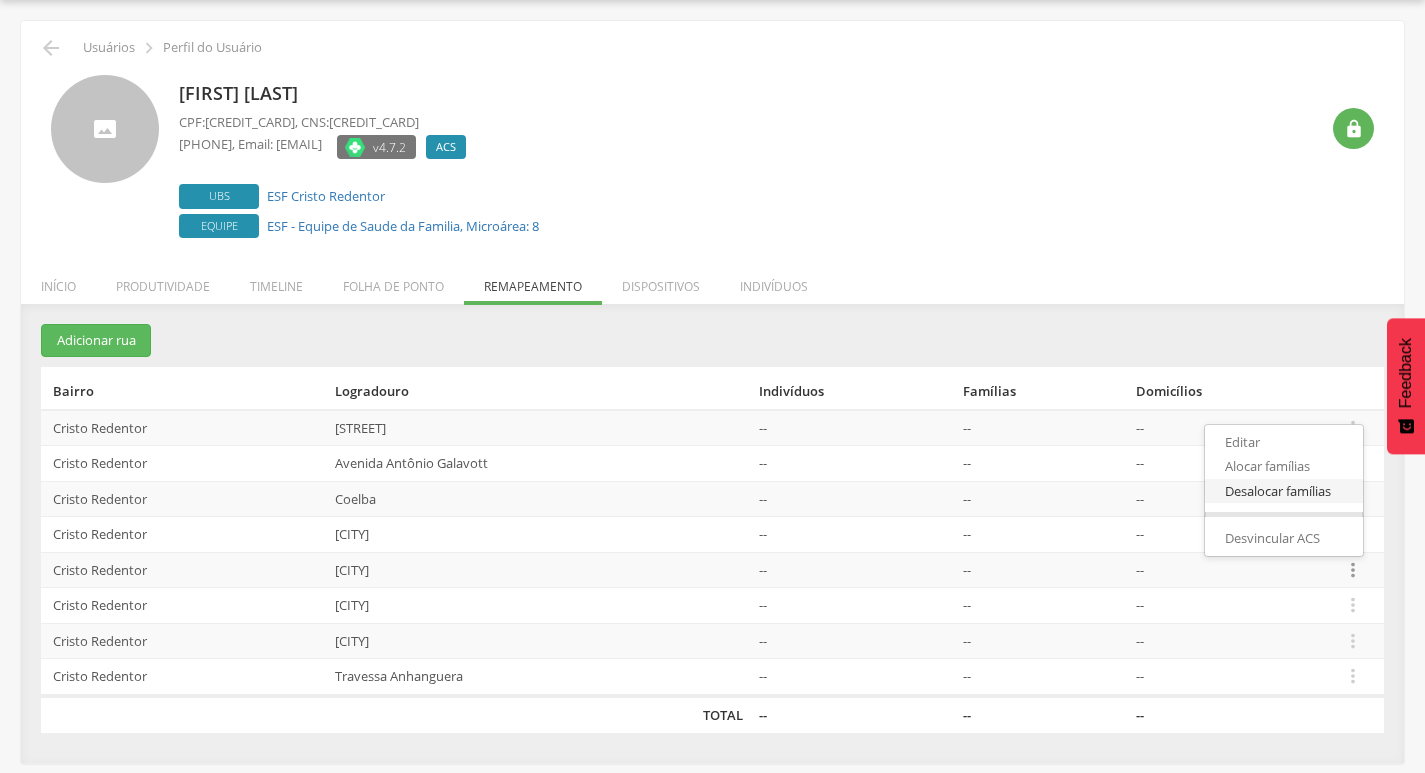 click on "Desalocar famílias" at bounding box center [1284, 491] 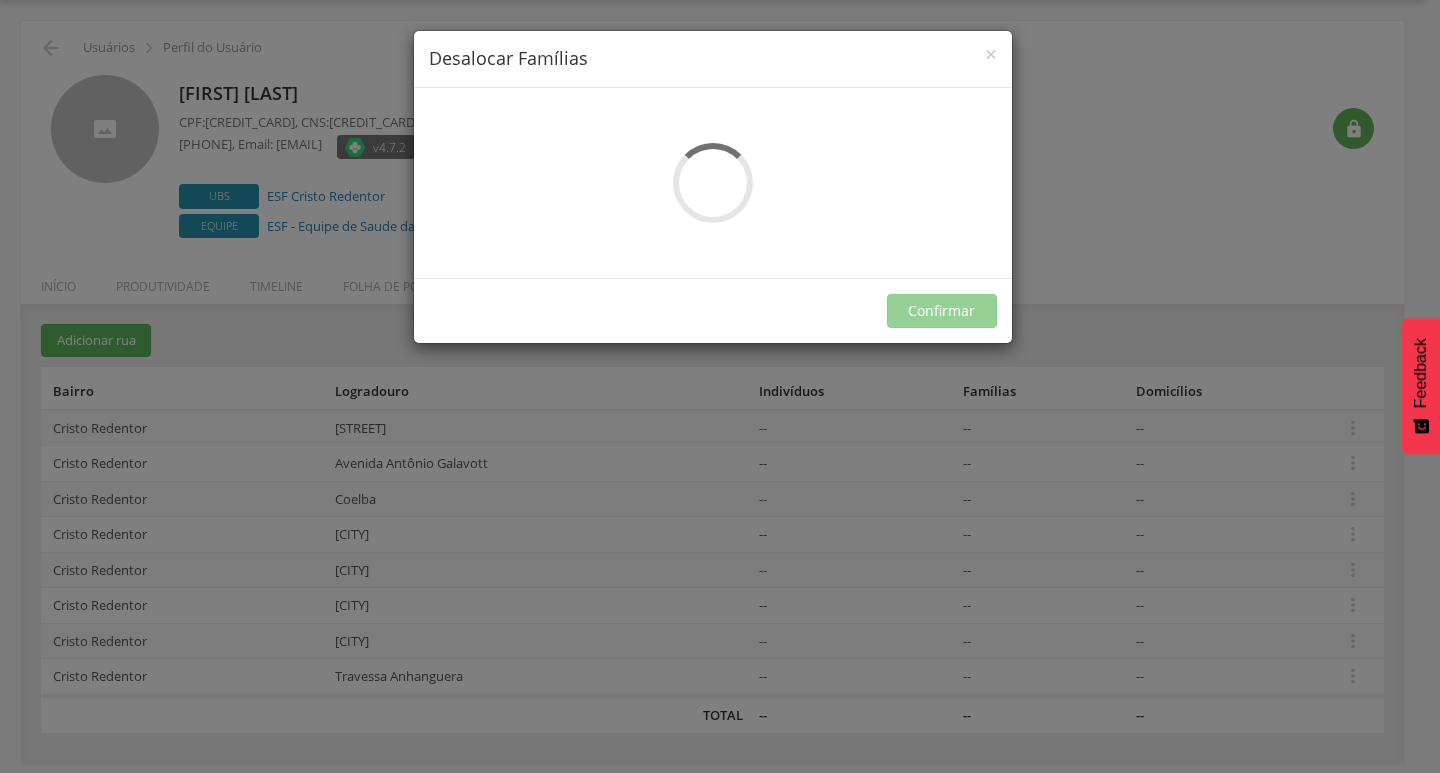 scroll, scrollTop: 0, scrollLeft: 0, axis: both 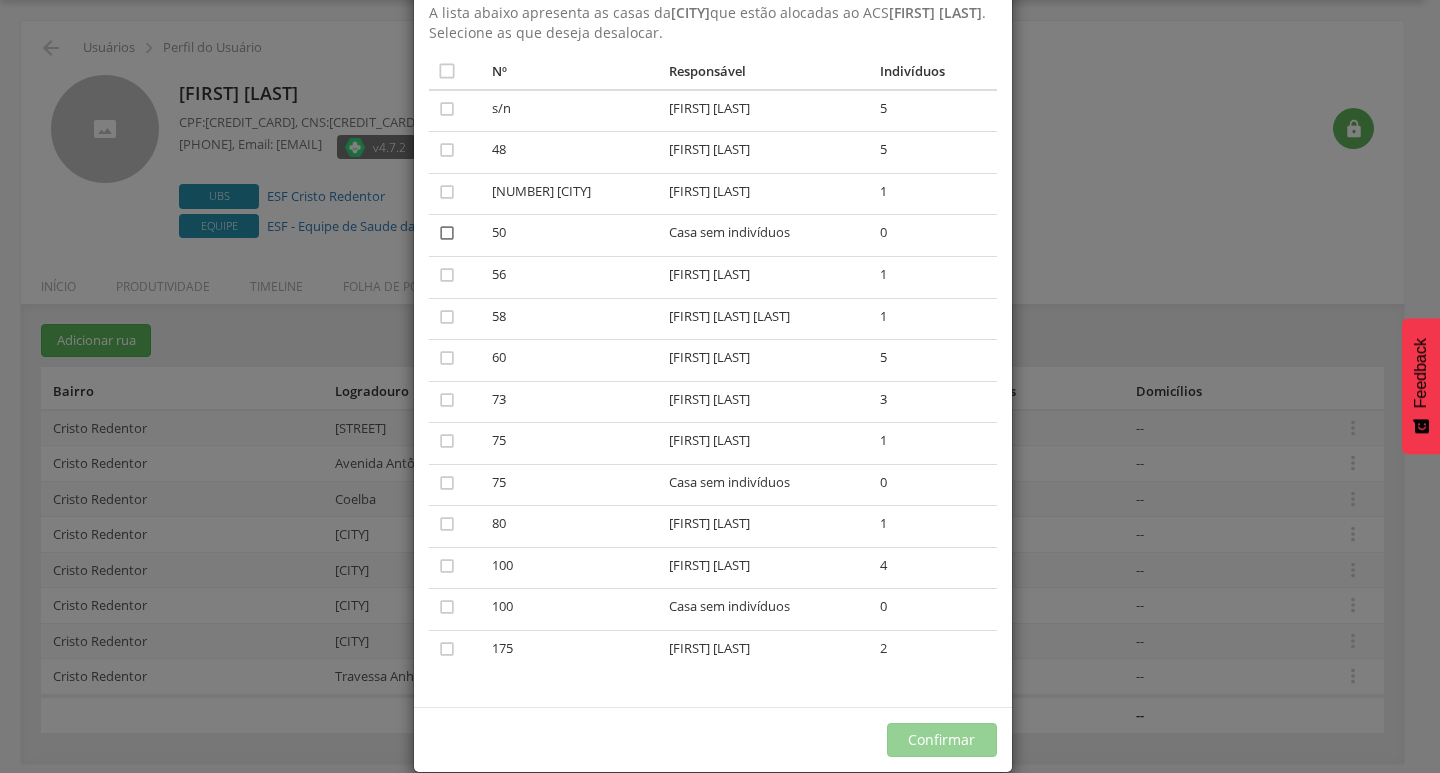 click on "" at bounding box center [447, 233] 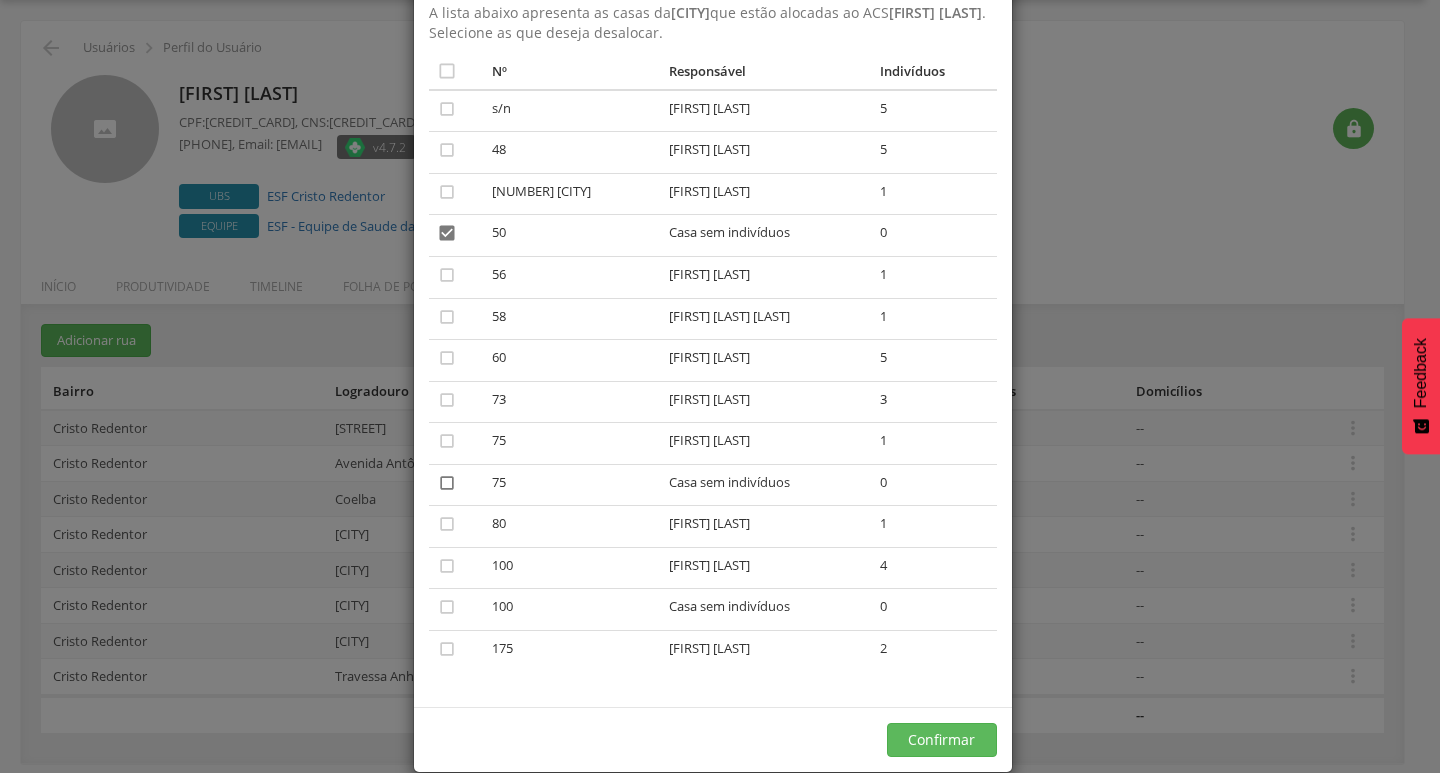 click on "" at bounding box center (447, 483) 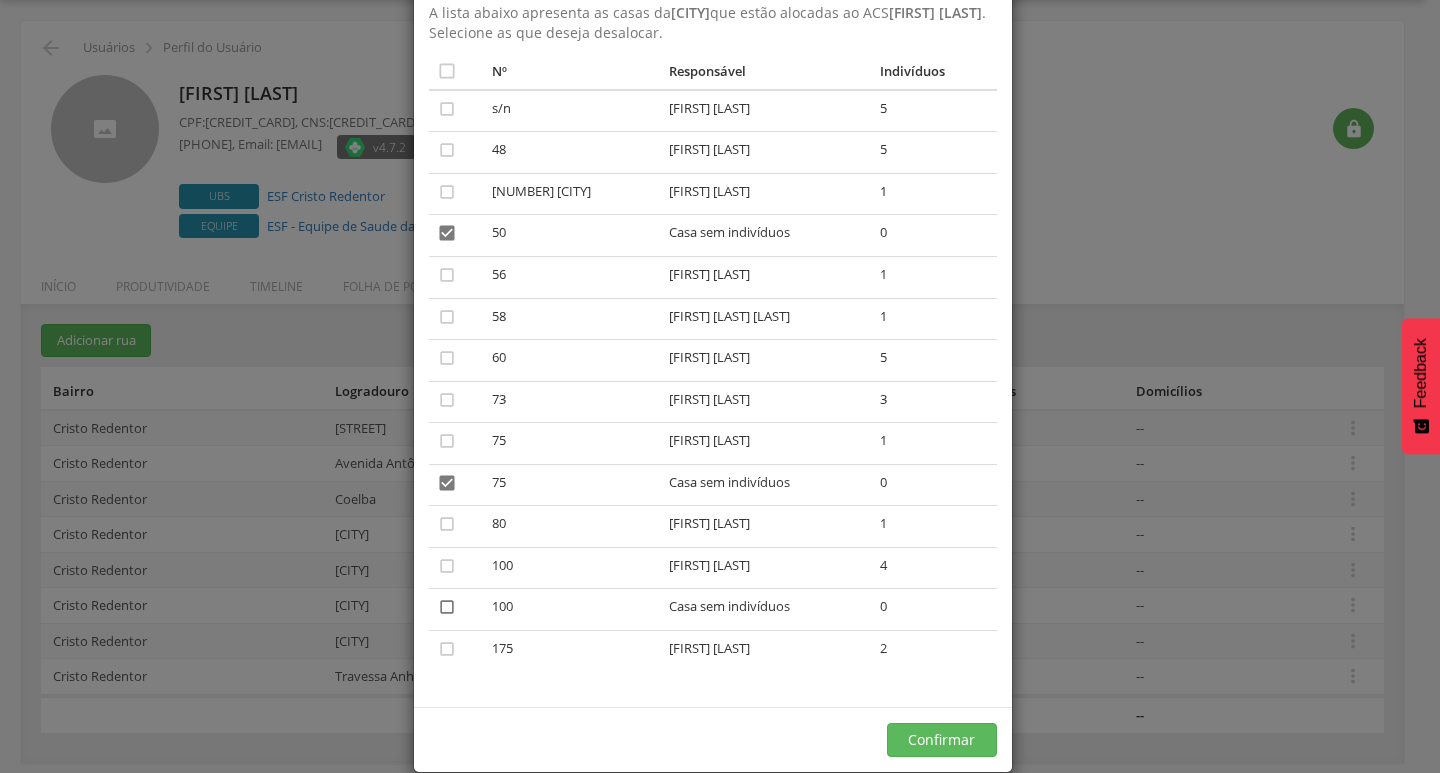click on "" at bounding box center (447, 607) 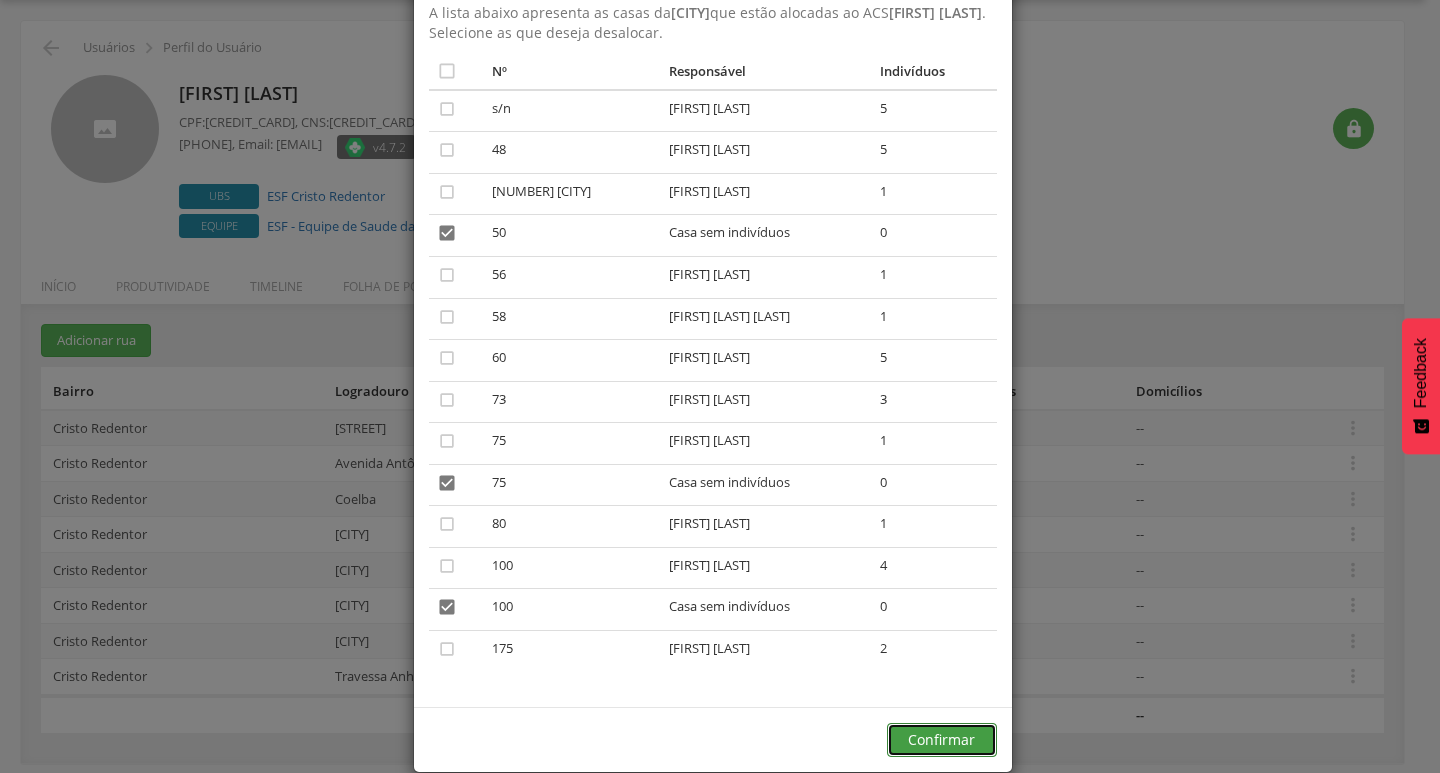 click on "Confirmar" at bounding box center [942, 740] 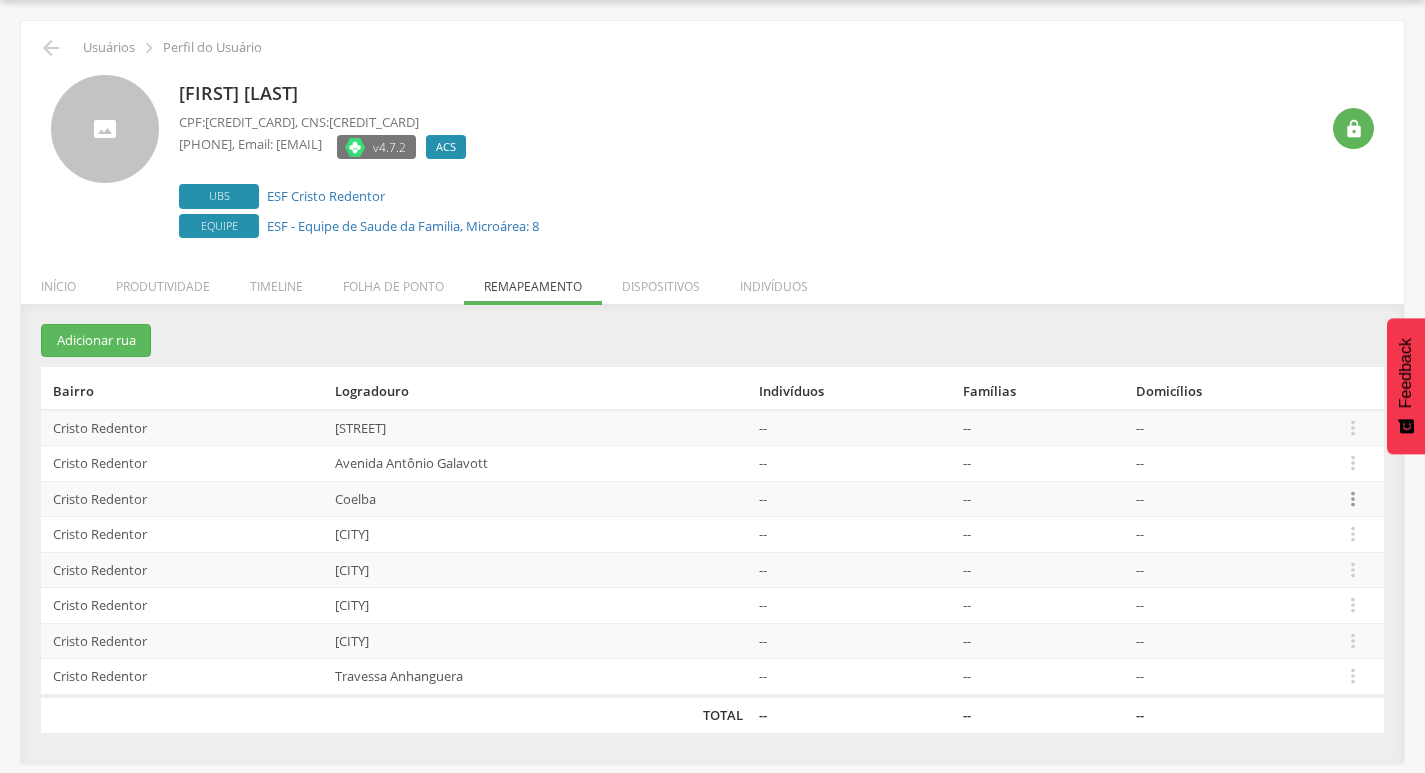 click on "" at bounding box center [1353, 499] 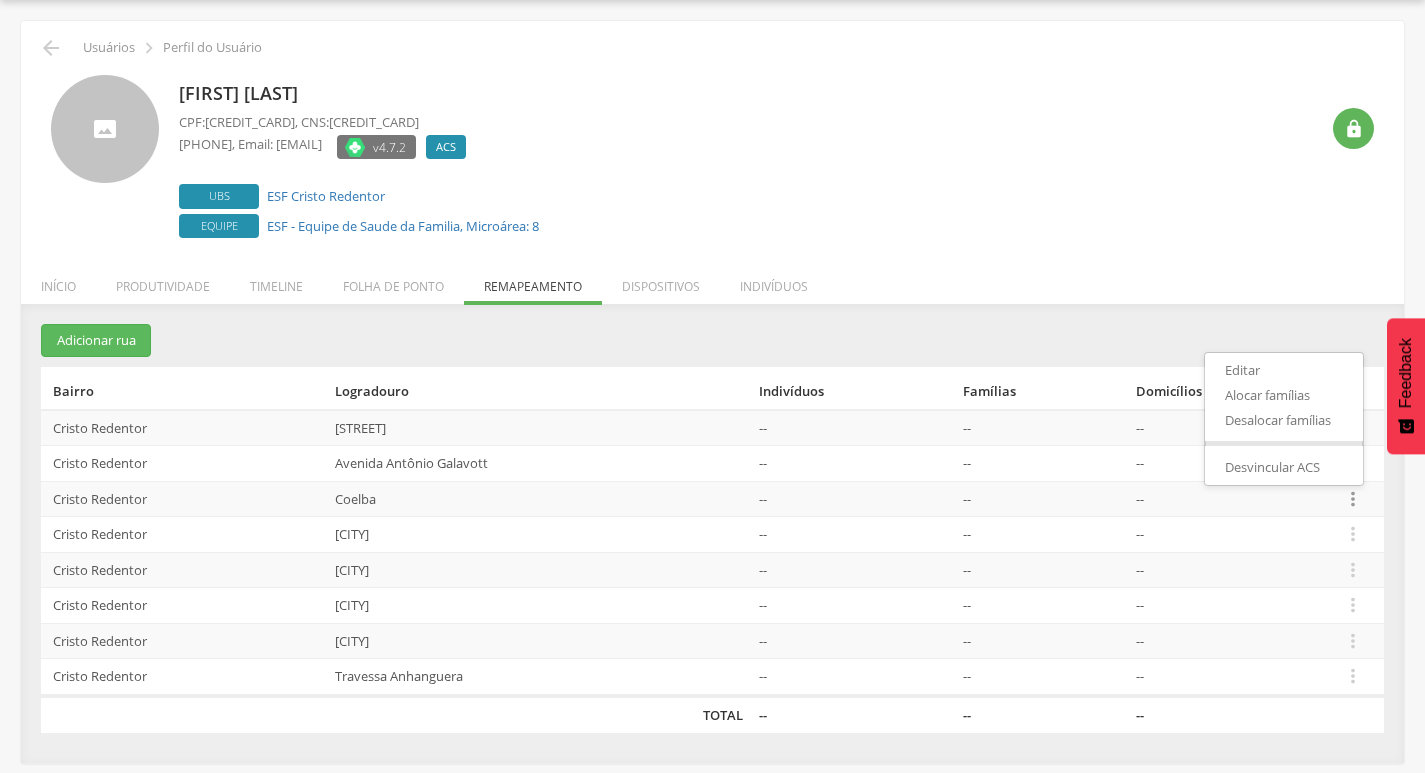 click on "Editar Alocar famílias Desalocar famílias Desvincular ACS" at bounding box center (1284, 418) 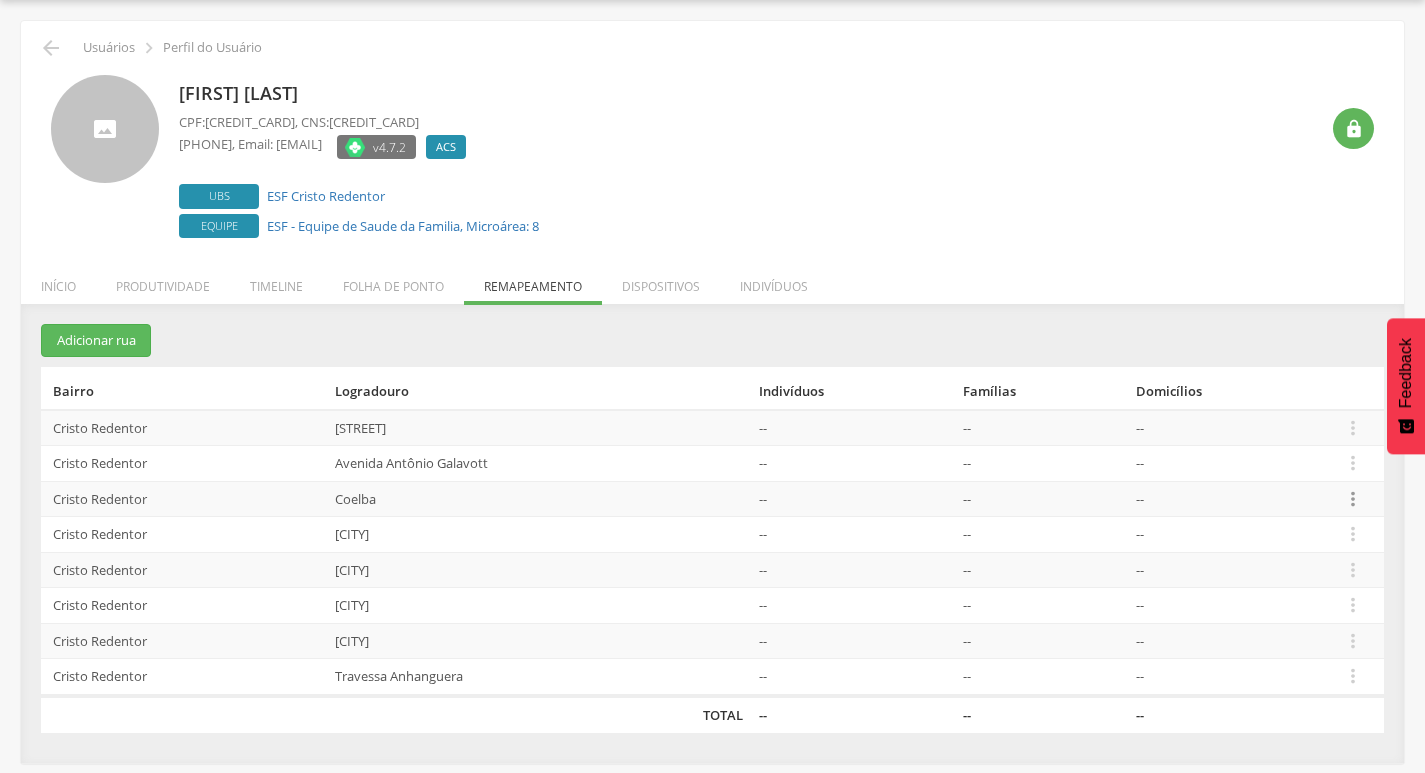 click on "" at bounding box center (1353, 499) 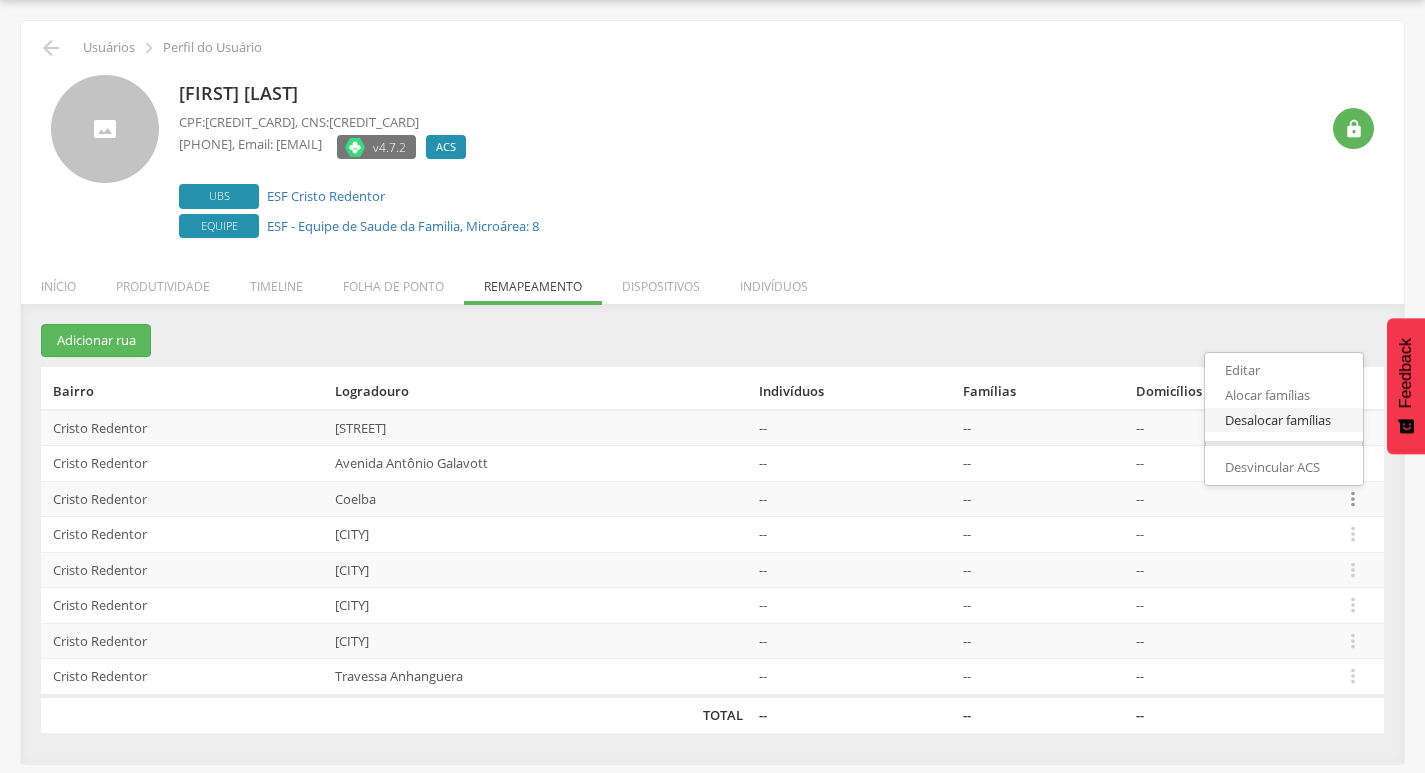 click on "Desalocar famílias" at bounding box center [1284, 420] 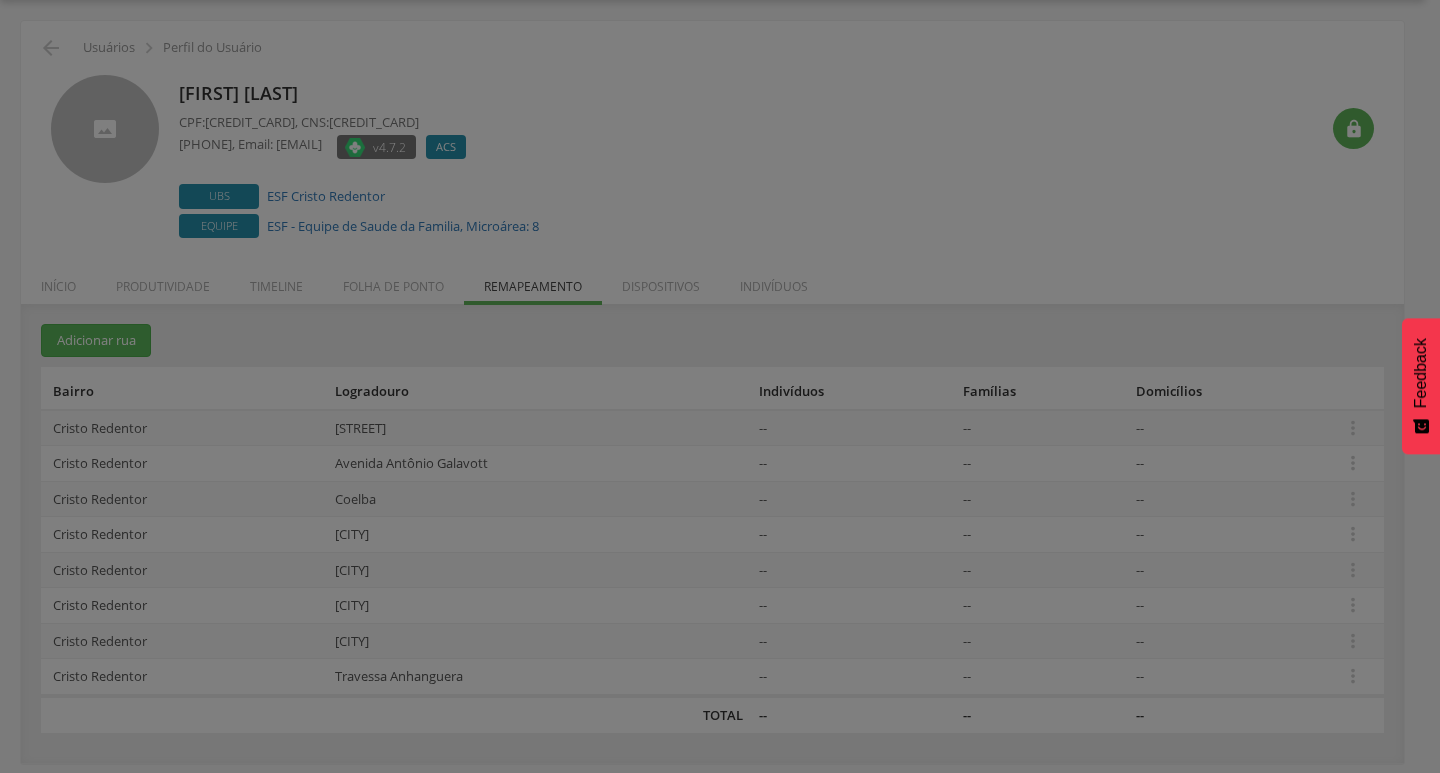 scroll, scrollTop: 0, scrollLeft: 0, axis: both 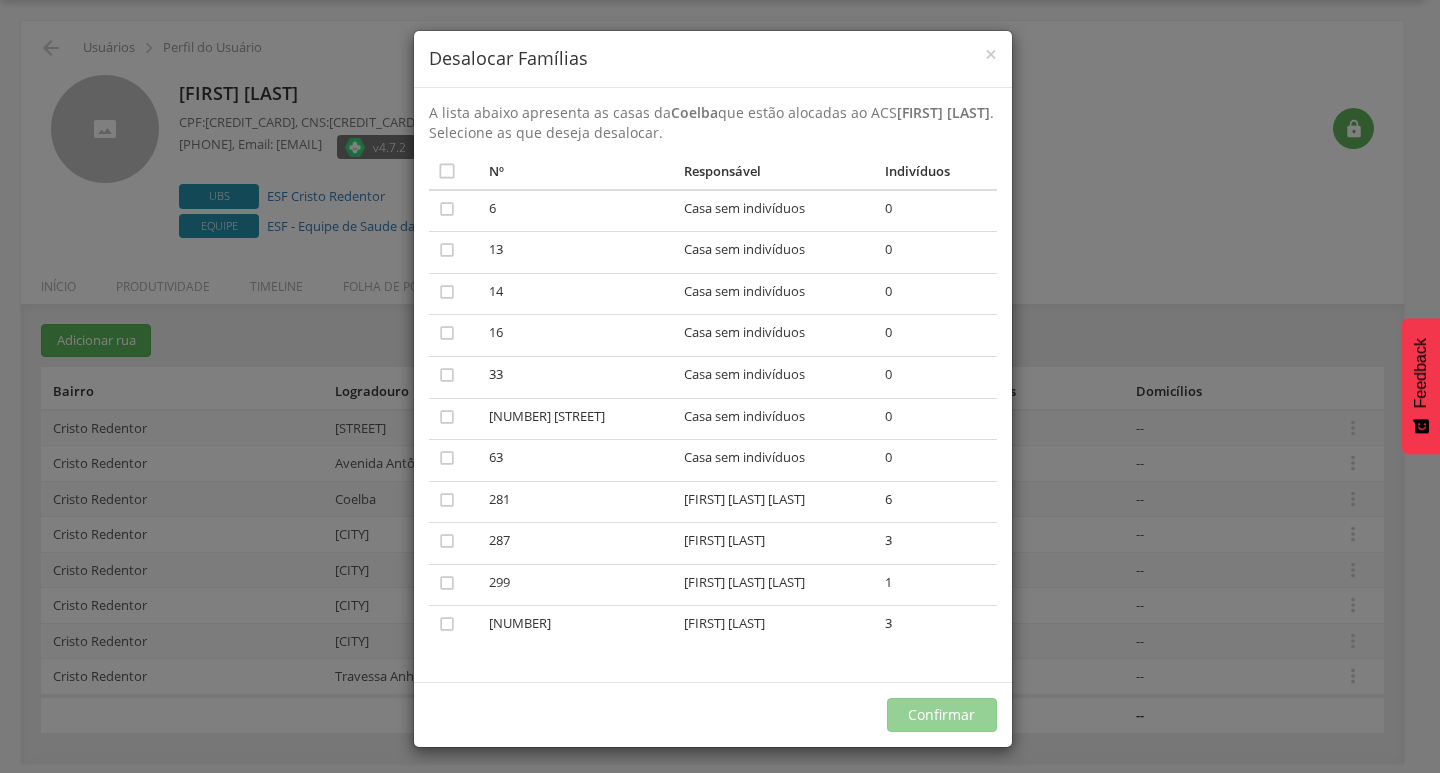 click on "" at bounding box center (455, 211) 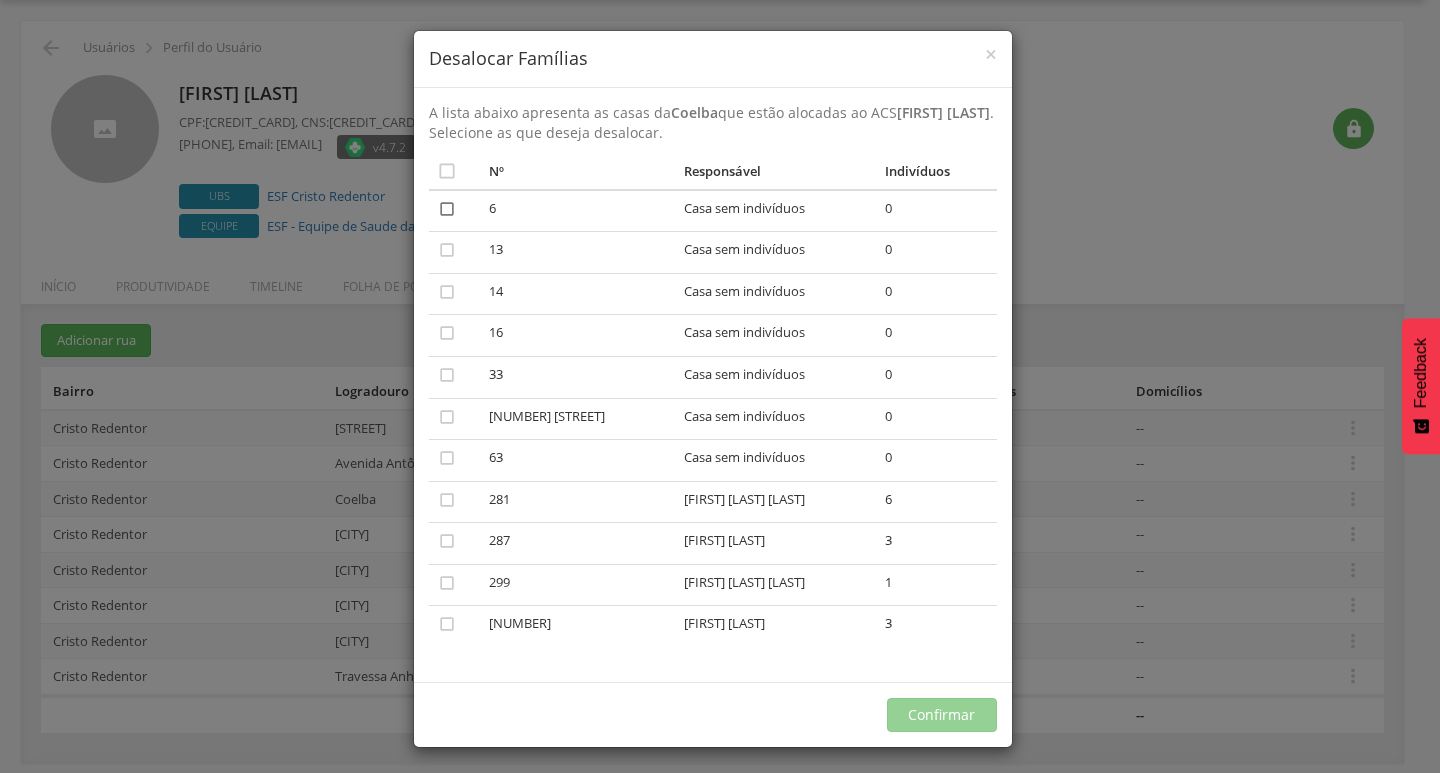 click on "" at bounding box center (447, 209) 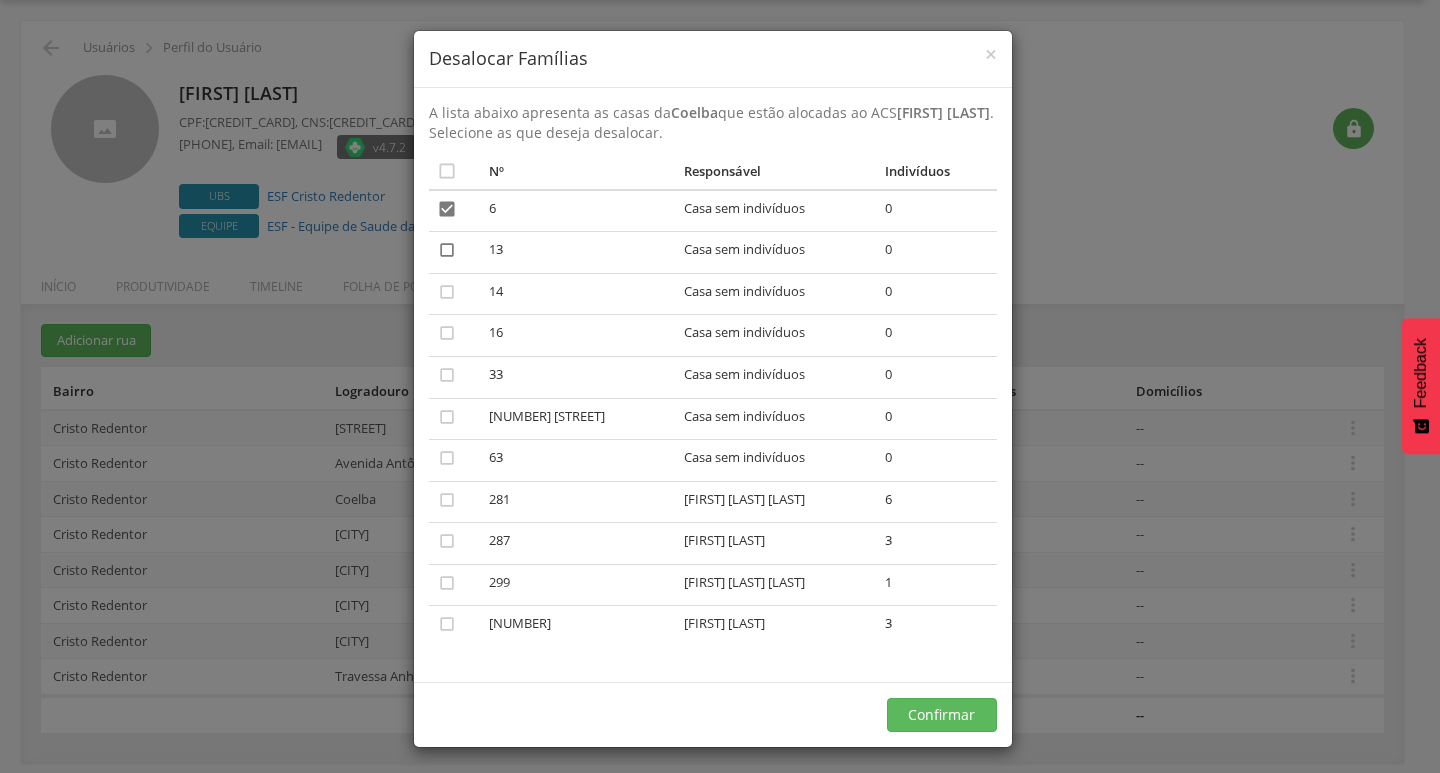 click on "" at bounding box center (447, 250) 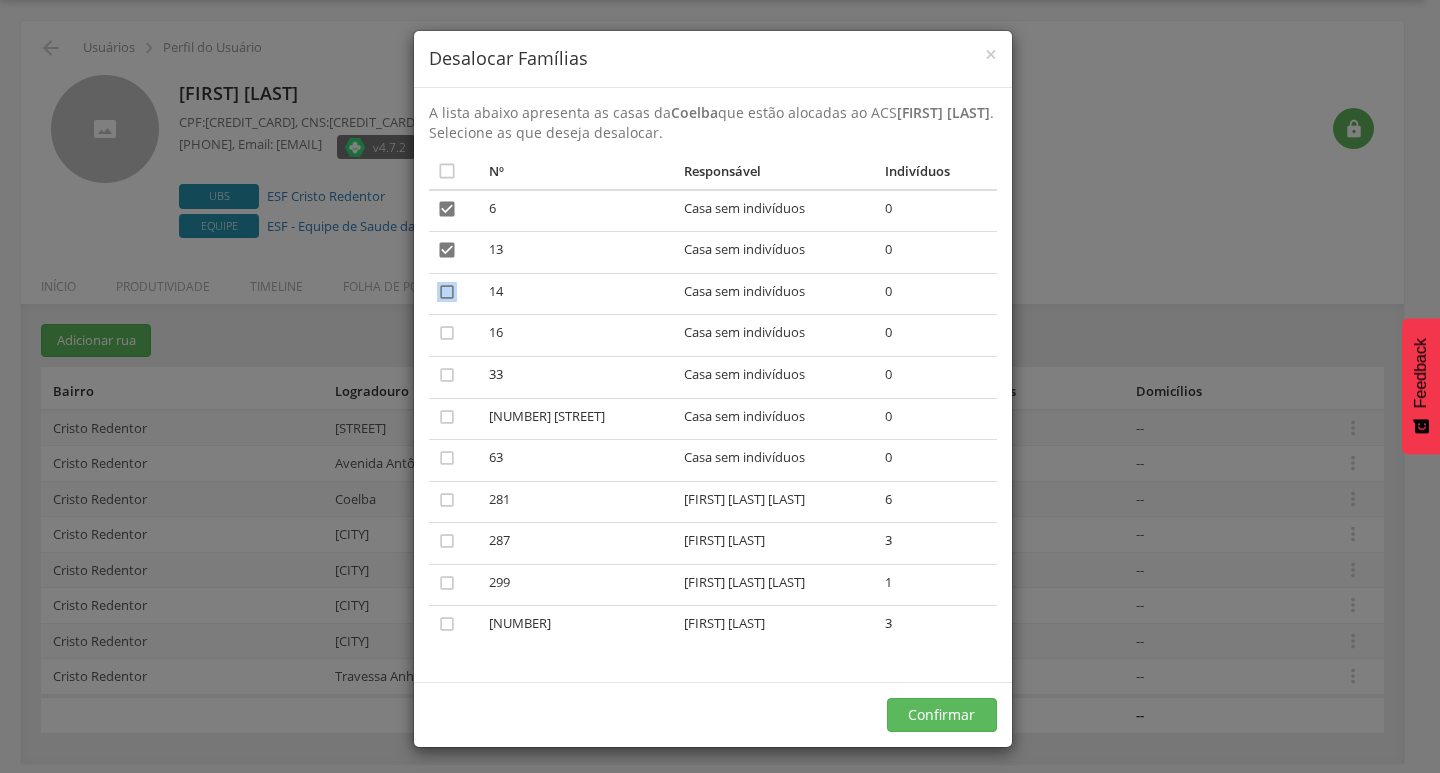 click on "" at bounding box center [447, 292] 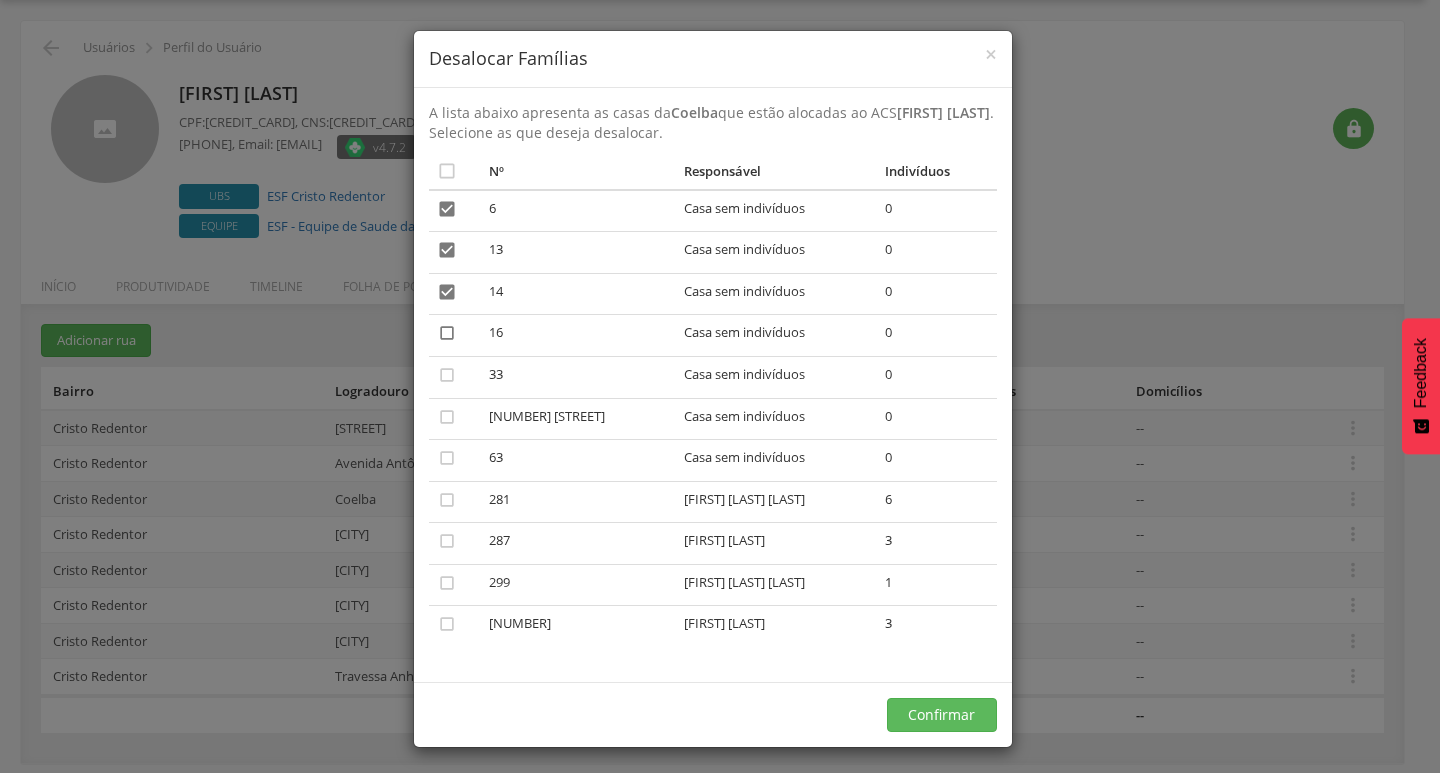 click on "" at bounding box center [447, 333] 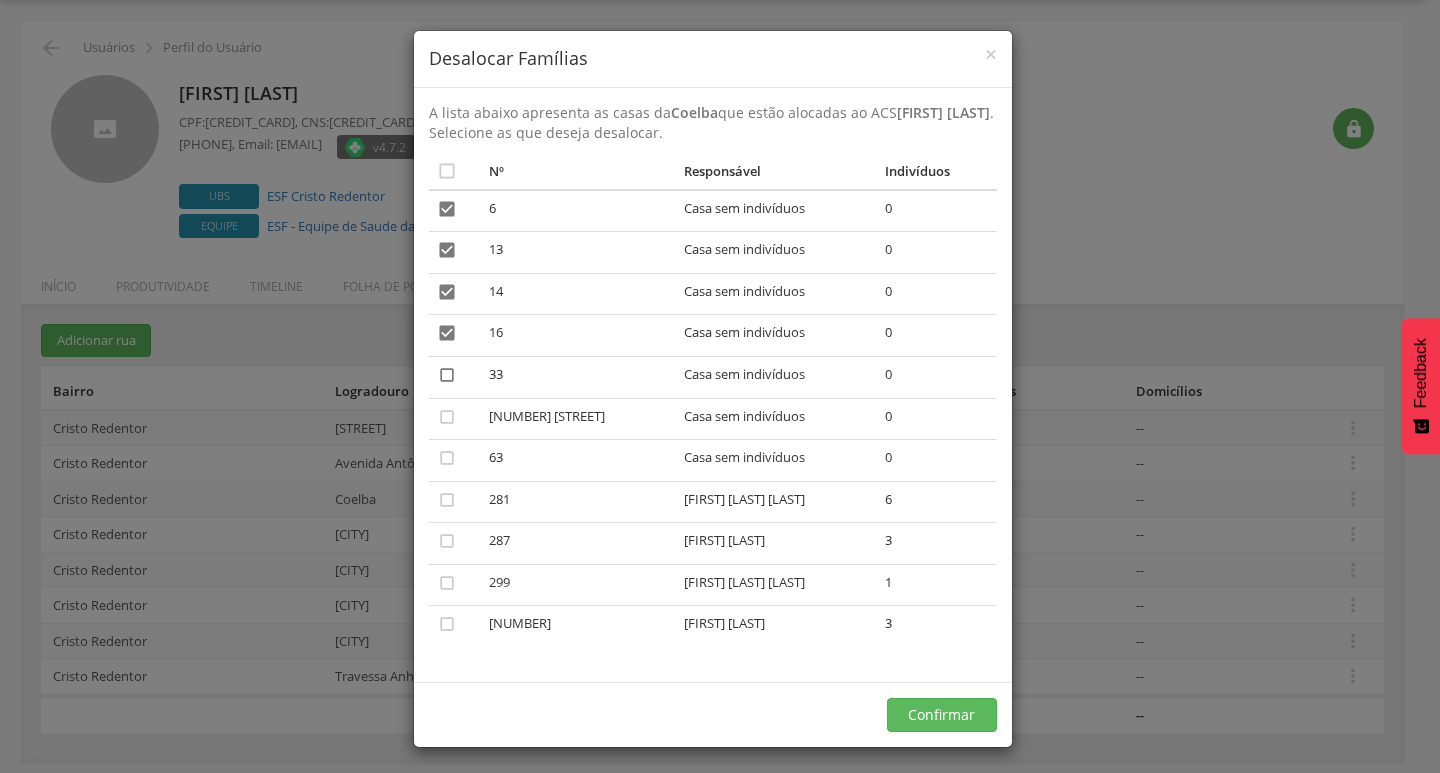 click on "" at bounding box center (447, 375) 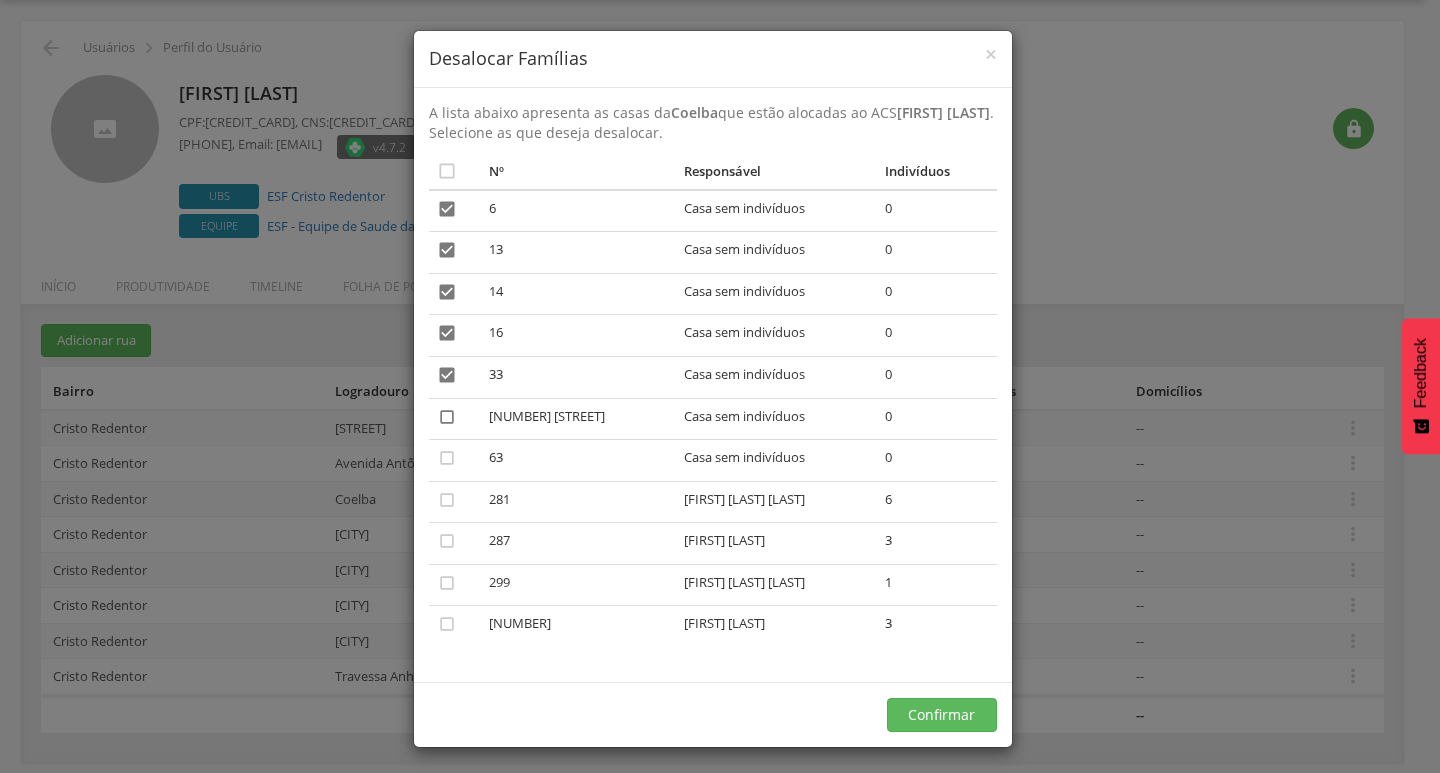 click on "" at bounding box center [447, 417] 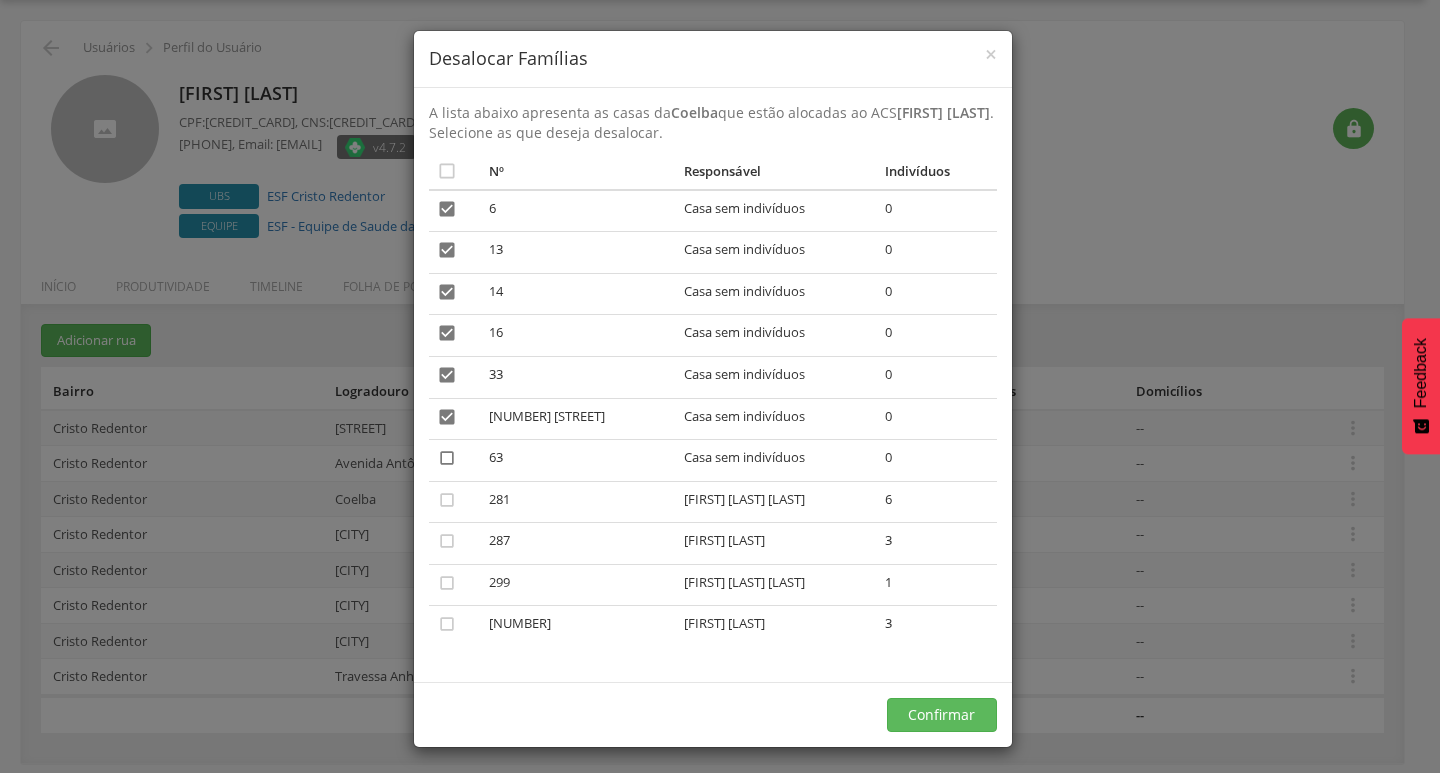 click on "" at bounding box center [447, 458] 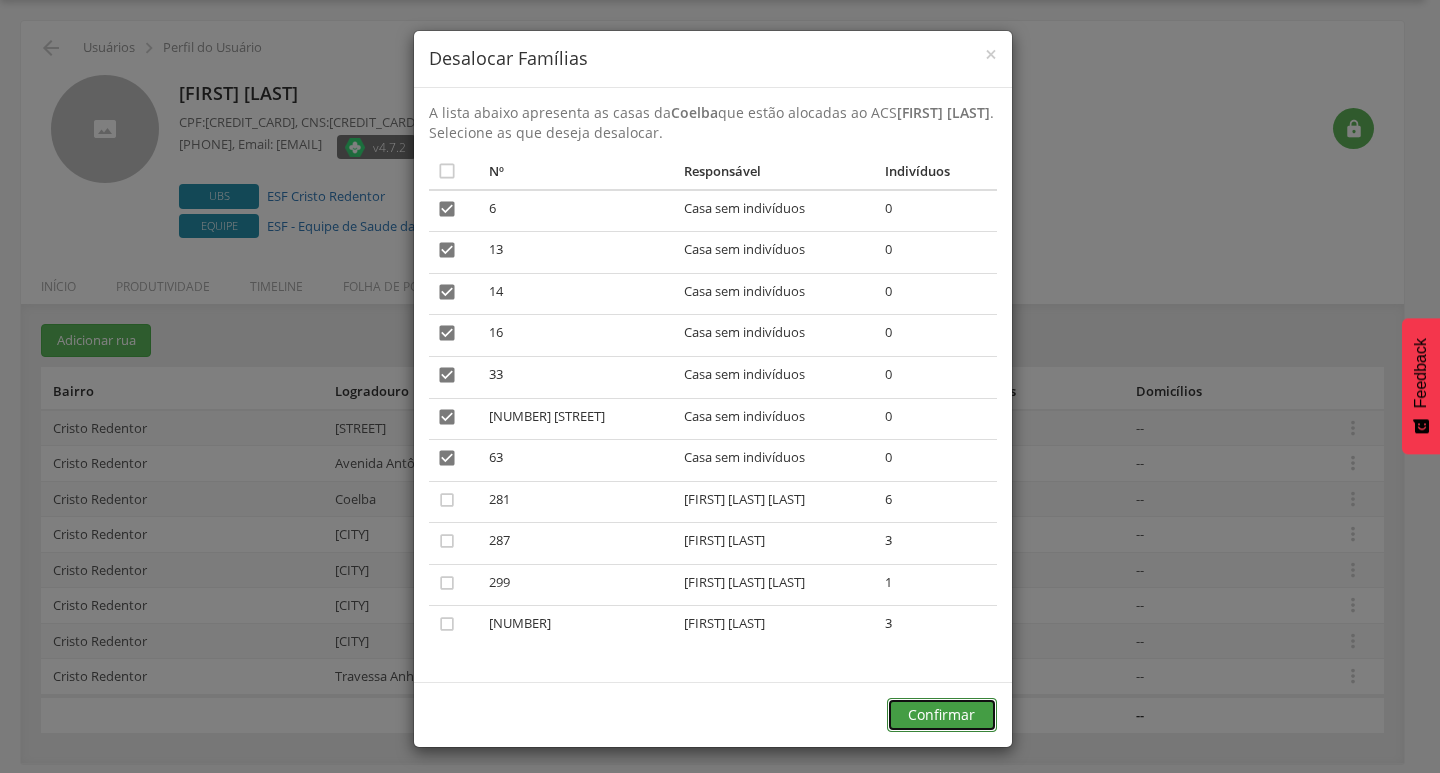 click on "Confirmar" at bounding box center (942, 715) 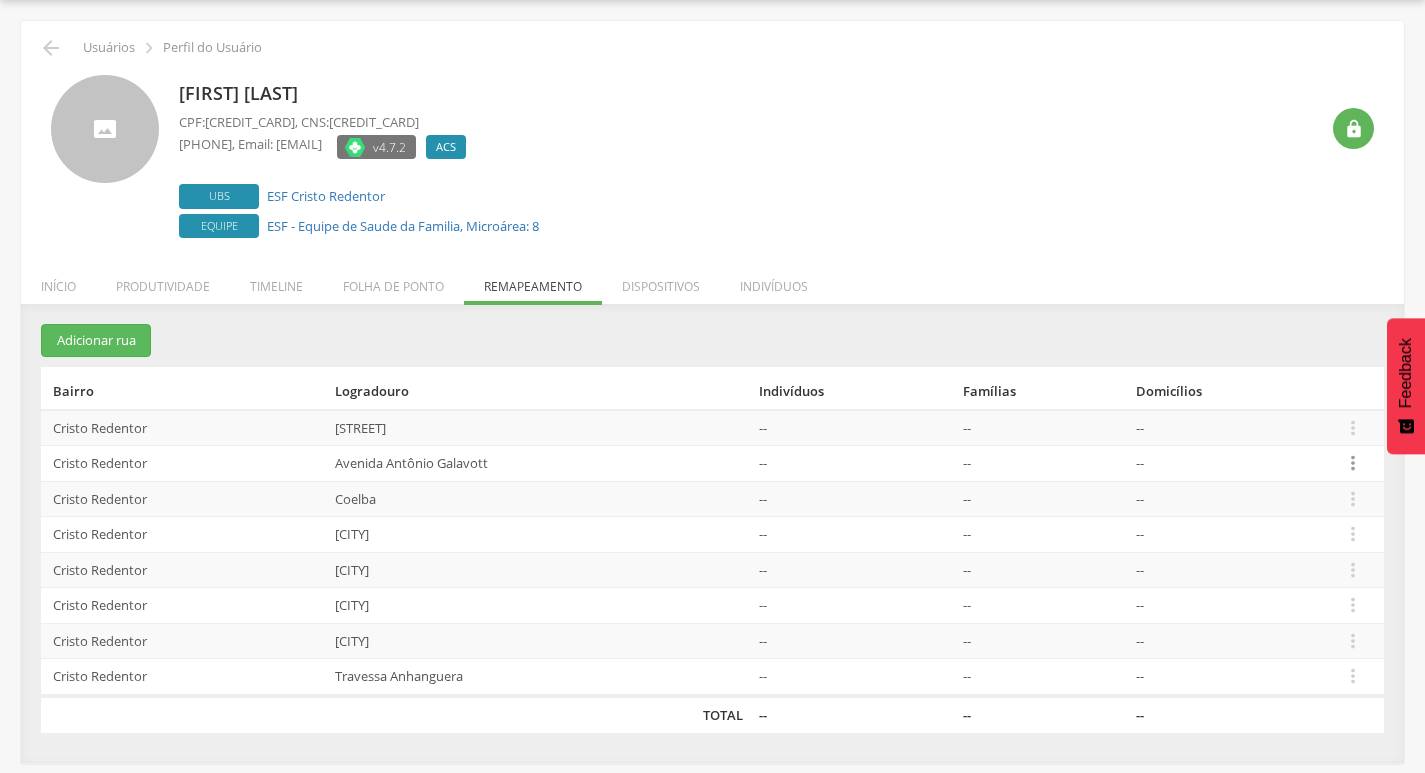 click on "" at bounding box center (1353, 463) 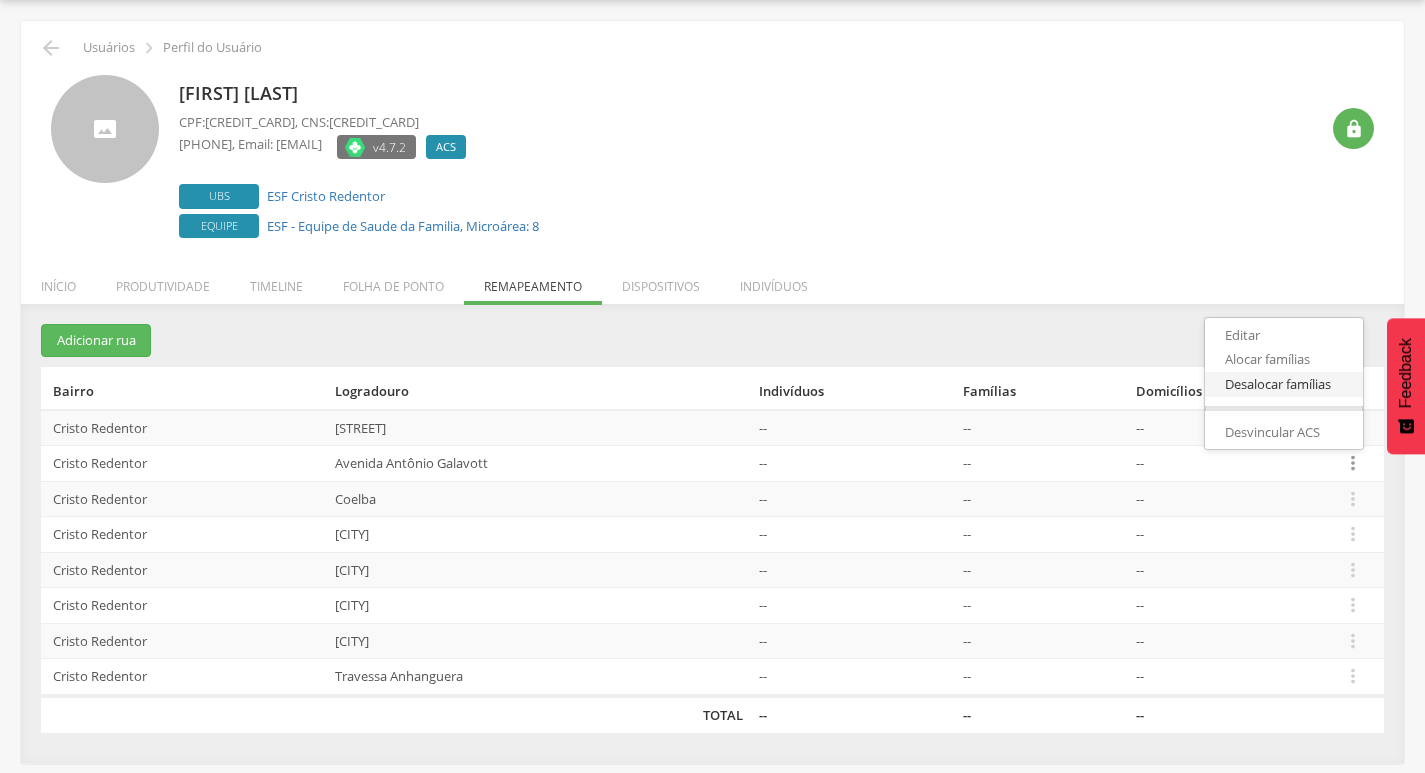 click on "Desalocar famílias" at bounding box center (1284, 384) 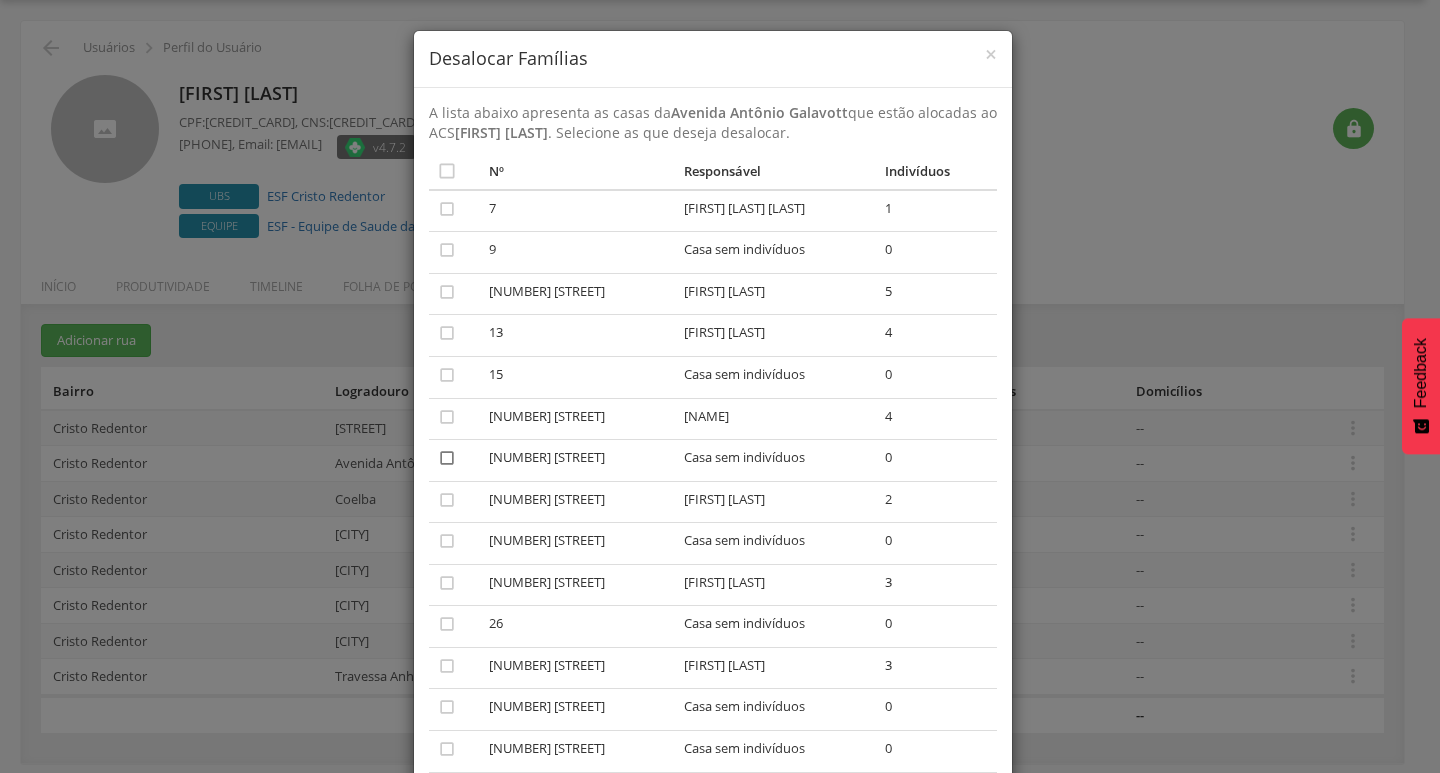 click on "" at bounding box center [447, 458] 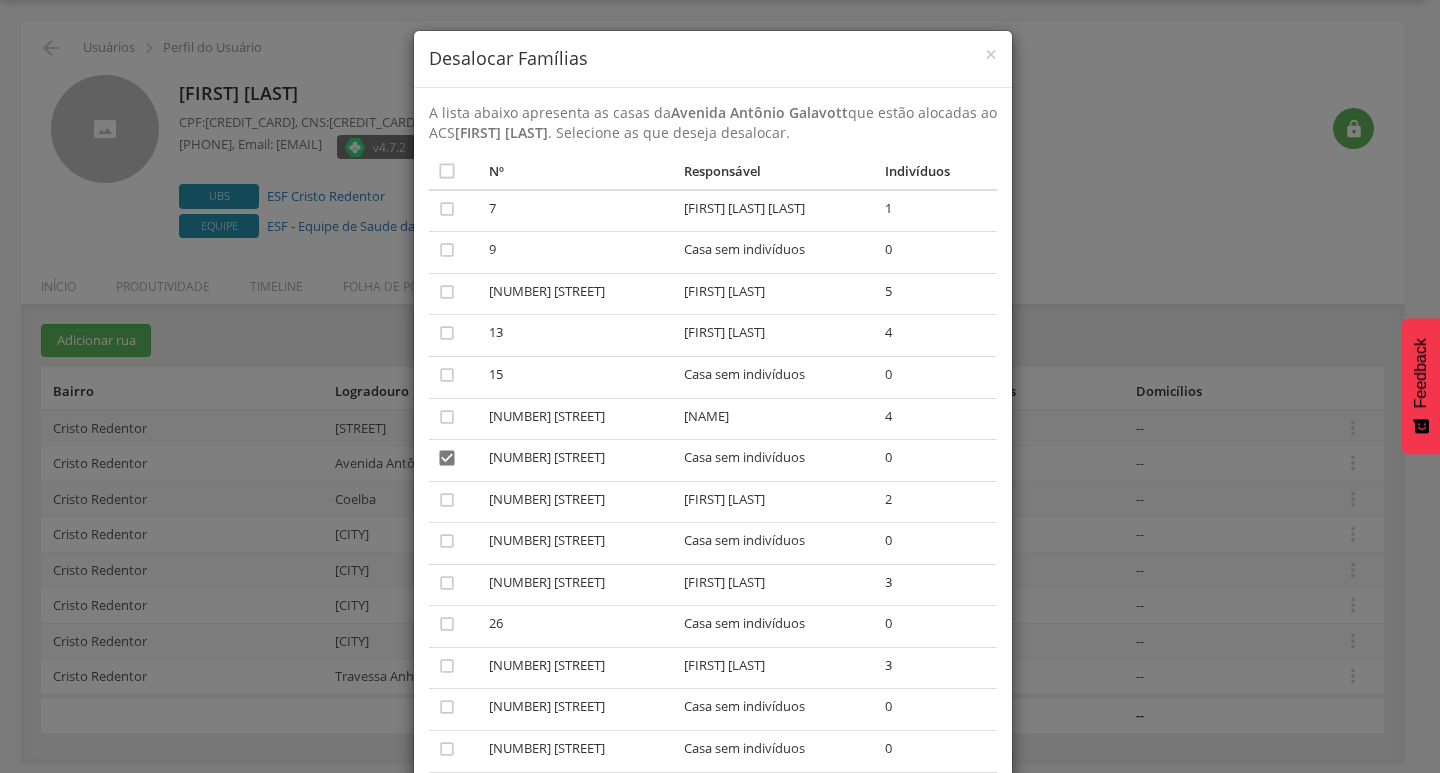 click on "" at bounding box center (455, 544) 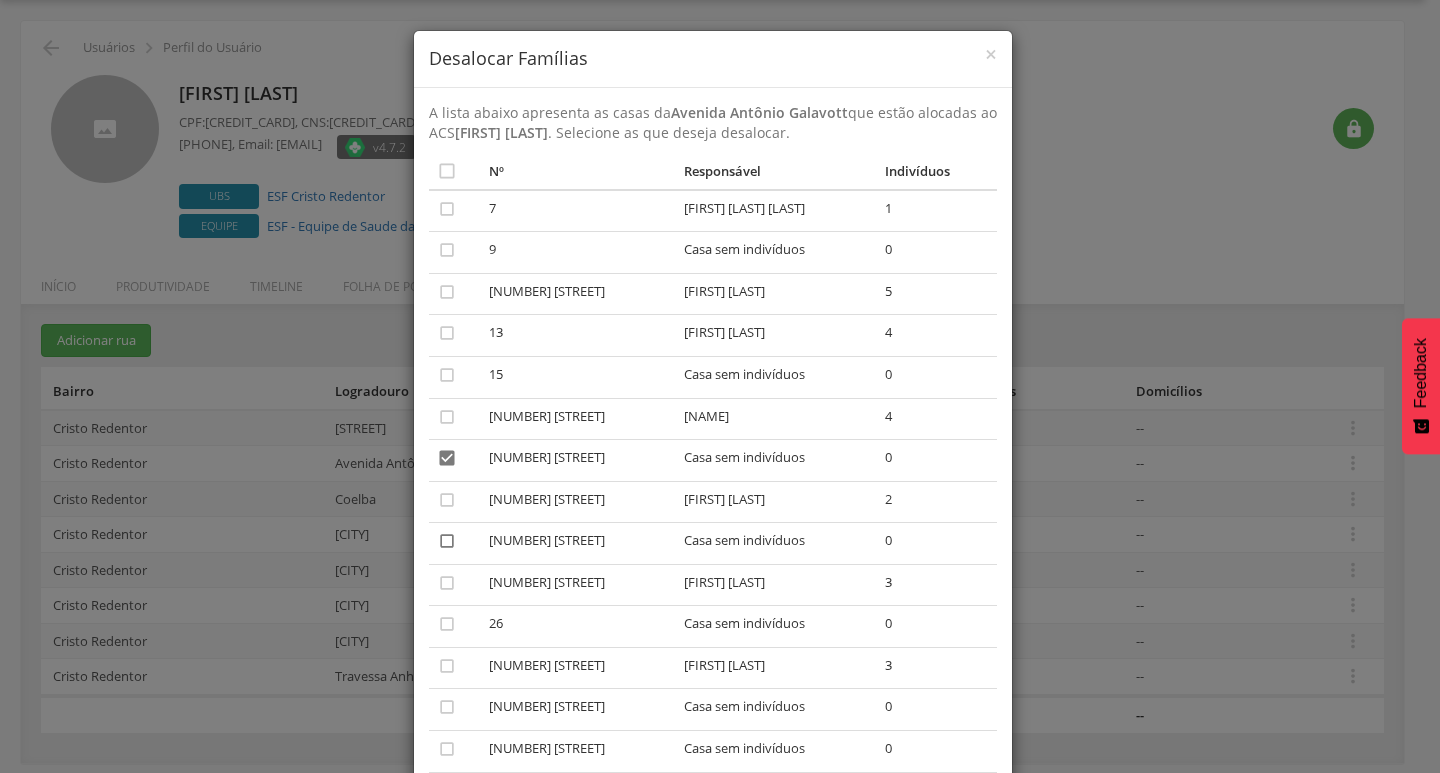 click on "" at bounding box center (447, 541) 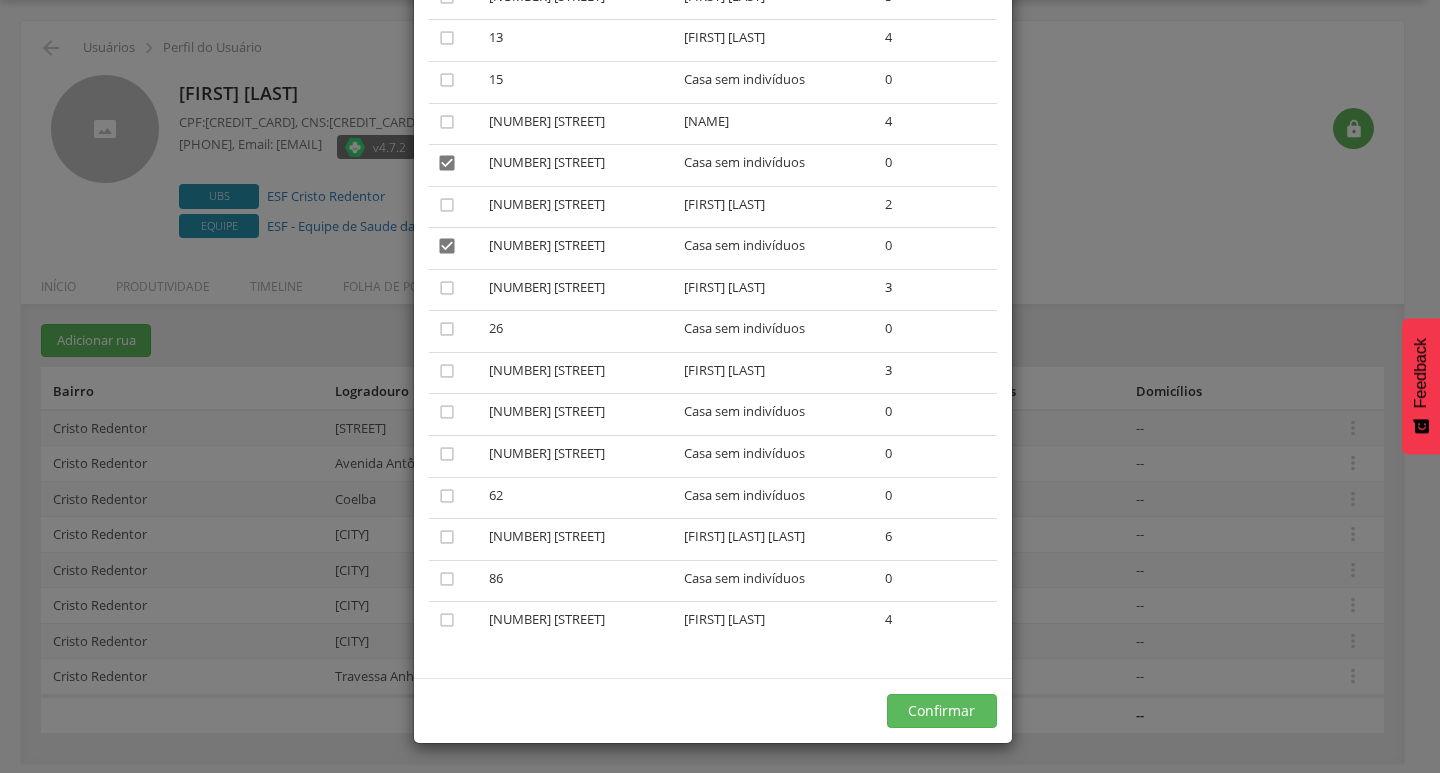 scroll, scrollTop: 296, scrollLeft: 0, axis: vertical 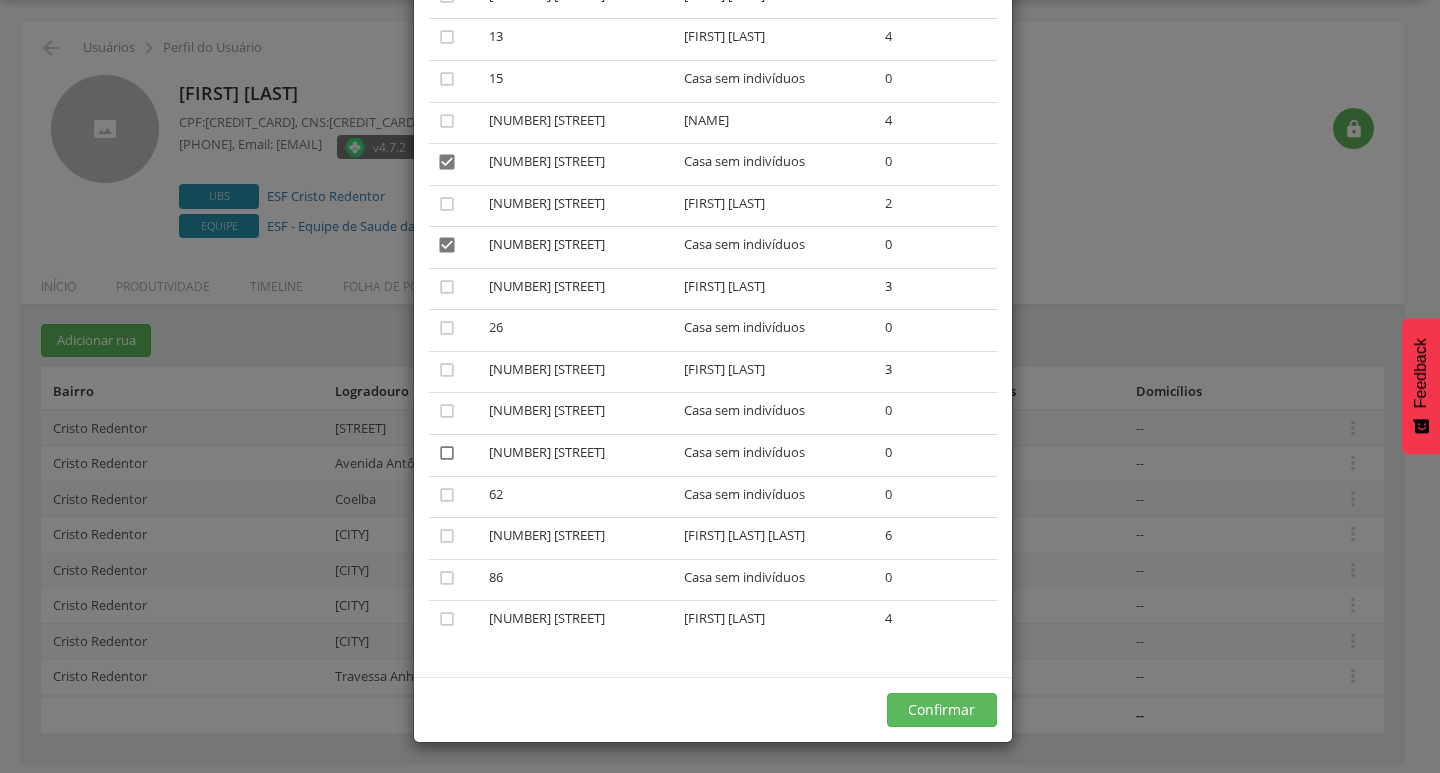 click on "" at bounding box center [447, 453] 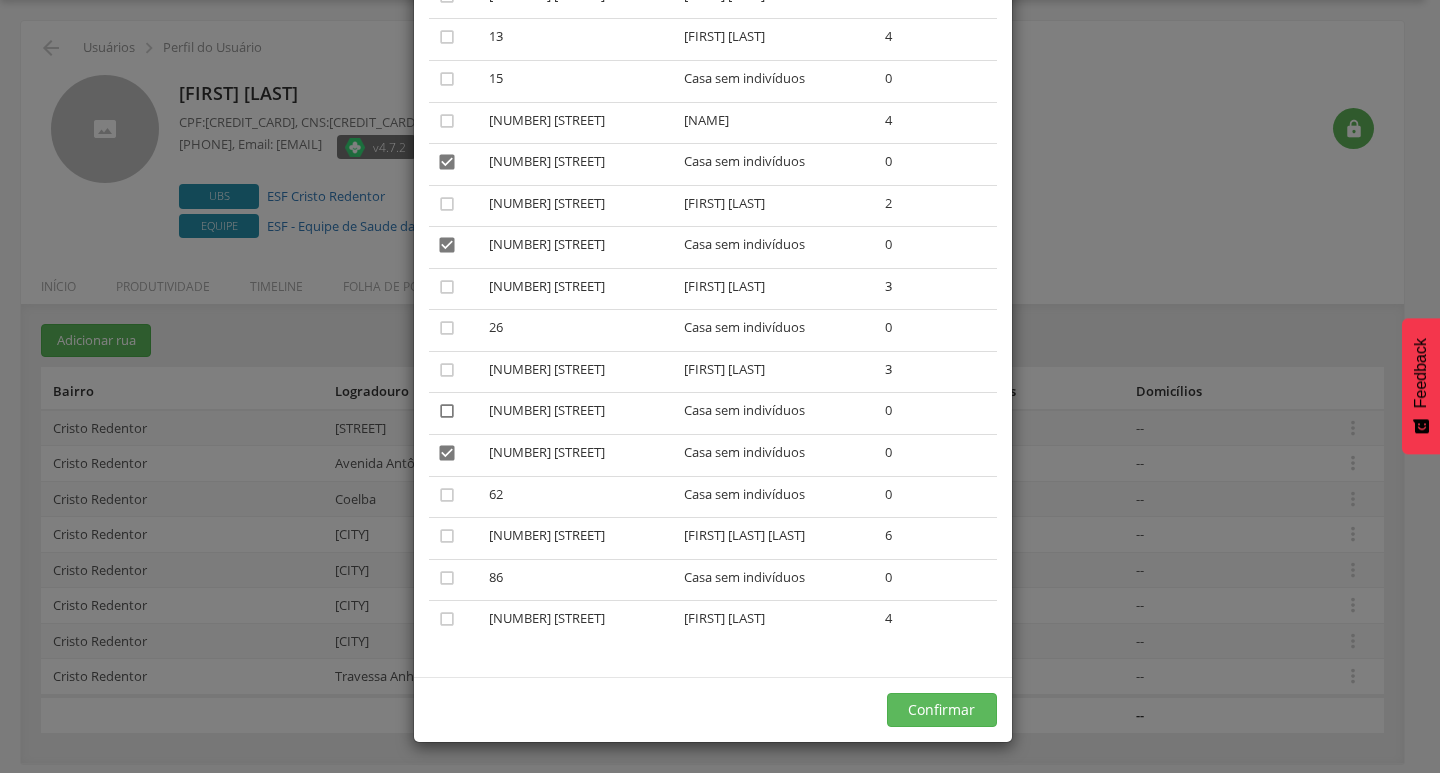 click on "" at bounding box center [447, 411] 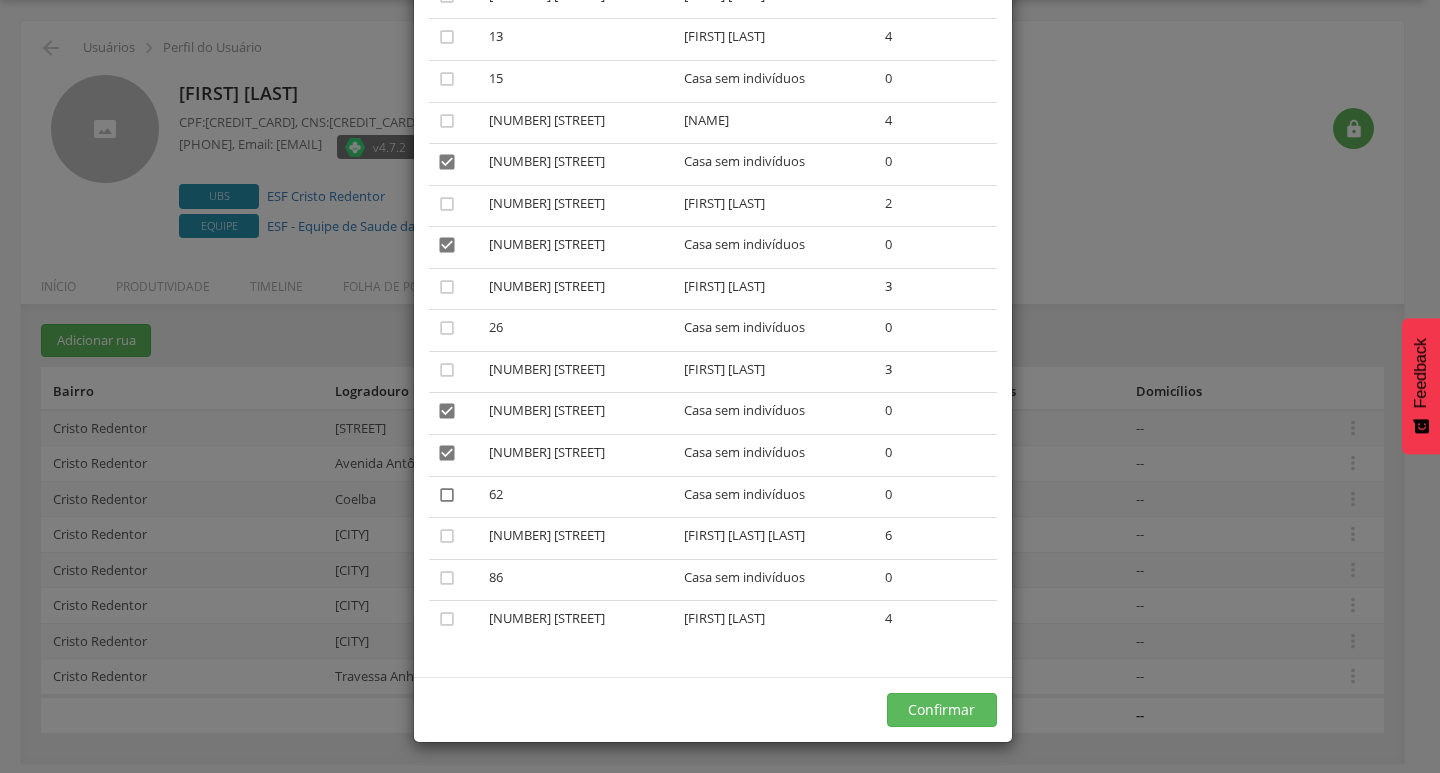click on "" at bounding box center [447, 495] 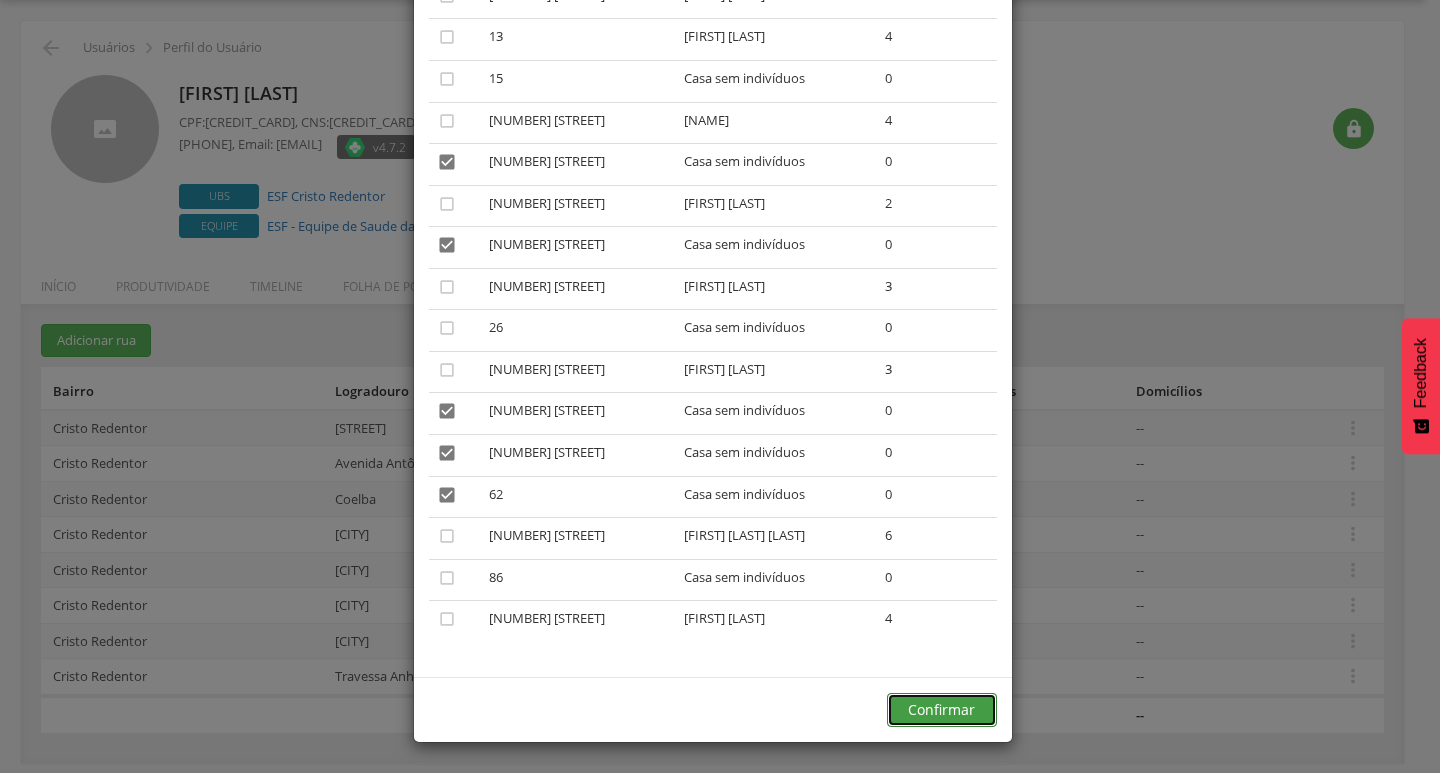click on "Confirmar" at bounding box center [942, 710] 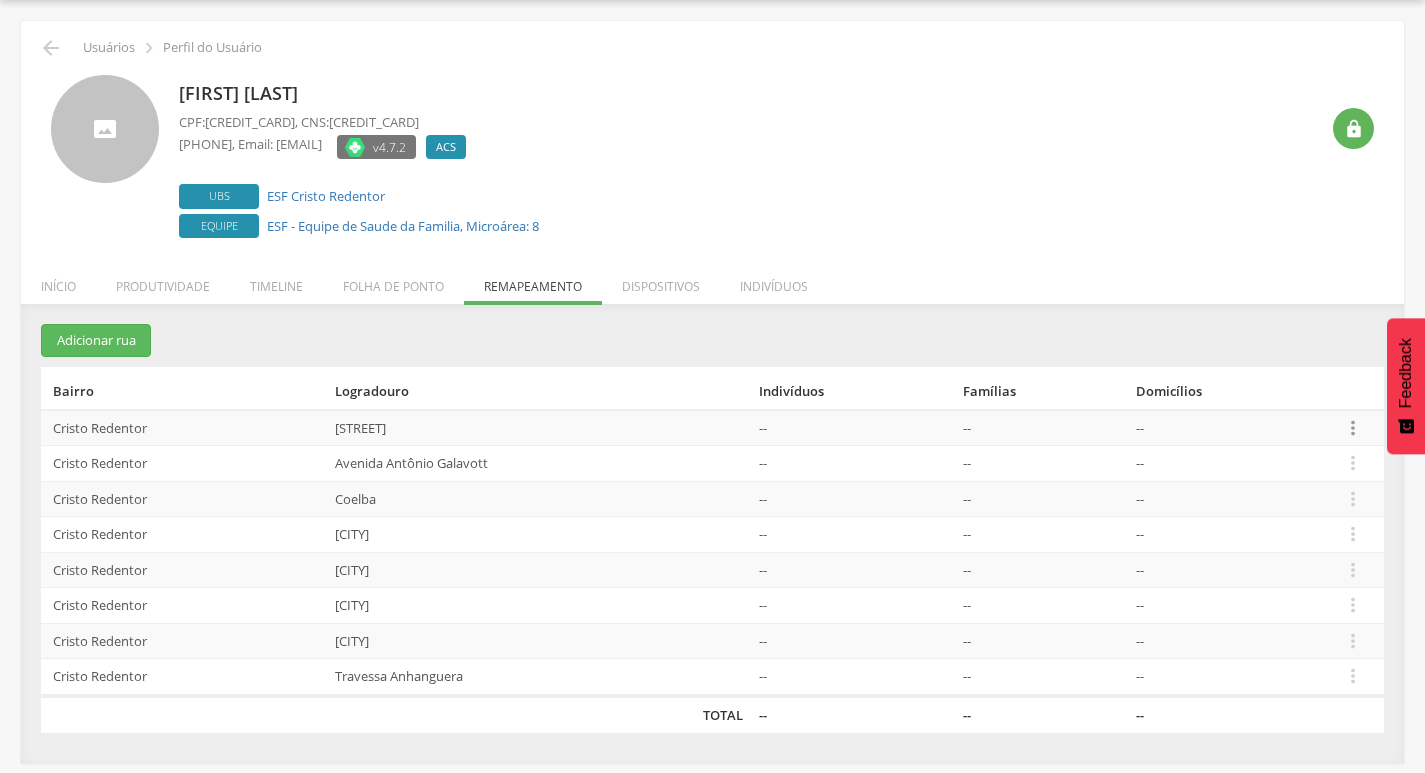 click on "" at bounding box center [1353, 428] 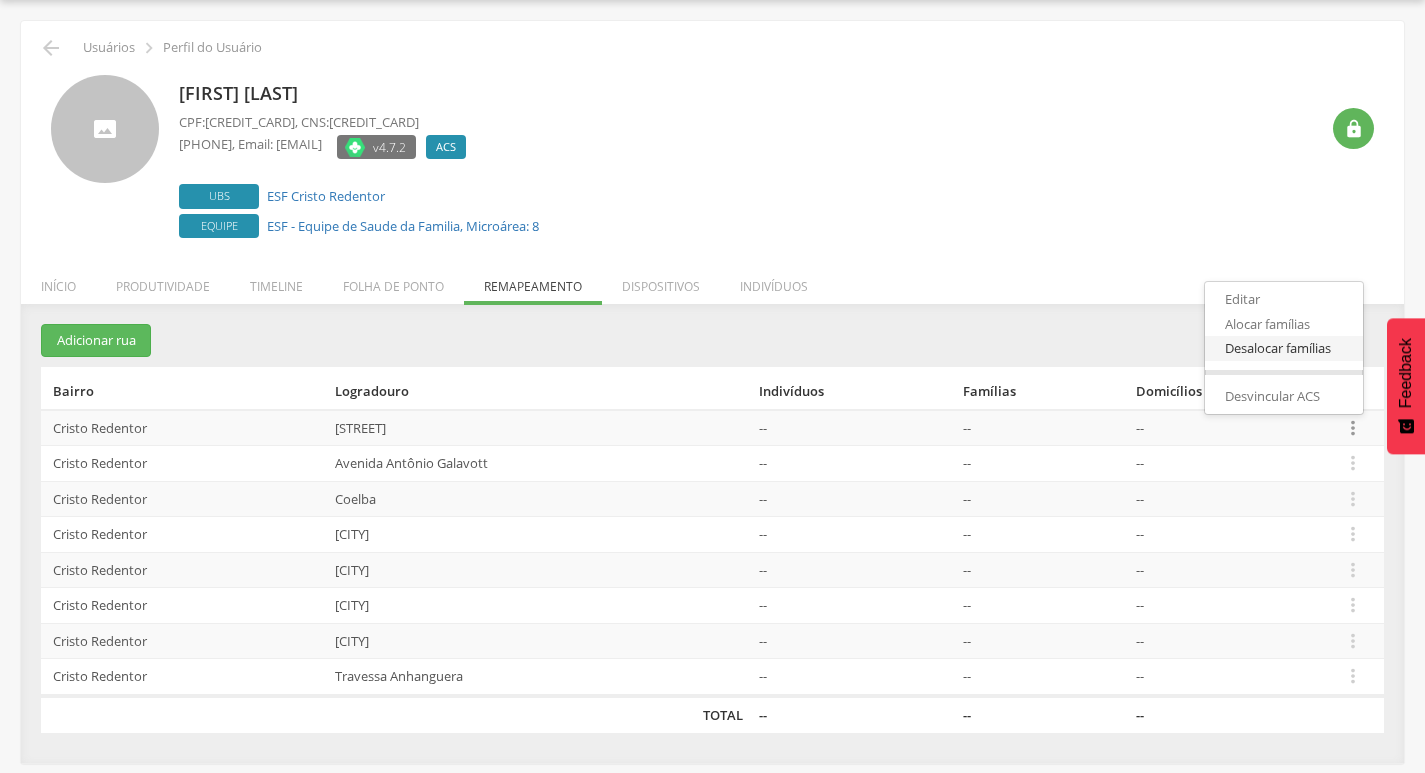 click on "Desalocar famílias" at bounding box center (1284, 348) 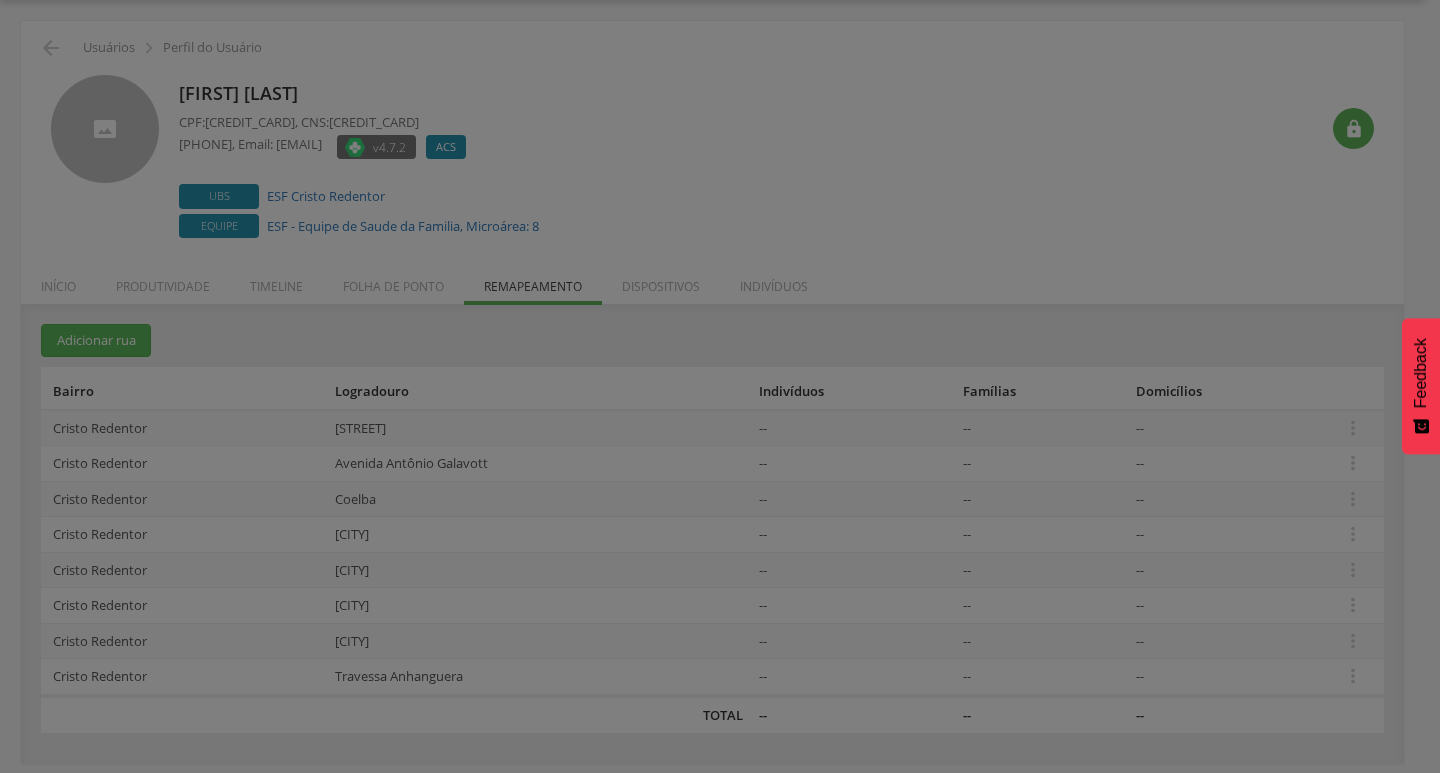 scroll, scrollTop: 0, scrollLeft: 0, axis: both 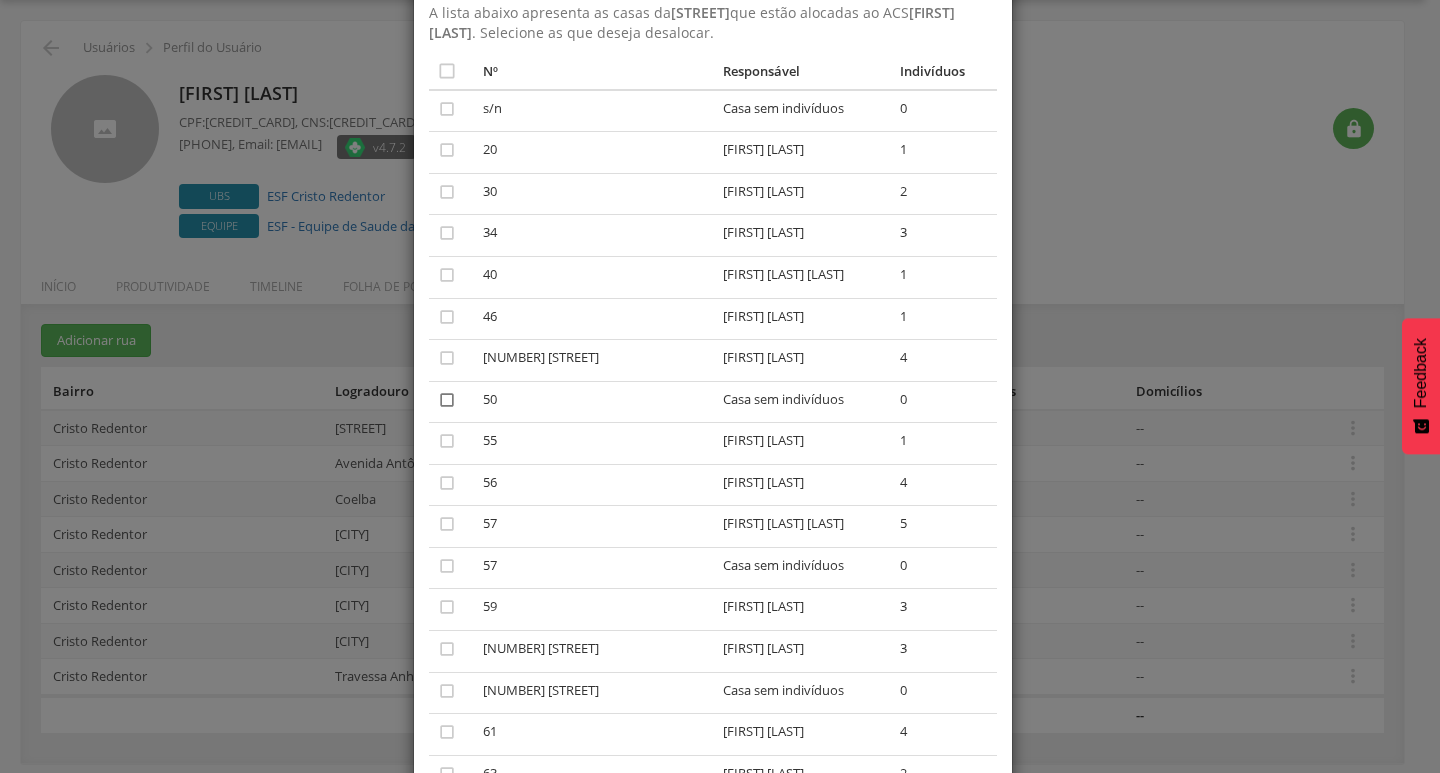 click on "" at bounding box center [447, 400] 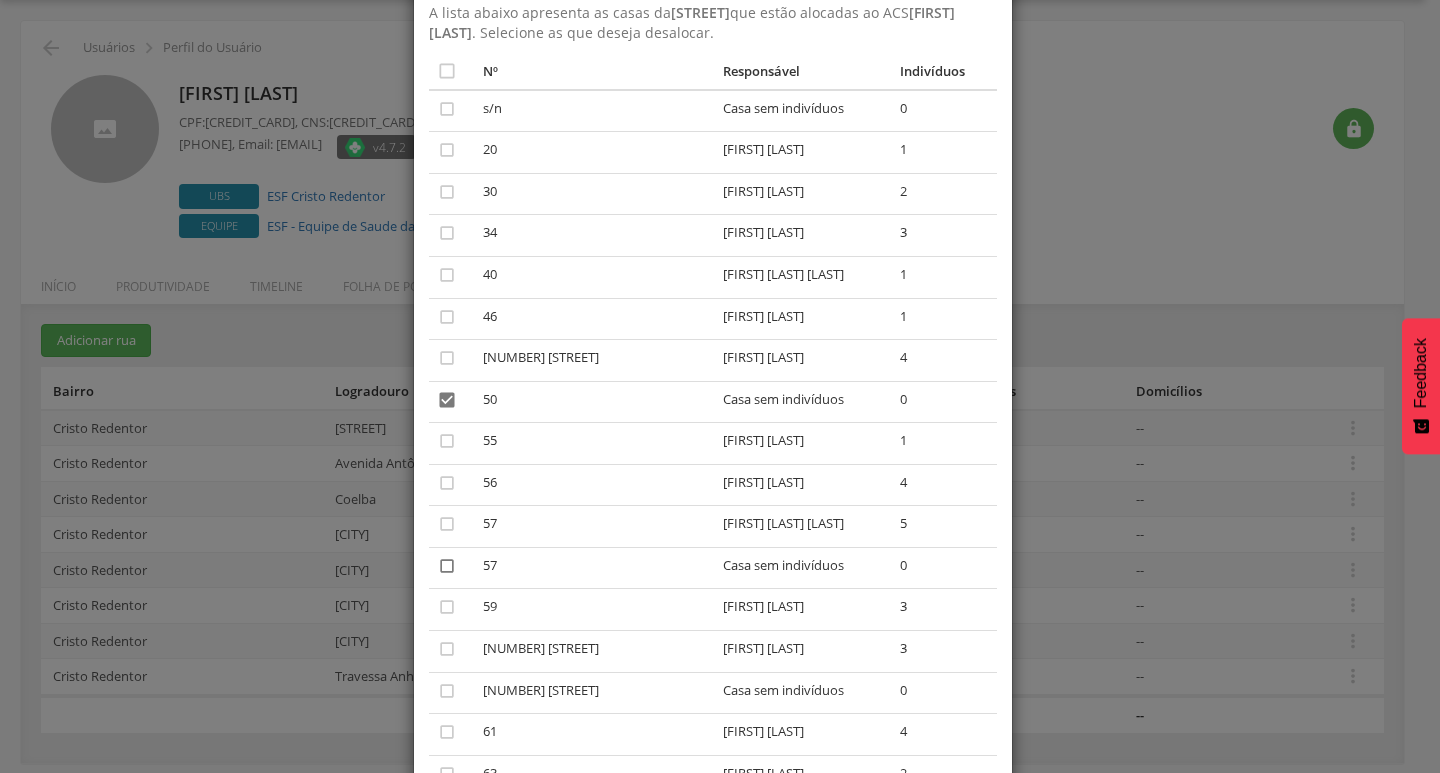 click on "" at bounding box center (447, 566) 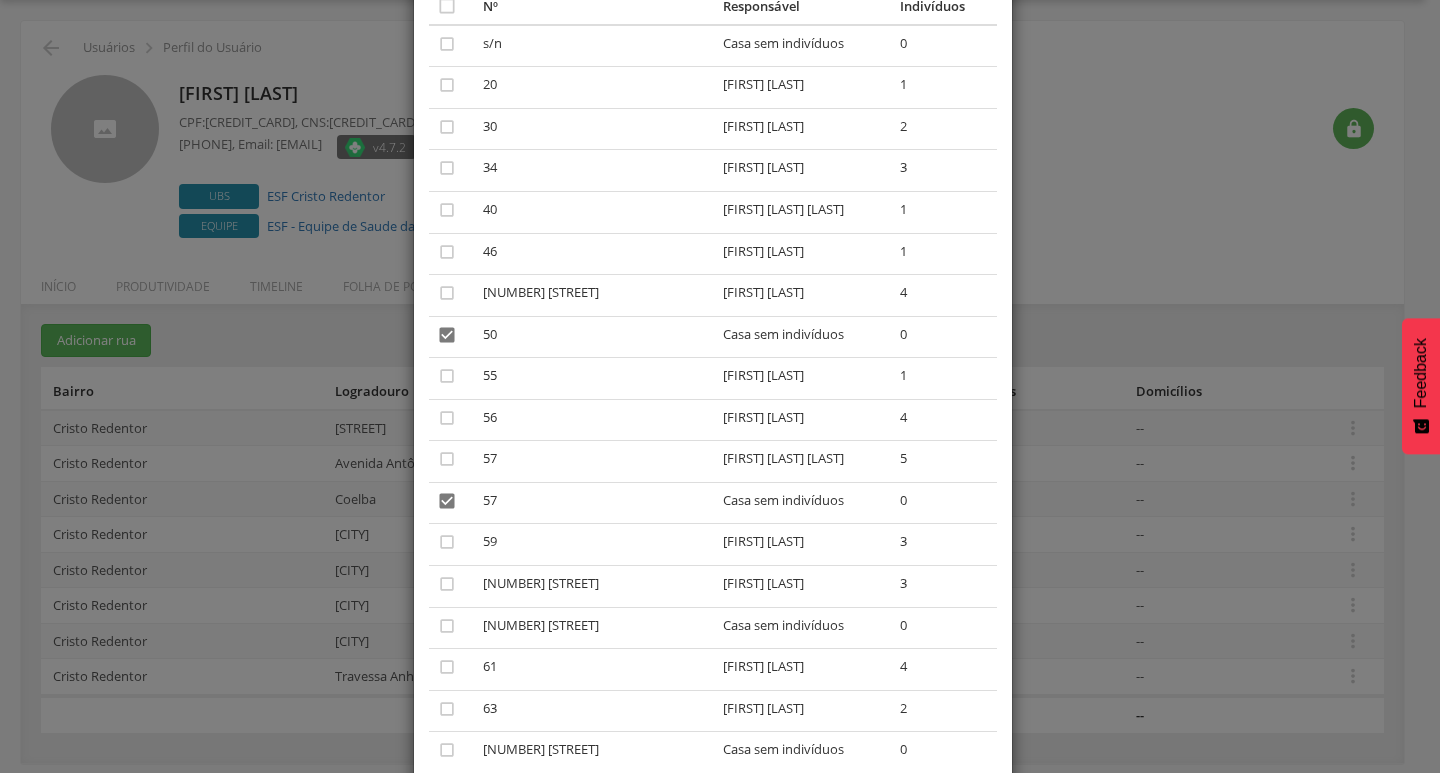 scroll, scrollTop: 200, scrollLeft: 0, axis: vertical 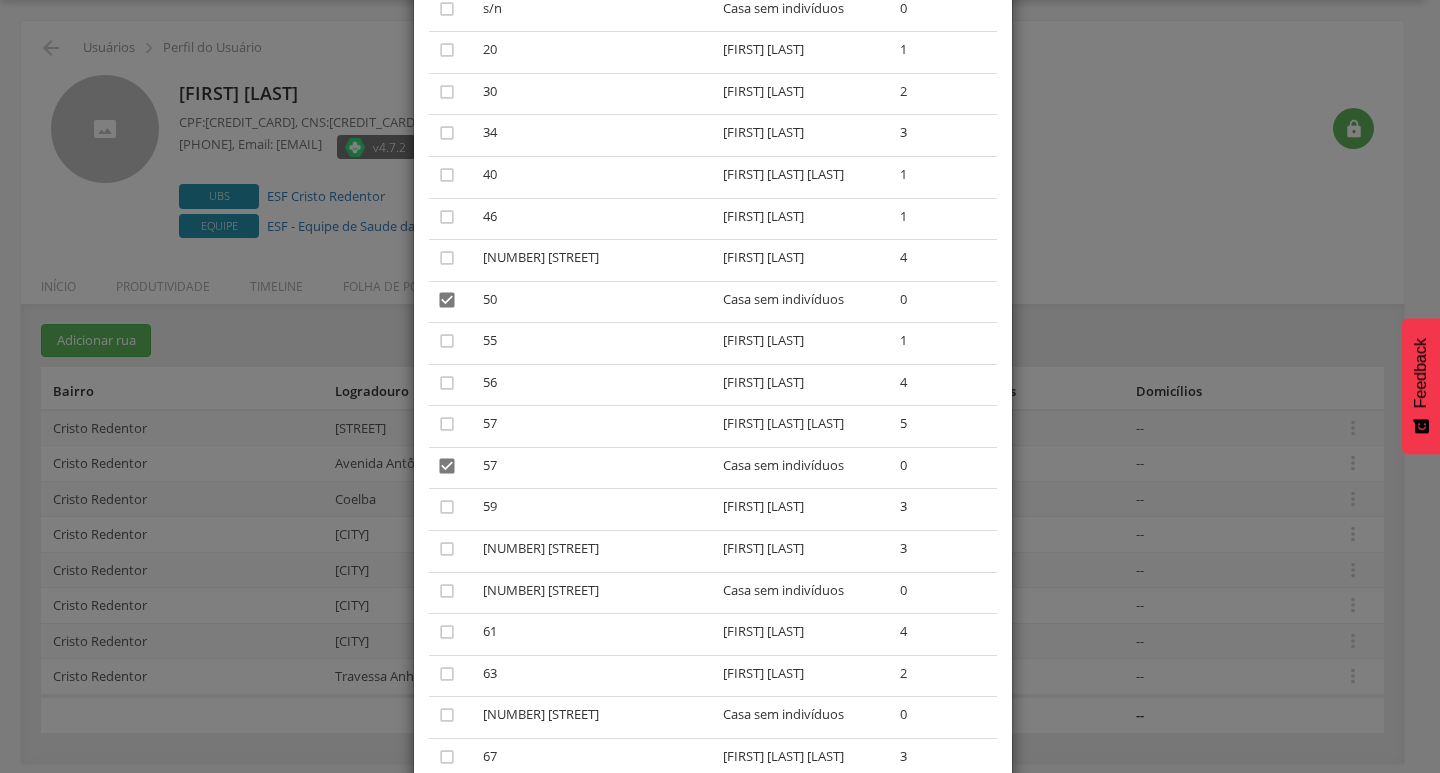 click on "" at bounding box center [452, 593] 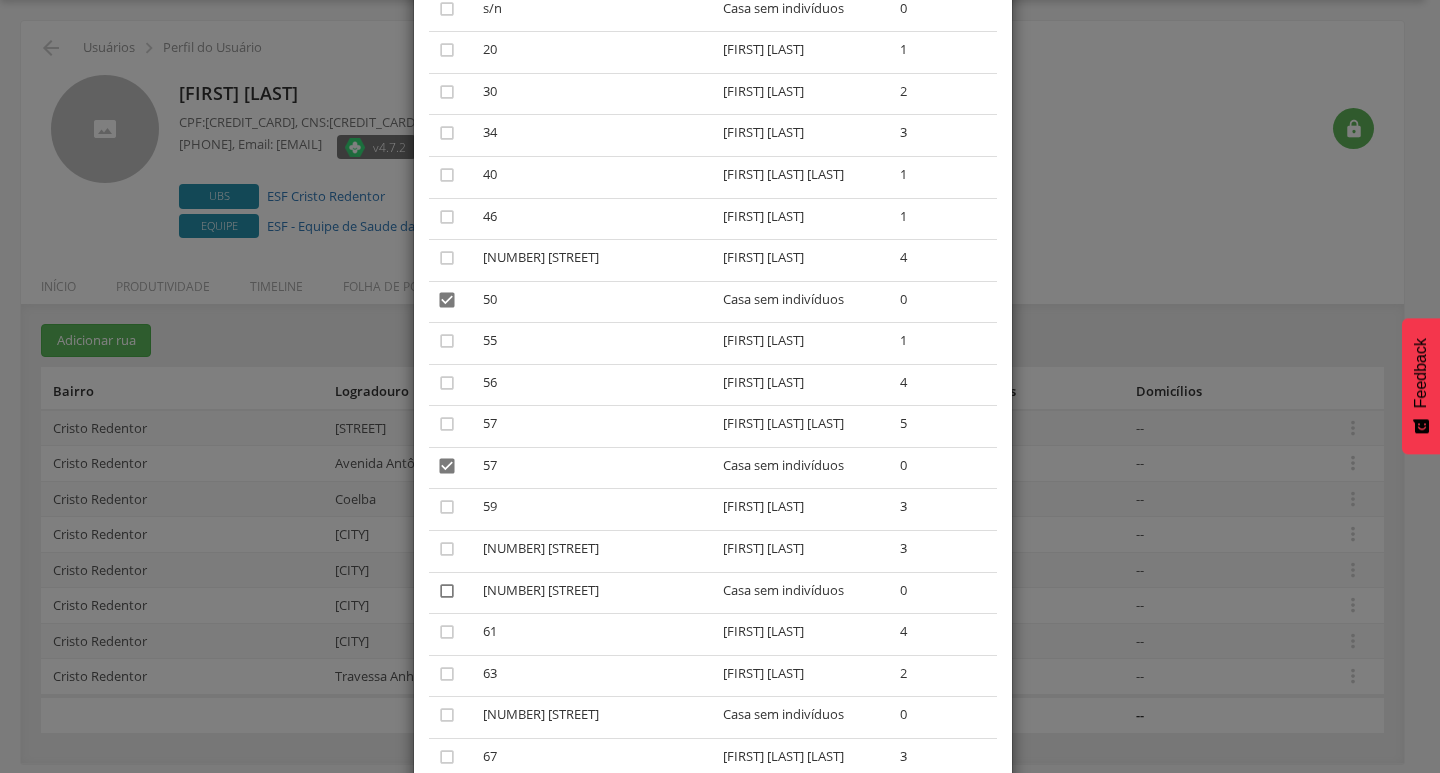 click on "" at bounding box center (447, 591) 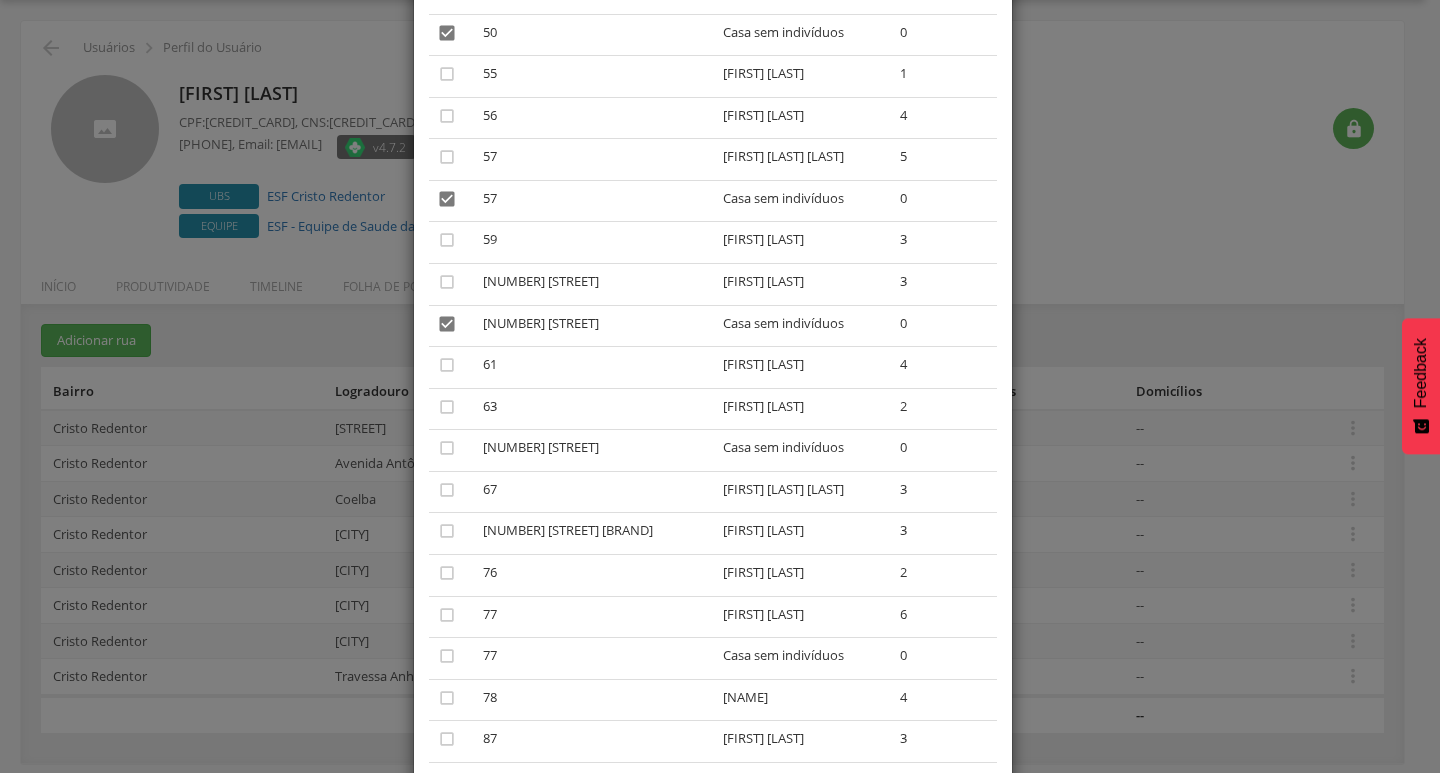 scroll, scrollTop: 500, scrollLeft: 0, axis: vertical 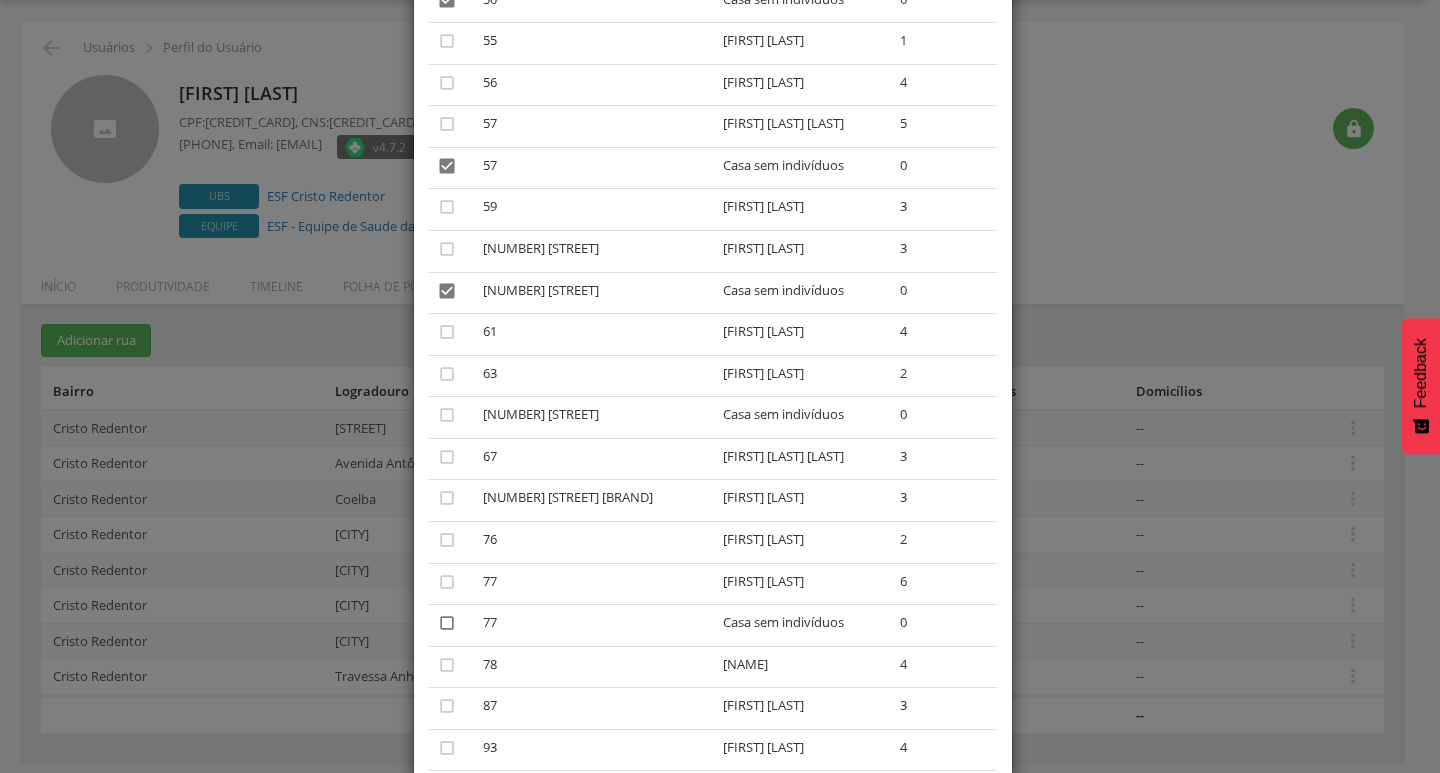 click on "" at bounding box center (447, 623) 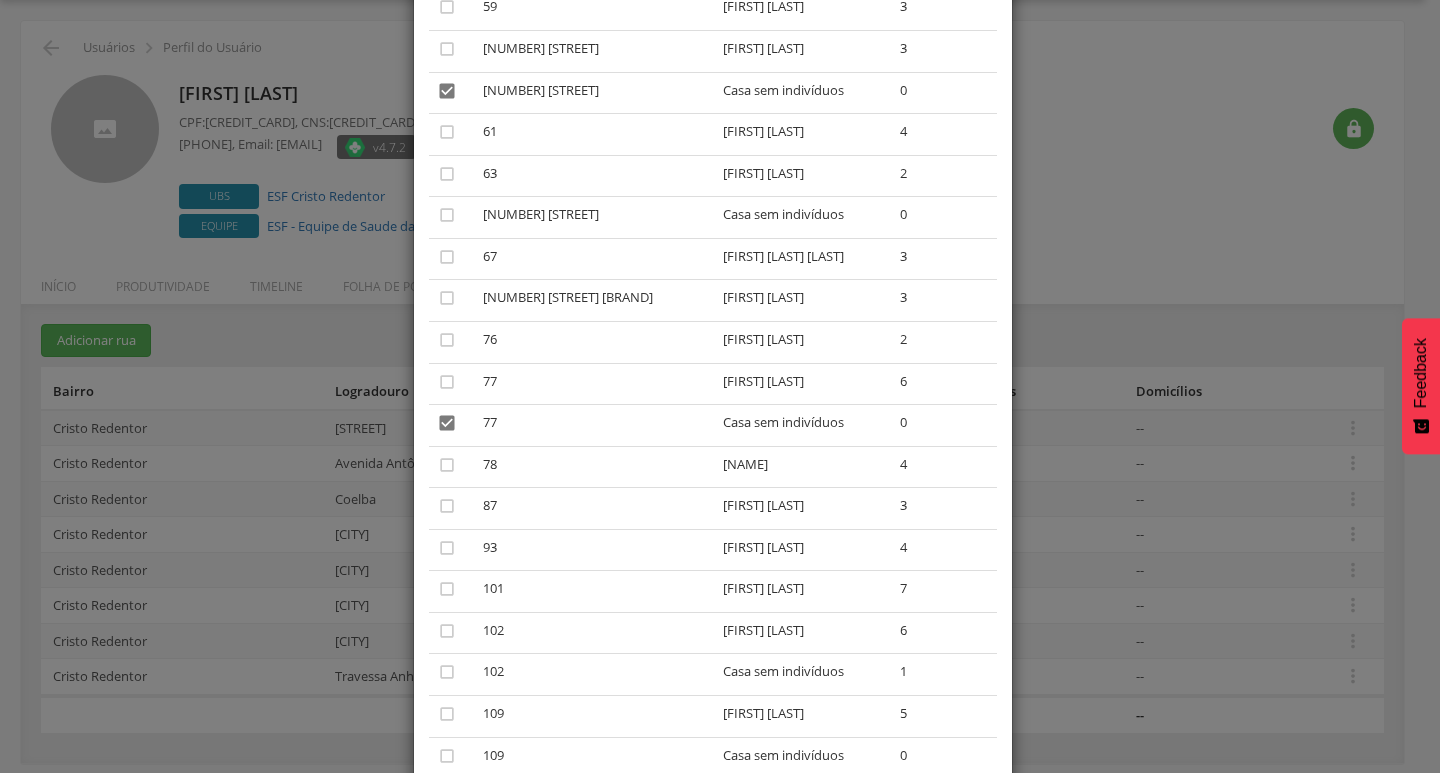 scroll, scrollTop: 800, scrollLeft: 0, axis: vertical 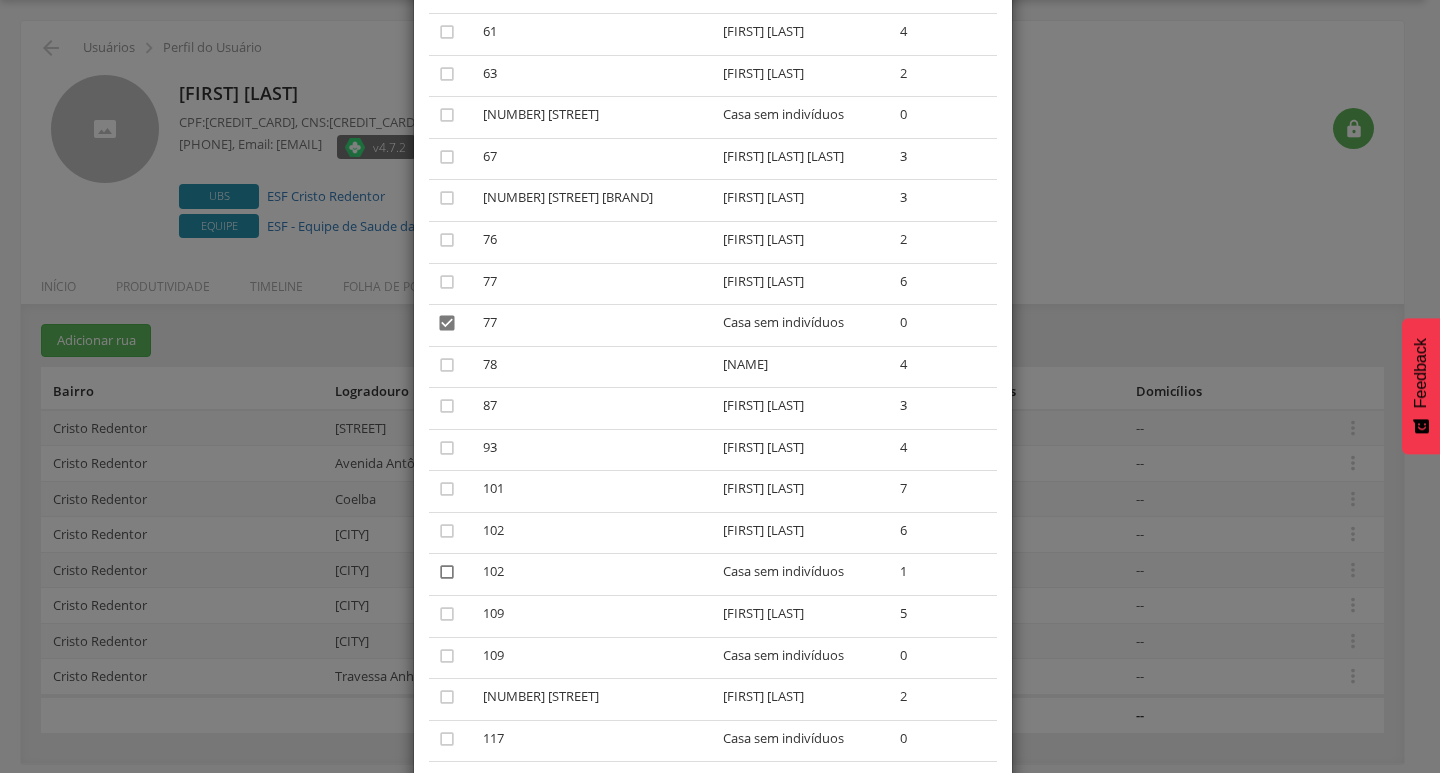 click on "" at bounding box center [447, 572] 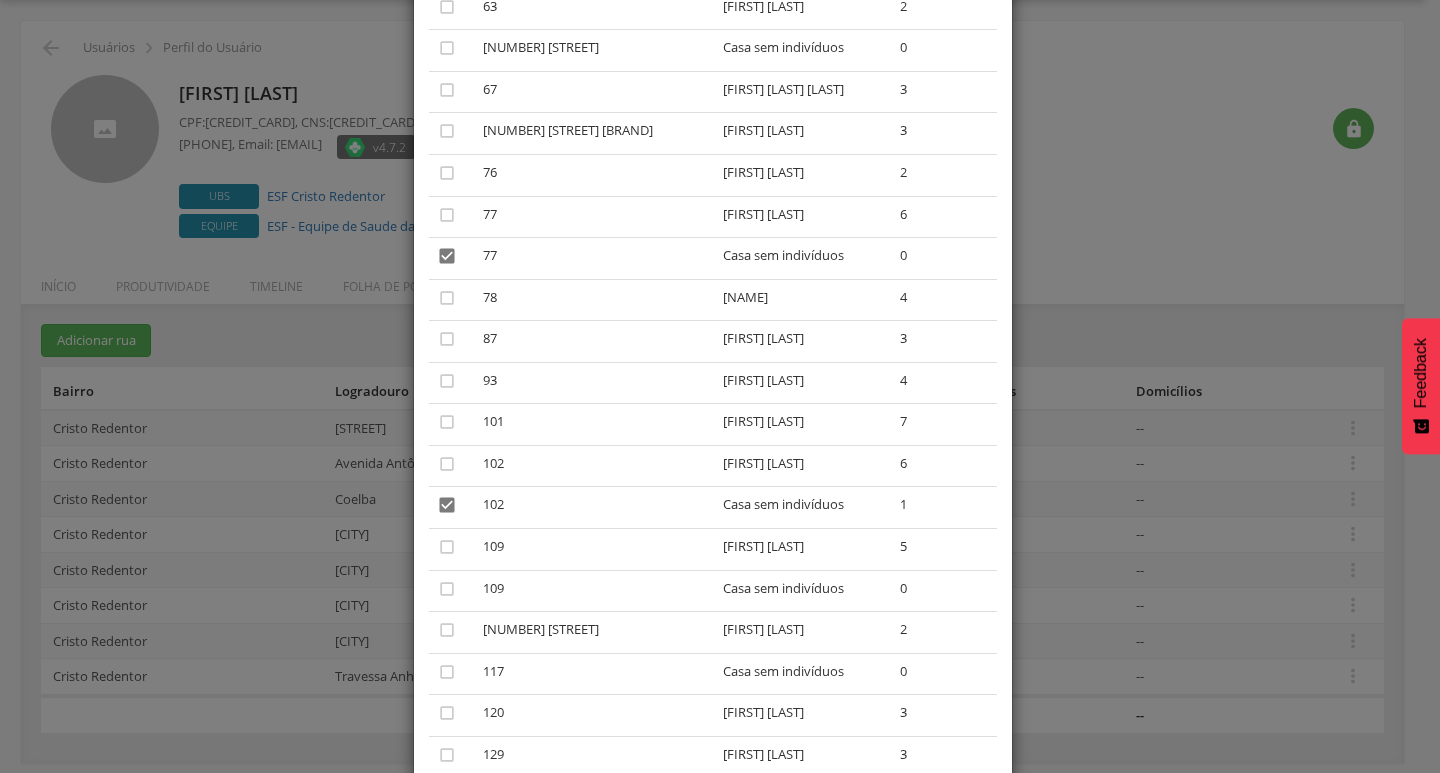 scroll, scrollTop: 900, scrollLeft: 0, axis: vertical 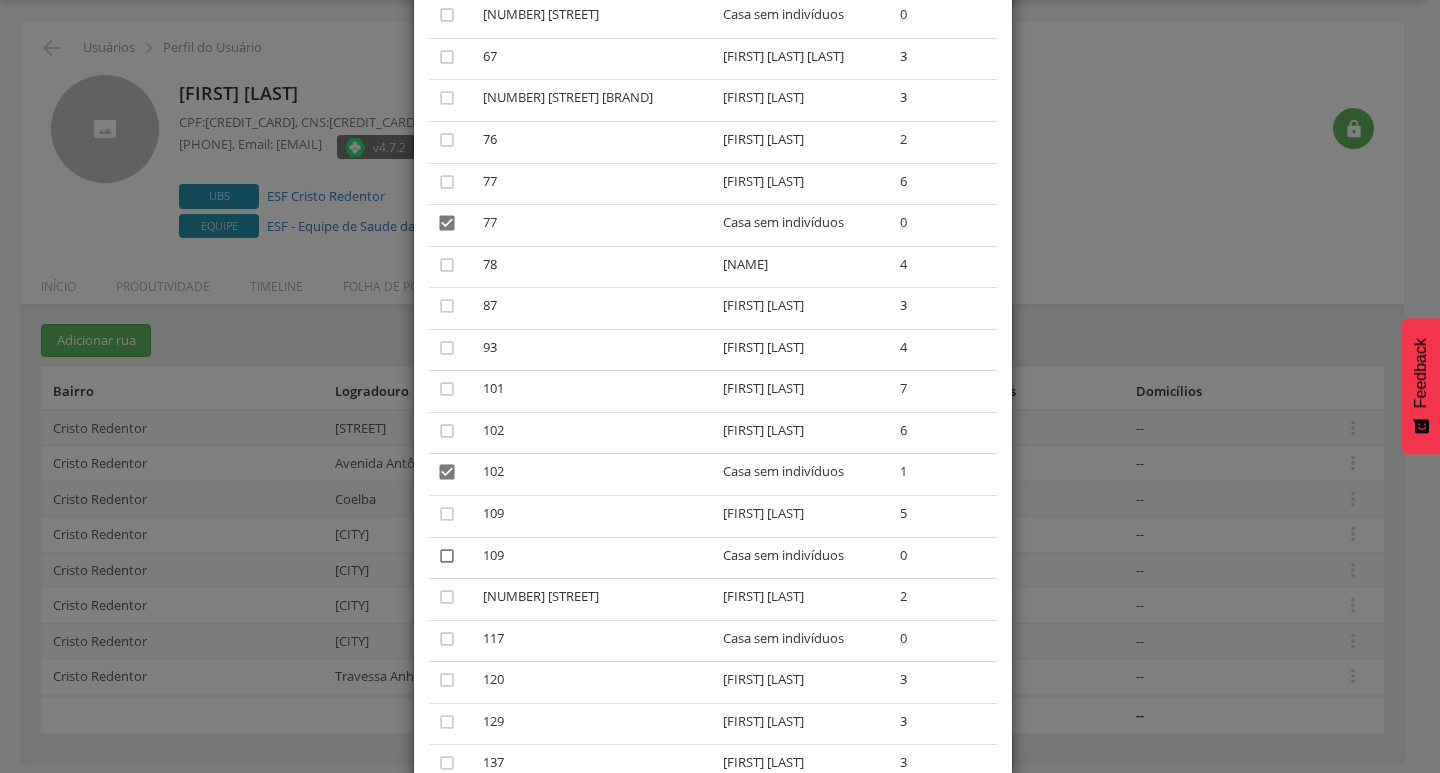 click on "" at bounding box center [447, 556] 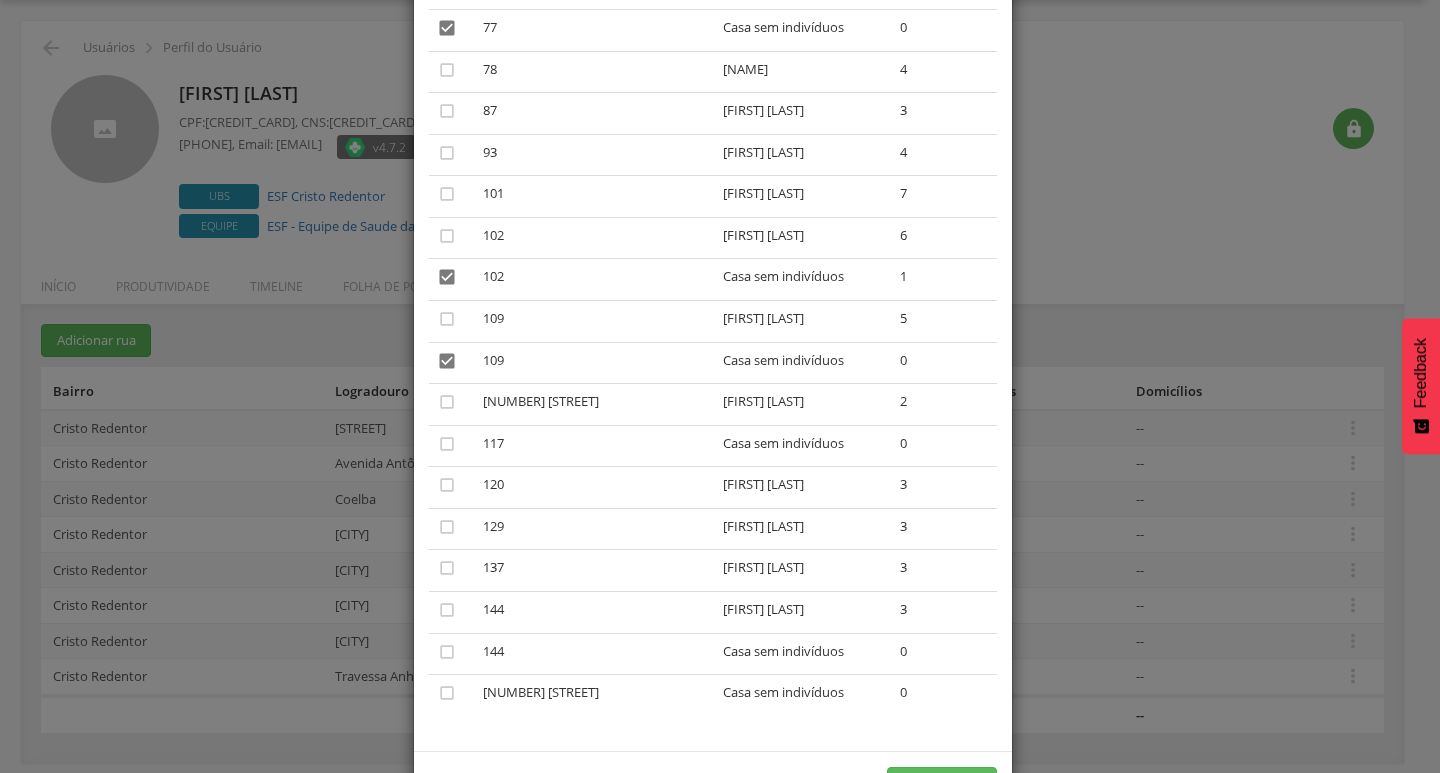 scroll, scrollTop: 1100, scrollLeft: 0, axis: vertical 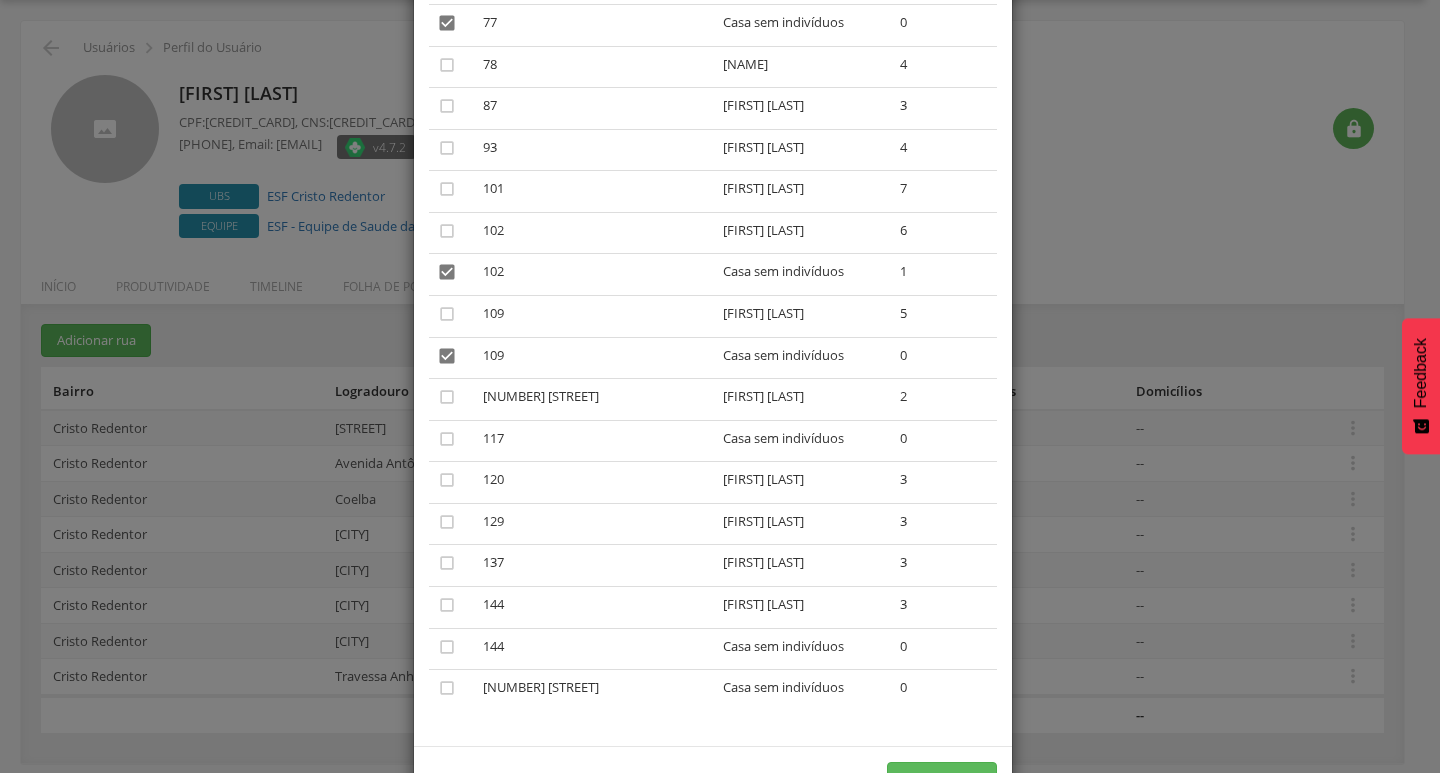 click on "" at bounding box center (452, 441) 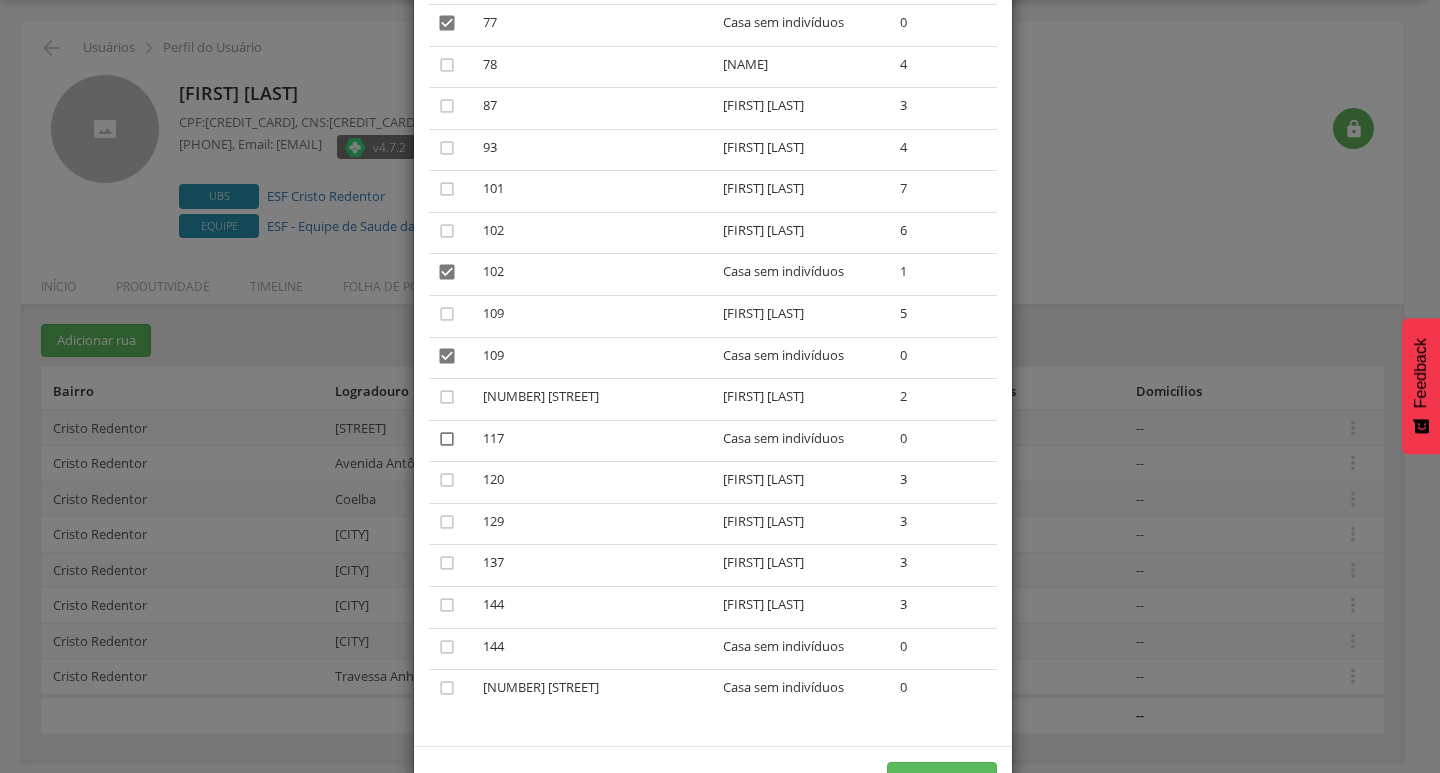 click on "" at bounding box center (447, 439) 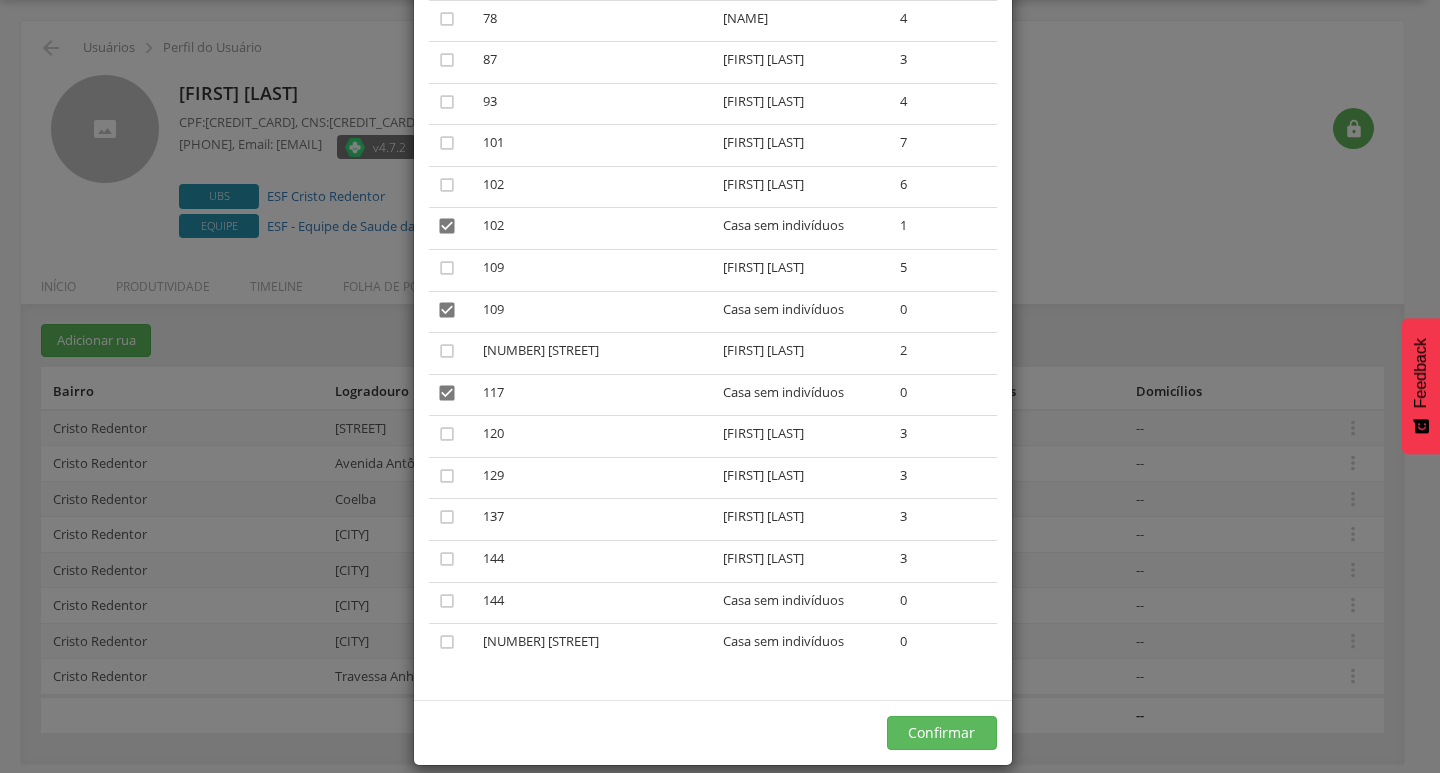 scroll, scrollTop: 1169, scrollLeft: 0, axis: vertical 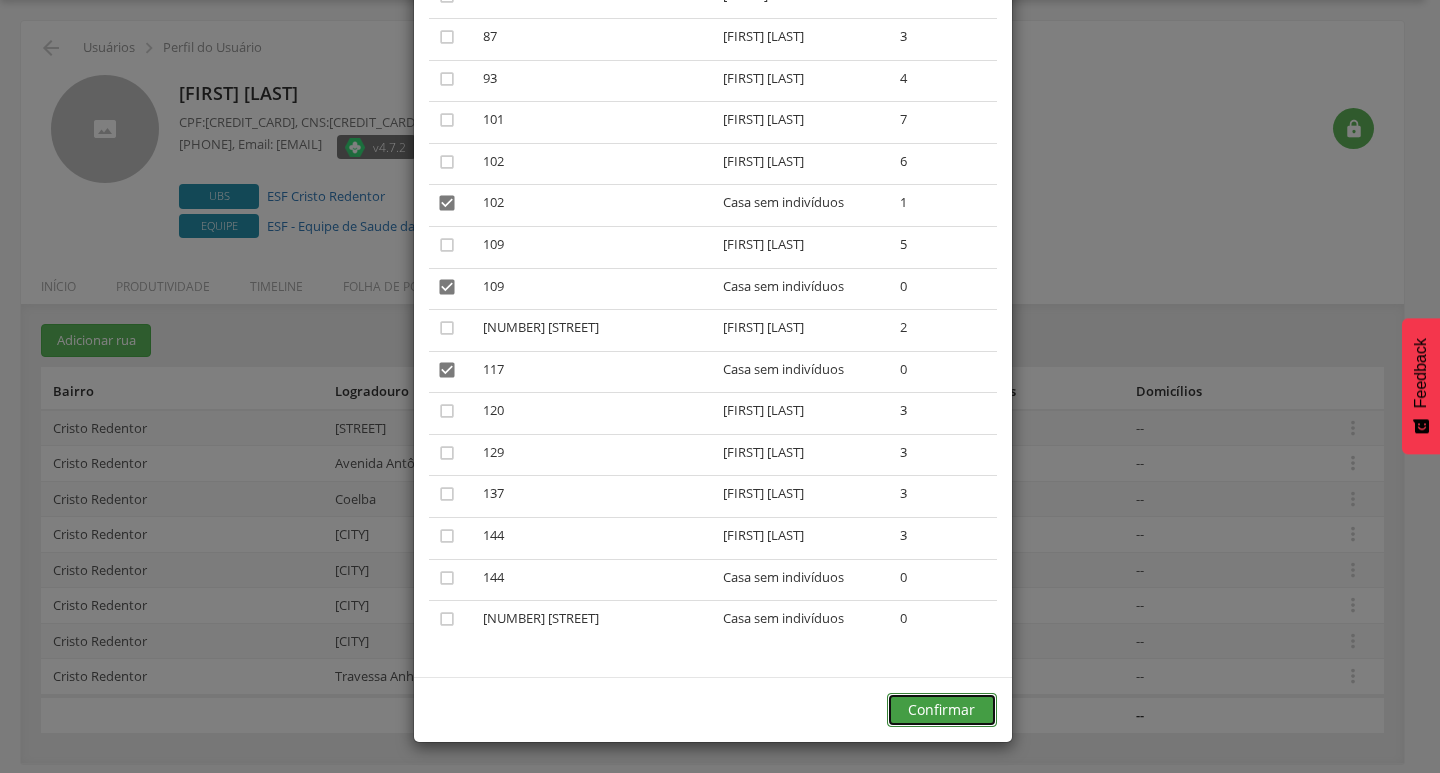 click on "Confirmar" at bounding box center [942, 710] 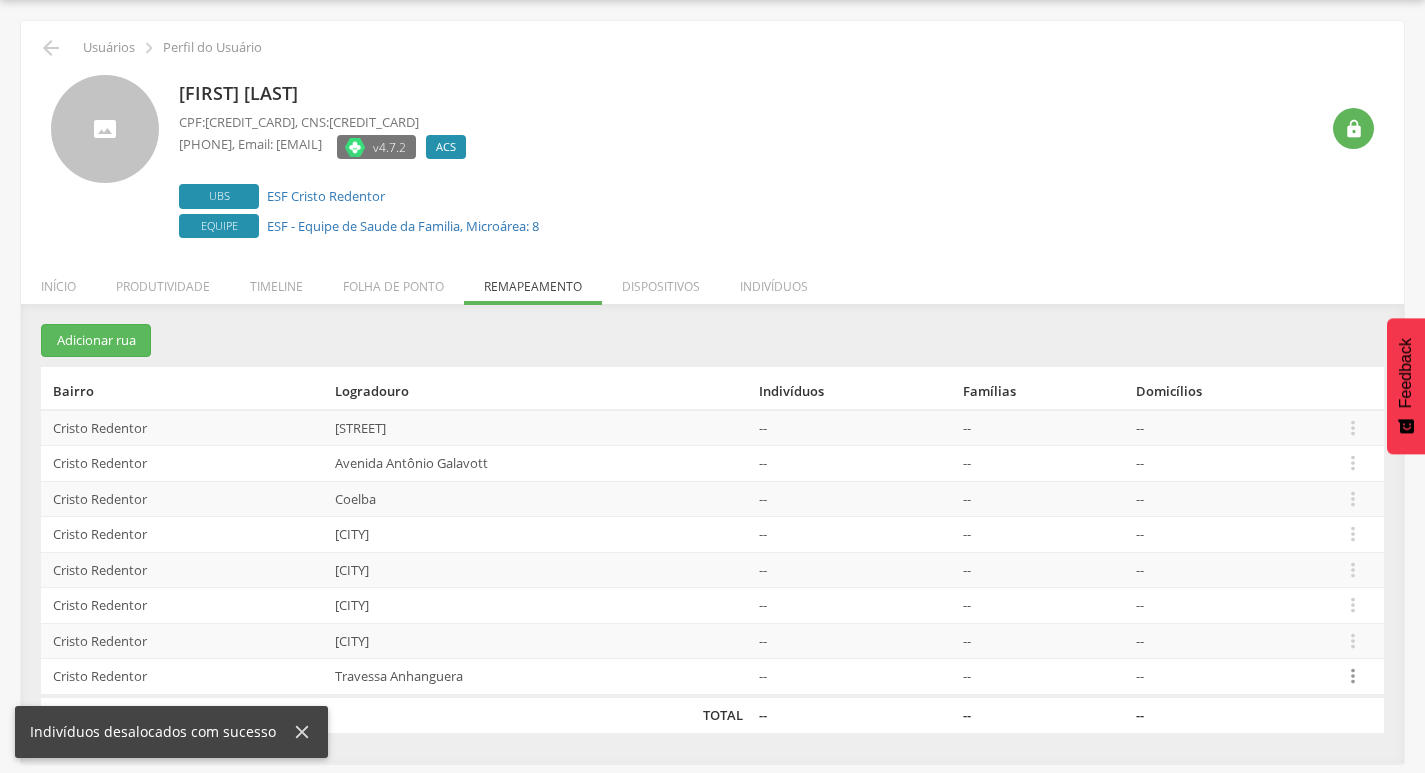 click on "" at bounding box center (1353, 676) 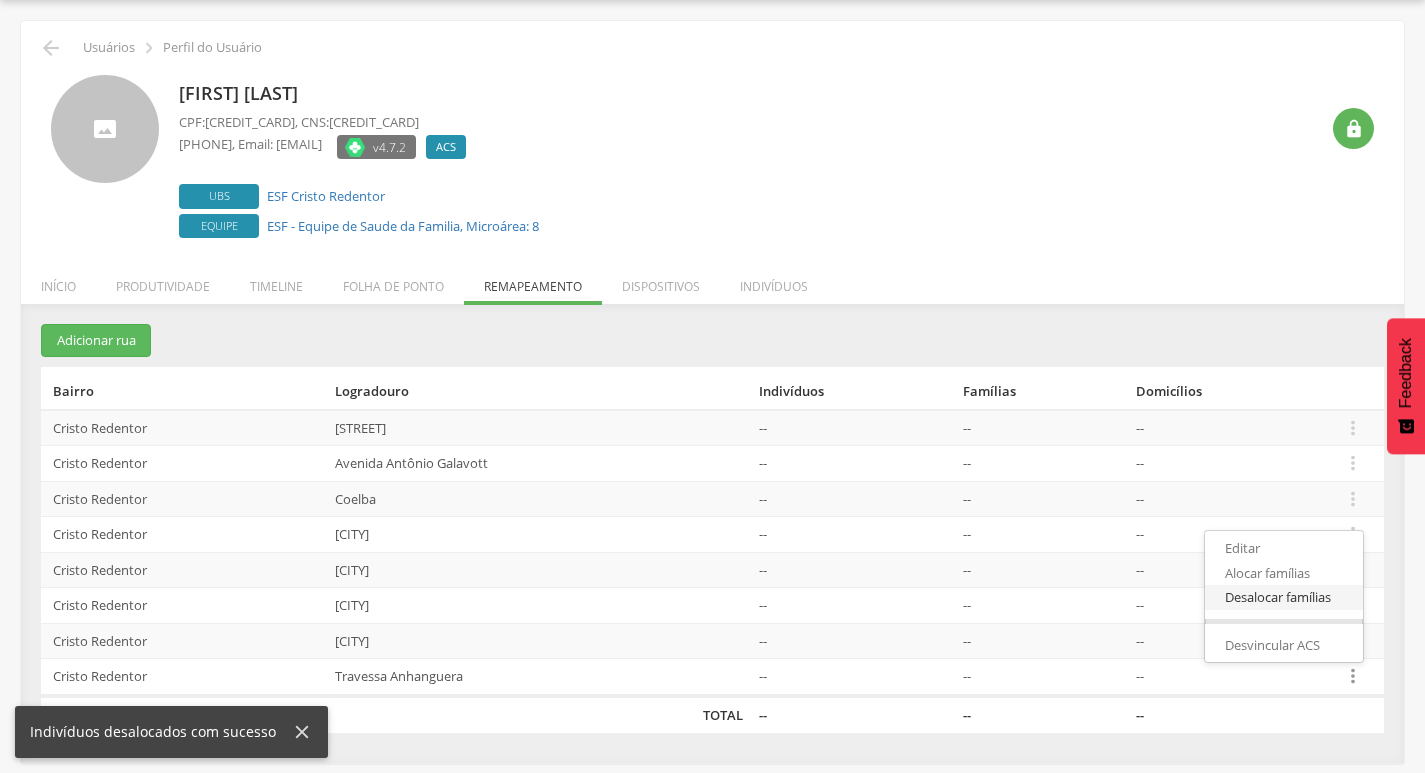 click on "Desalocar famílias" at bounding box center (1284, 597) 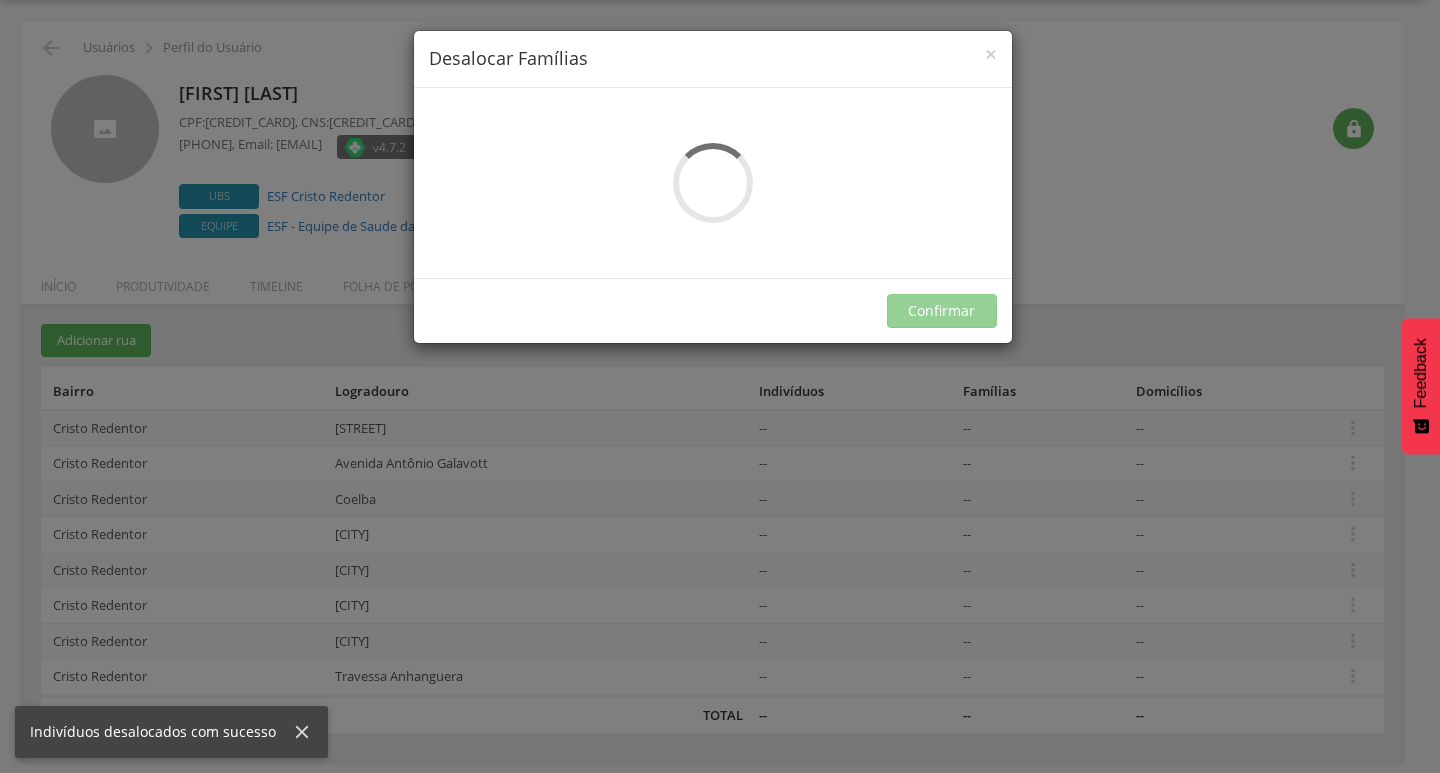 scroll, scrollTop: 0, scrollLeft: 0, axis: both 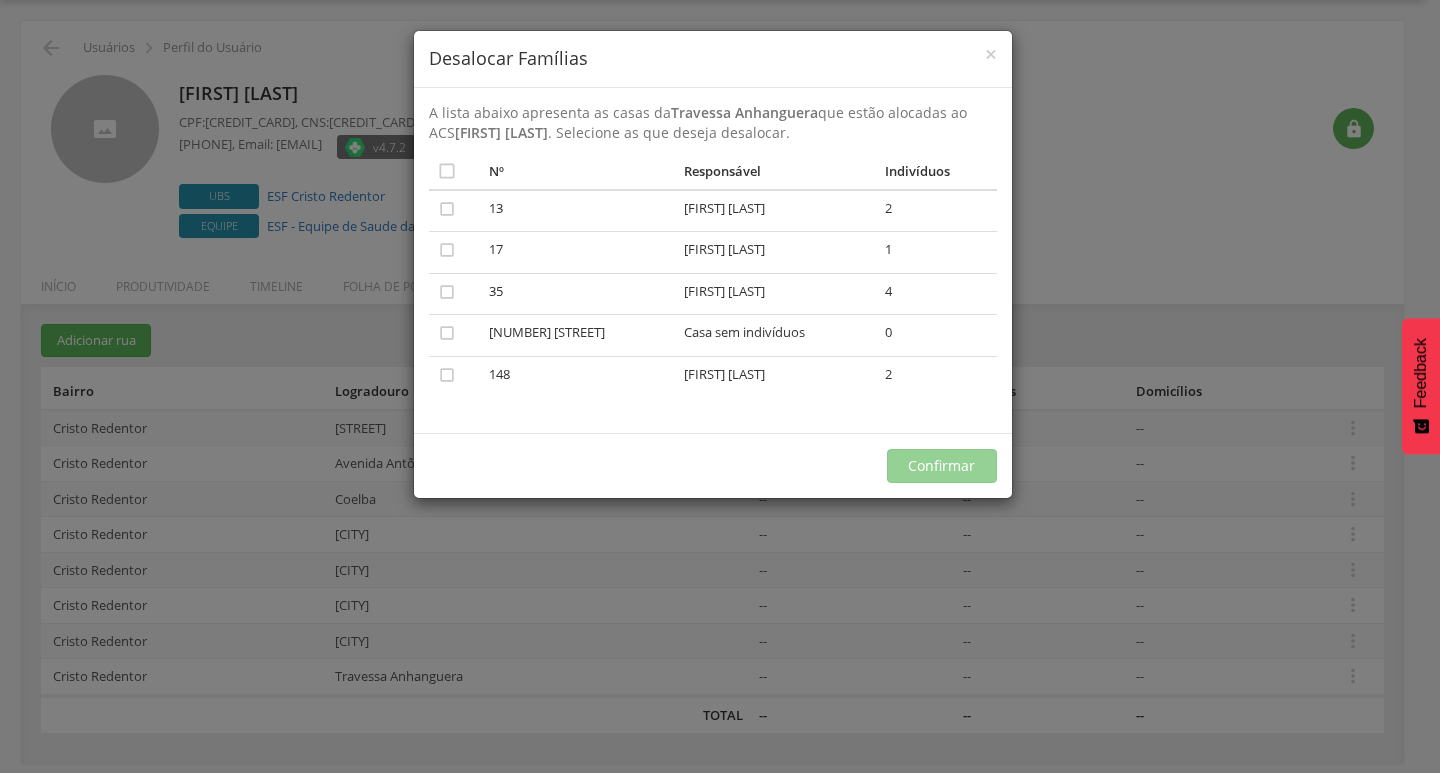 click on "A lista abaixo apresenta as casas da [STREET] que estão alocadas ao ACS [NAME] . Selecione as que deseja desalocar. [NUMBER] [NAME] [NUMBER] [NUMBER] [NAME] [NUMBER] [STREET] Casa sem indivíduos 0 [NUMBER] [NAME] [NUMBER] Não existe nenhuma família associada a este ACS Confirmar" at bounding box center [720, 386] 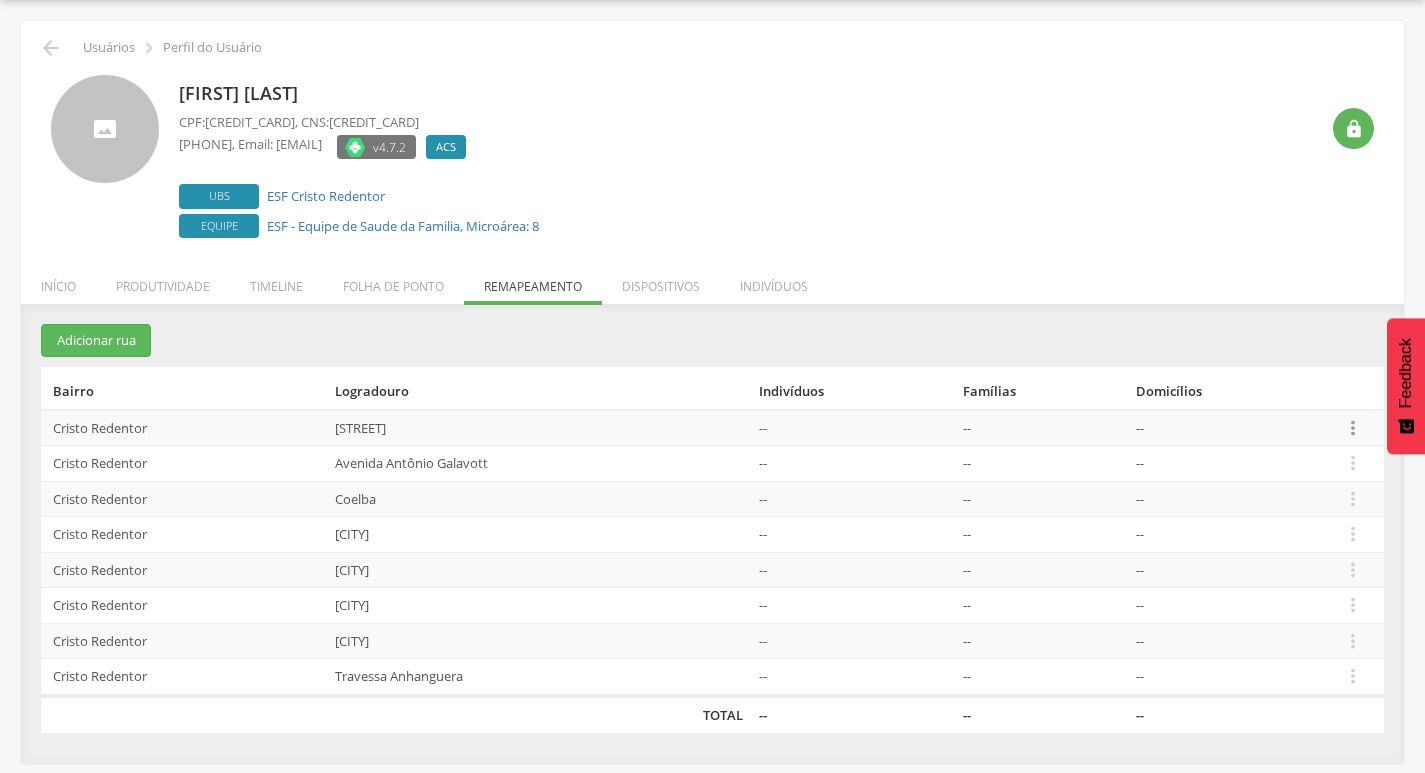click on "" at bounding box center (1353, 428) 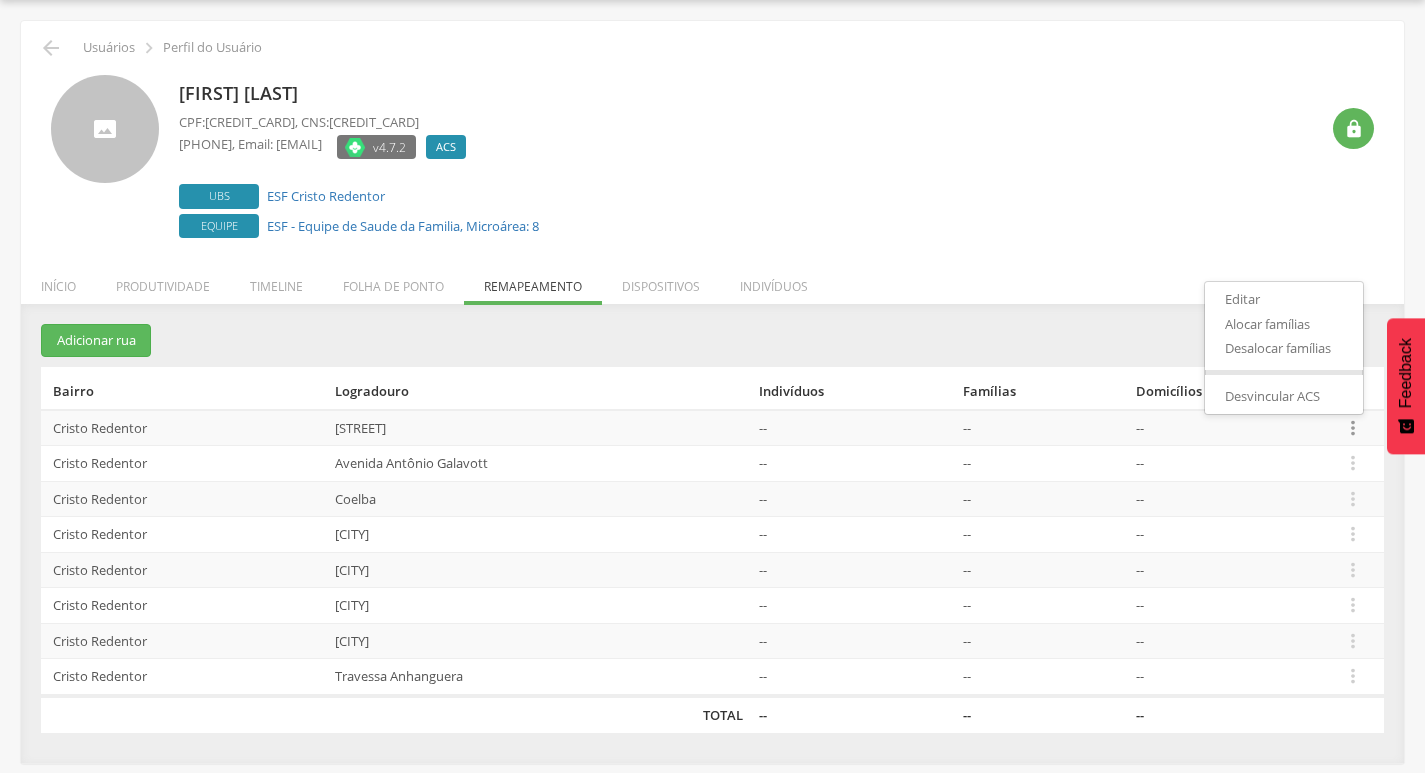 click on "Editar Alocar famílias Desalocar famílias Desvincular ACS" at bounding box center [1284, 347] 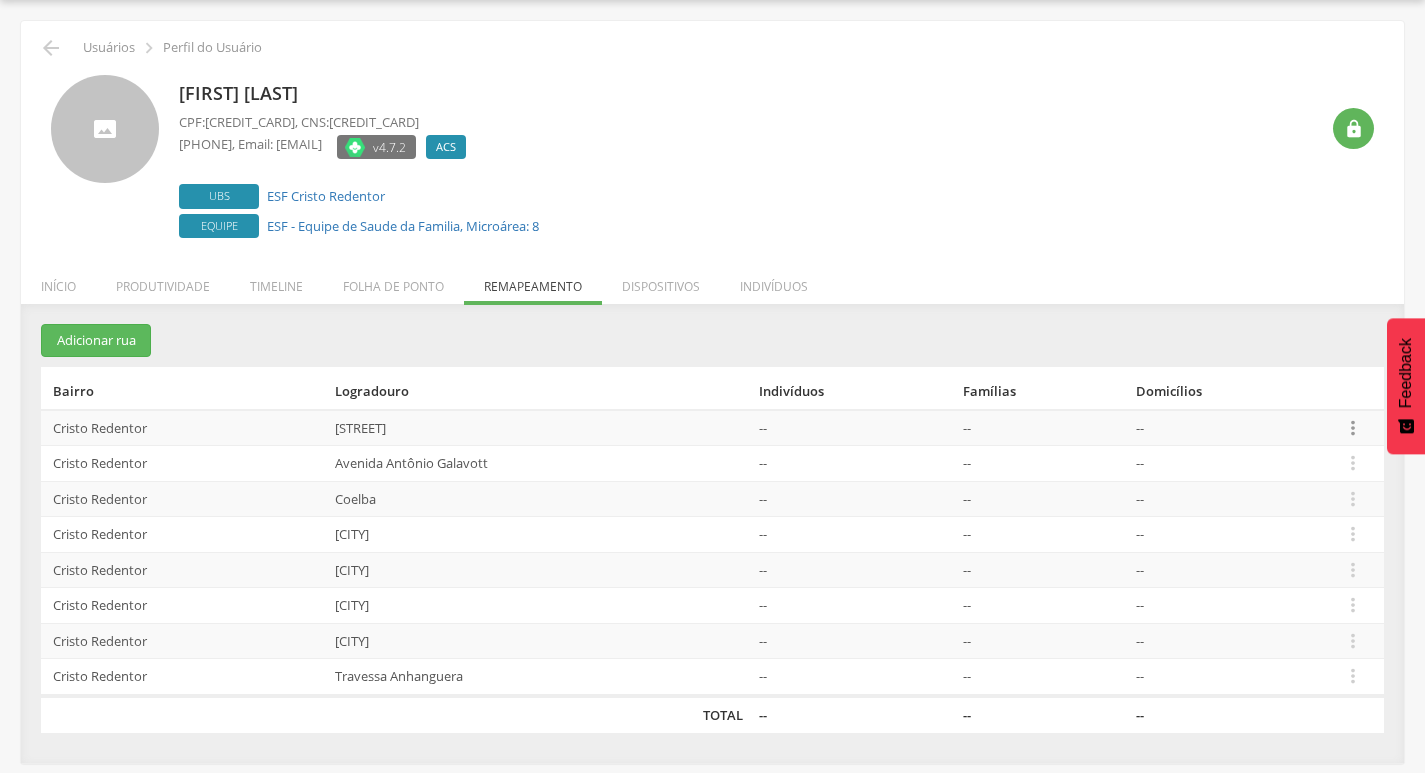 click on "" at bounding box center [1353, 428] 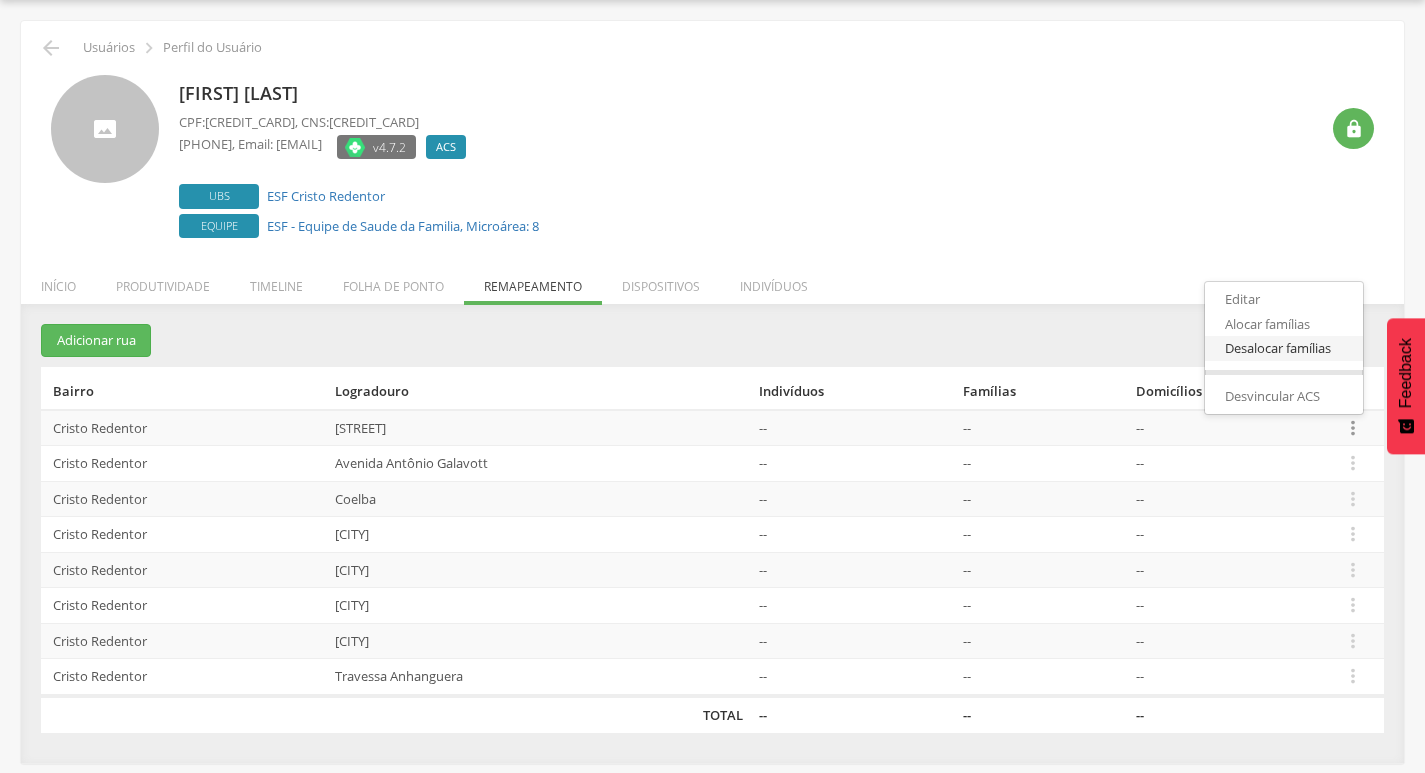 click on "Desalocar famílias" at bounding box center (1284, 348) 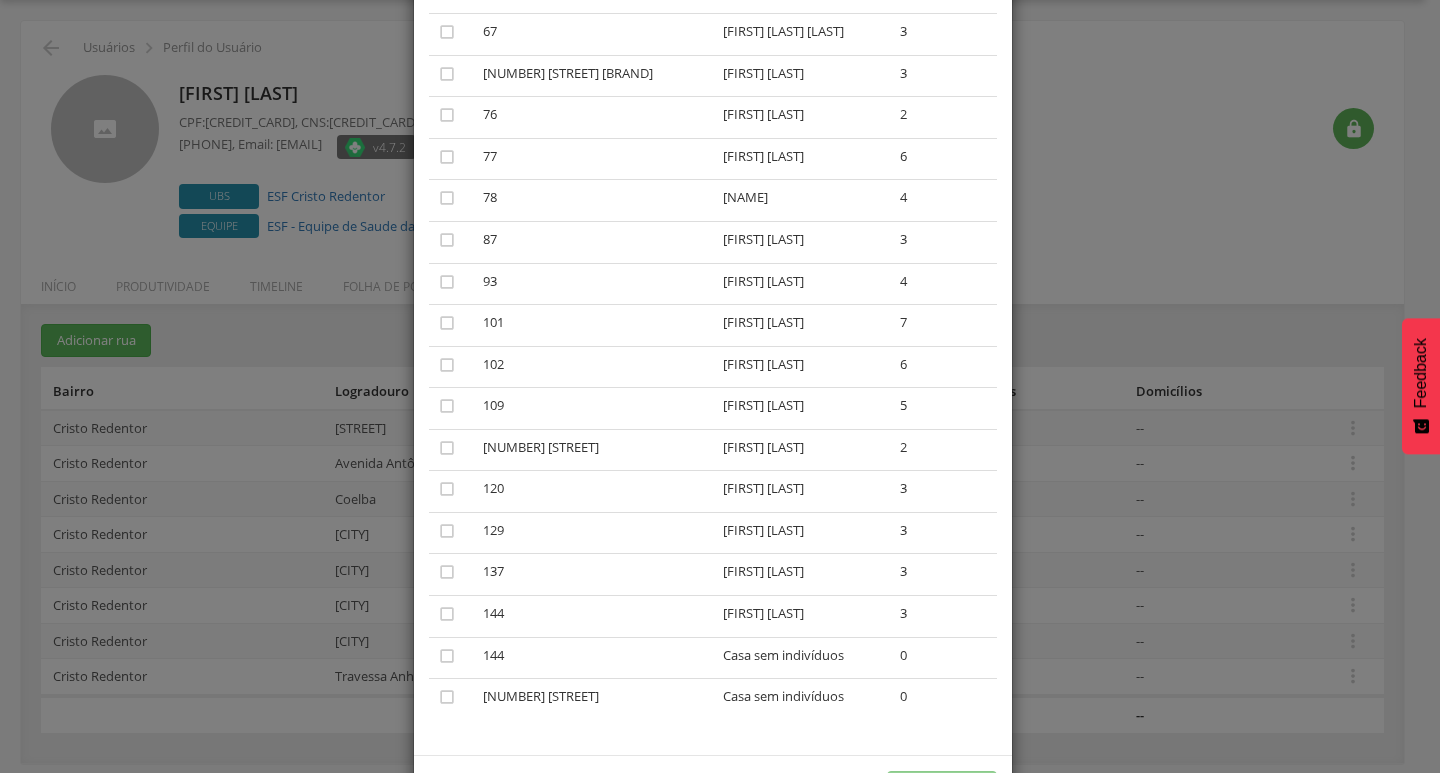 scroll, scrollTop: 878, scrollLeft: 0, axis: vertical 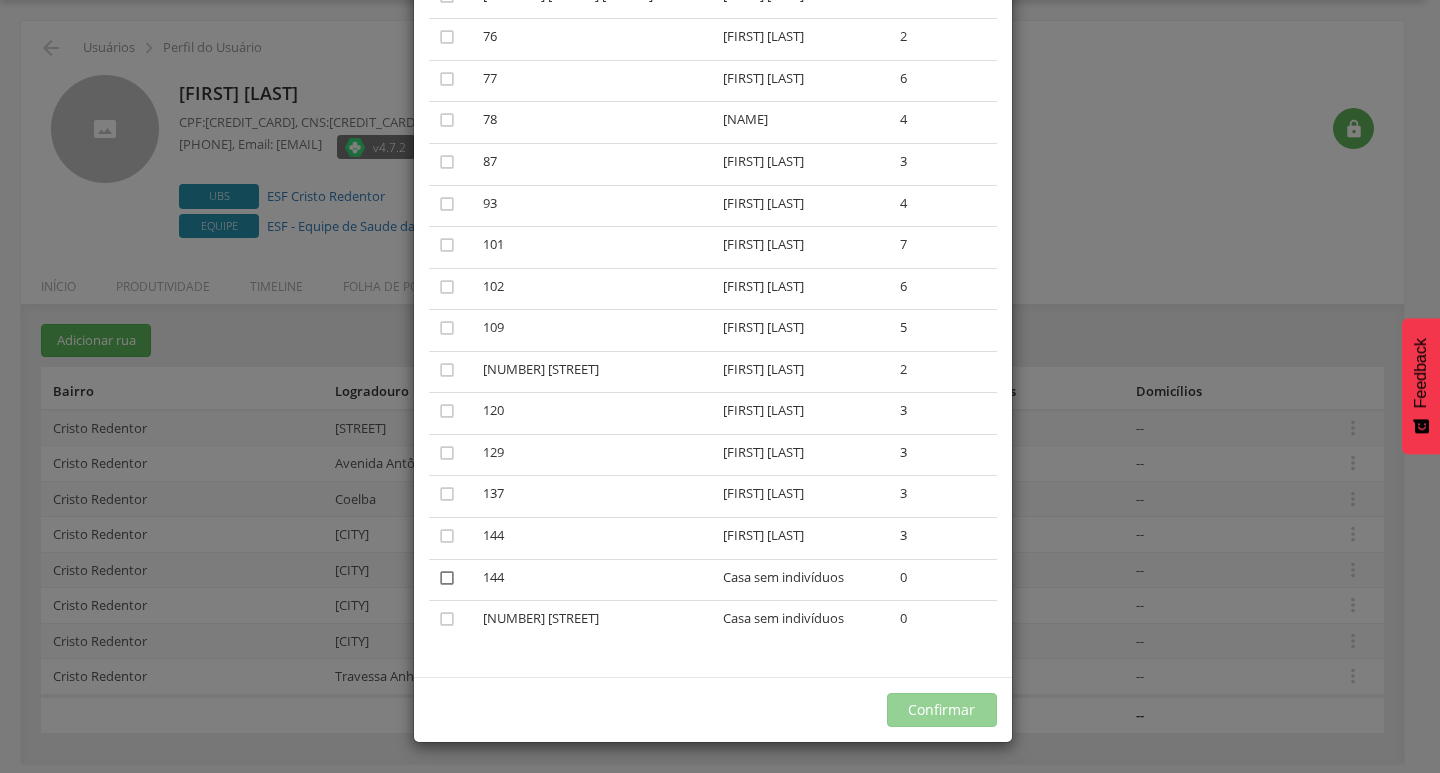 click on "" at bounding box center (447, 578) 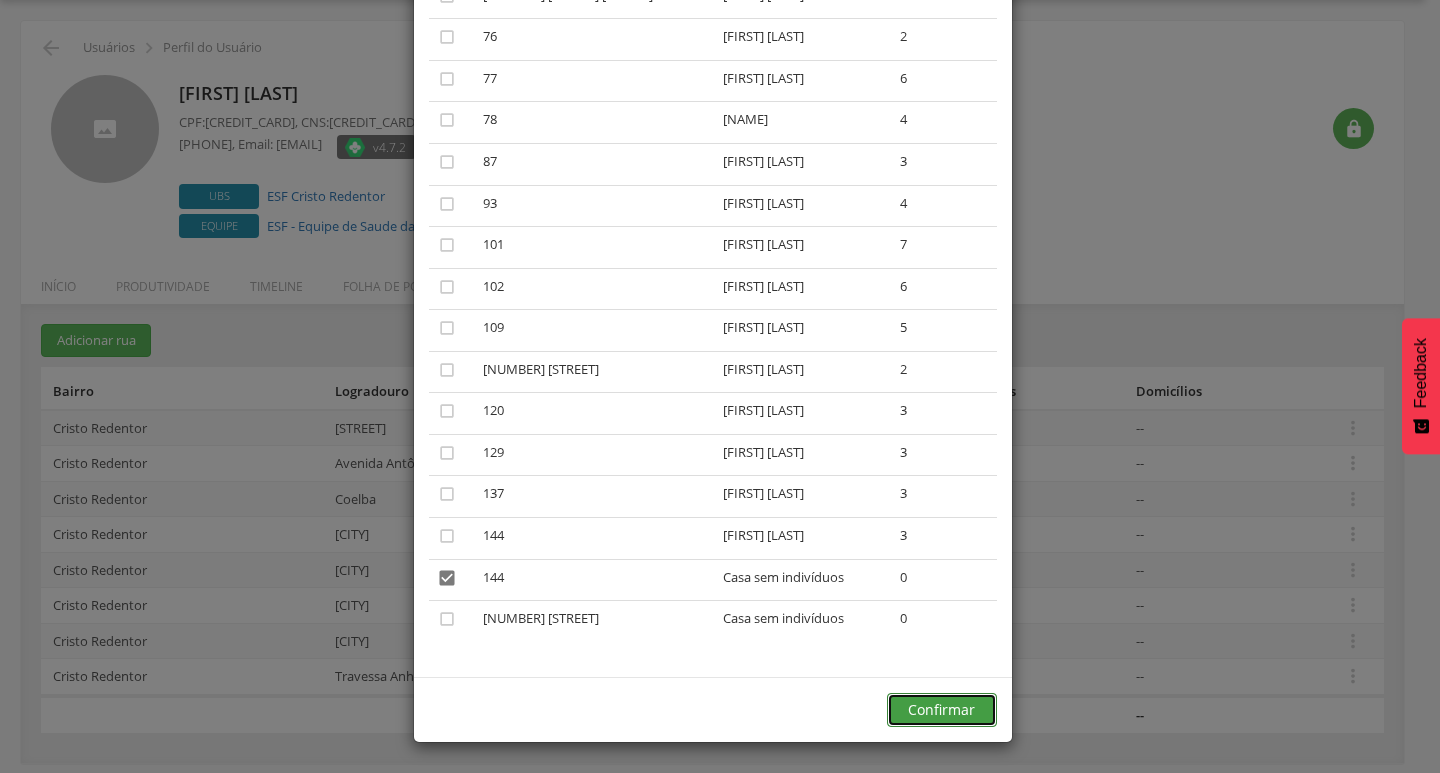 click on "Confirmar" at bounding box center [942, 710] 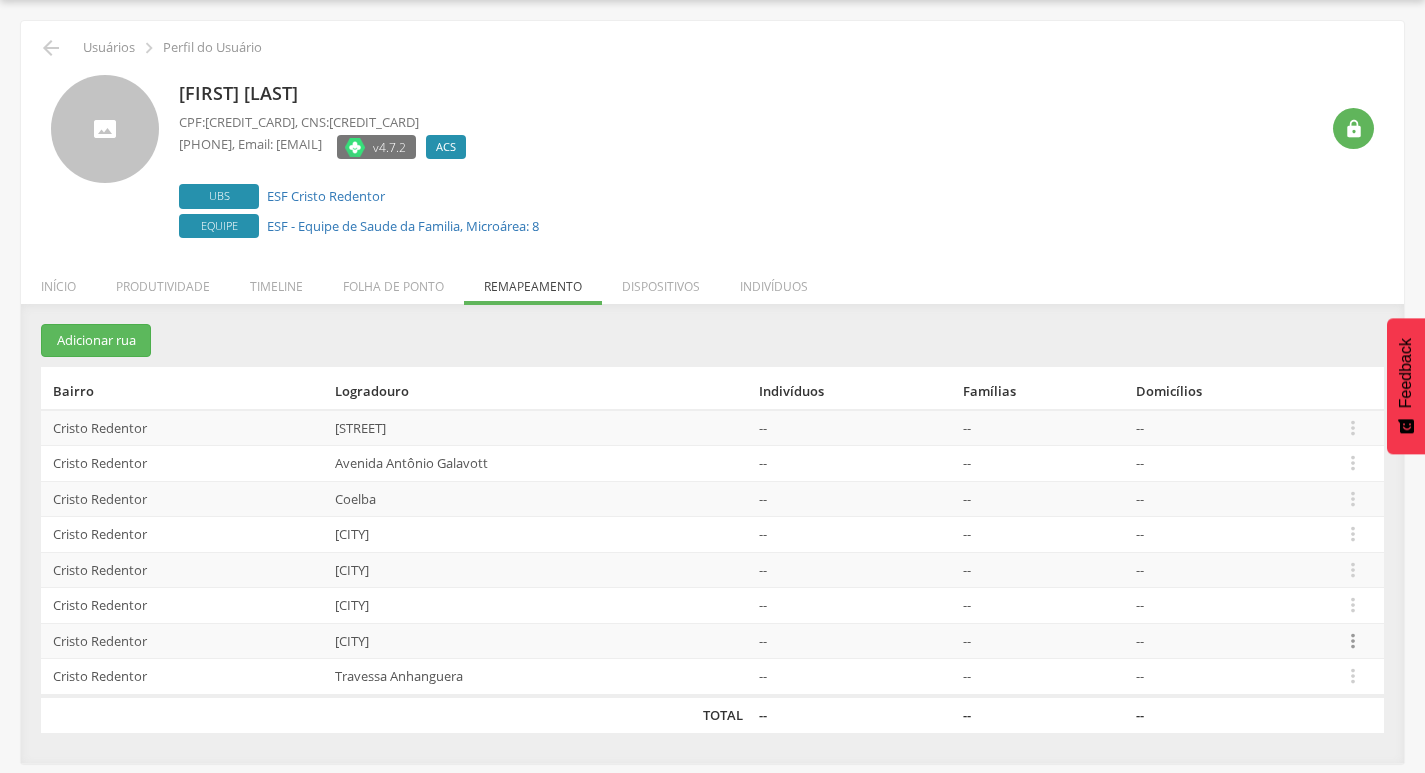 click on "" at bounding box center (1353, 641) 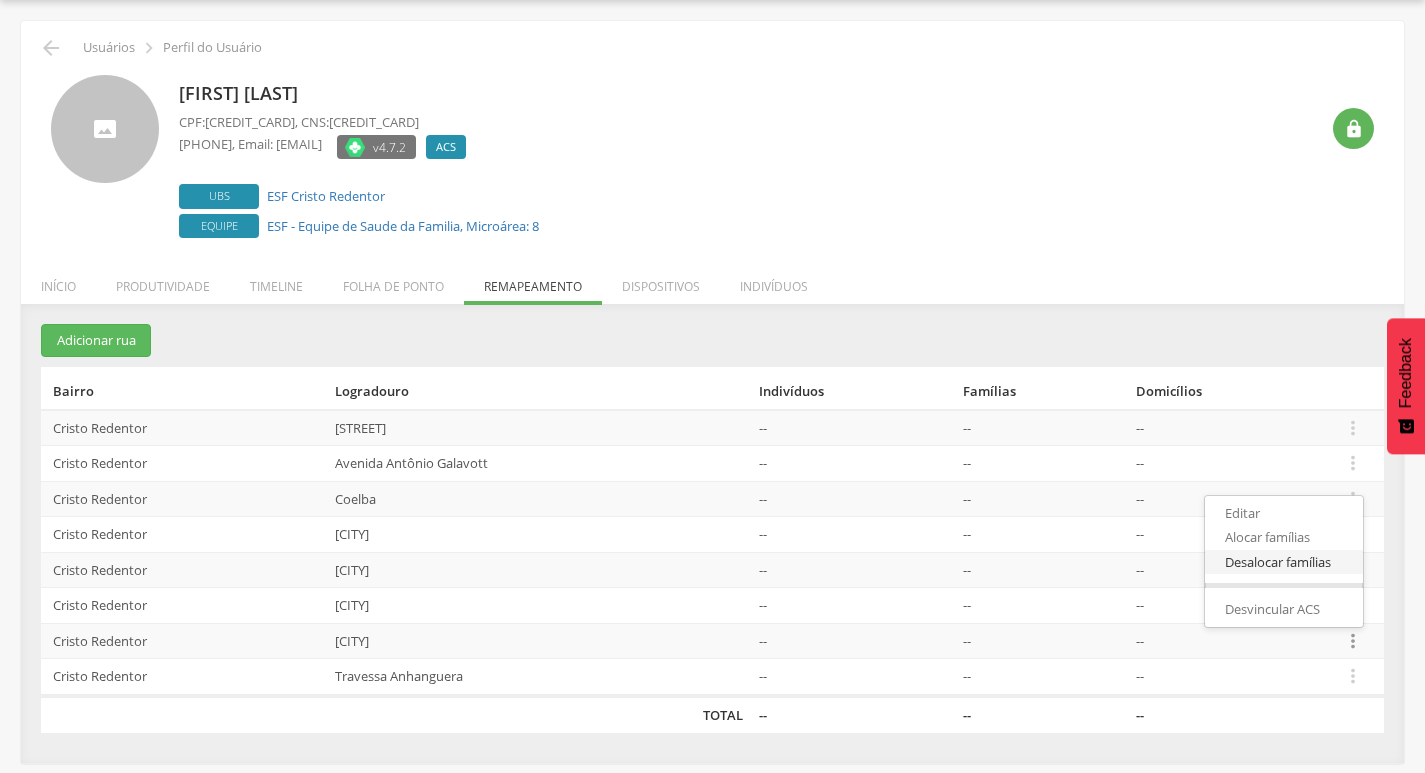 click on "Desalocar famílias" at bounding box center (1284, 562) 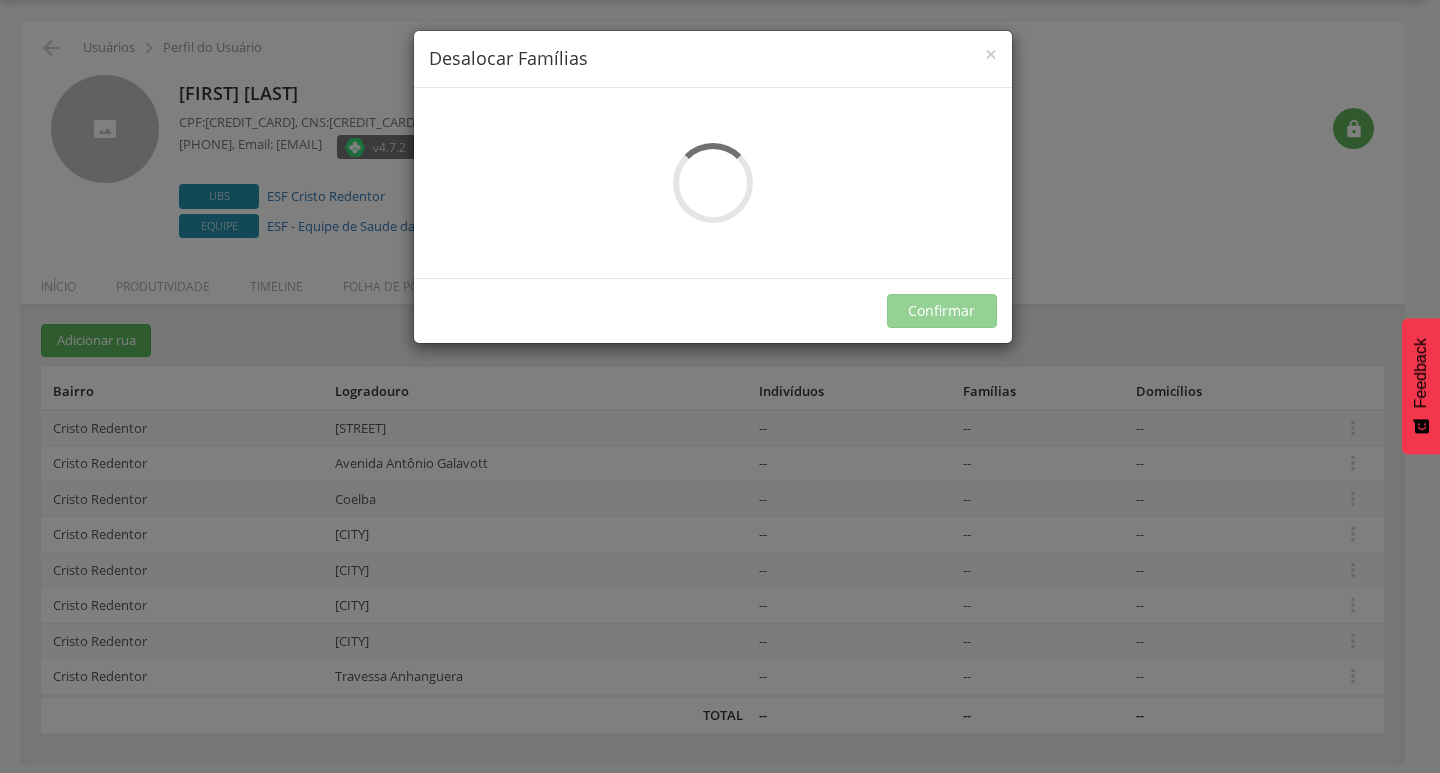 scroll, scrollTop: 0, scrollLeft: 0, axis: both 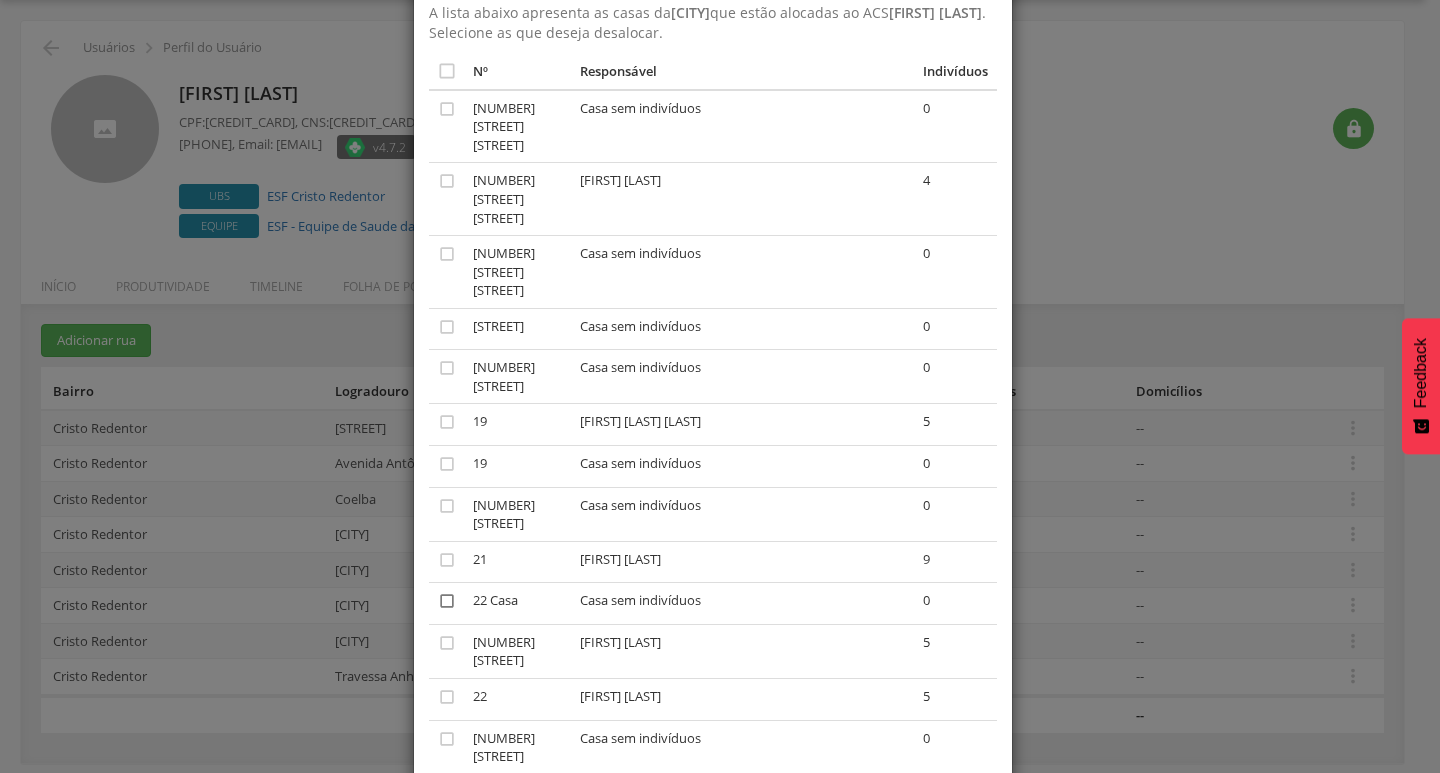 click on "" at bounding box center [447, 601] 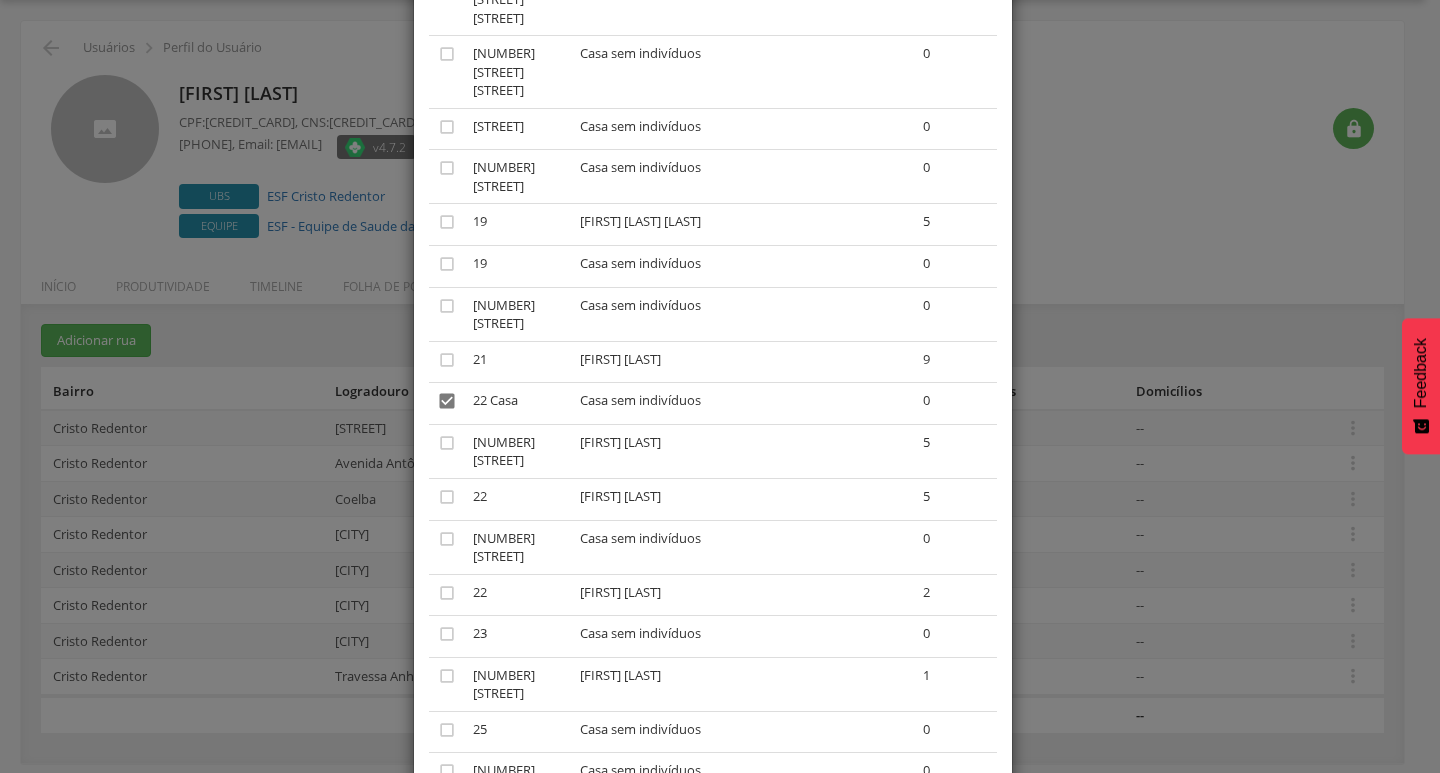 scroll, scrollTop: 400, scrollLeft: 0, axis: vertical 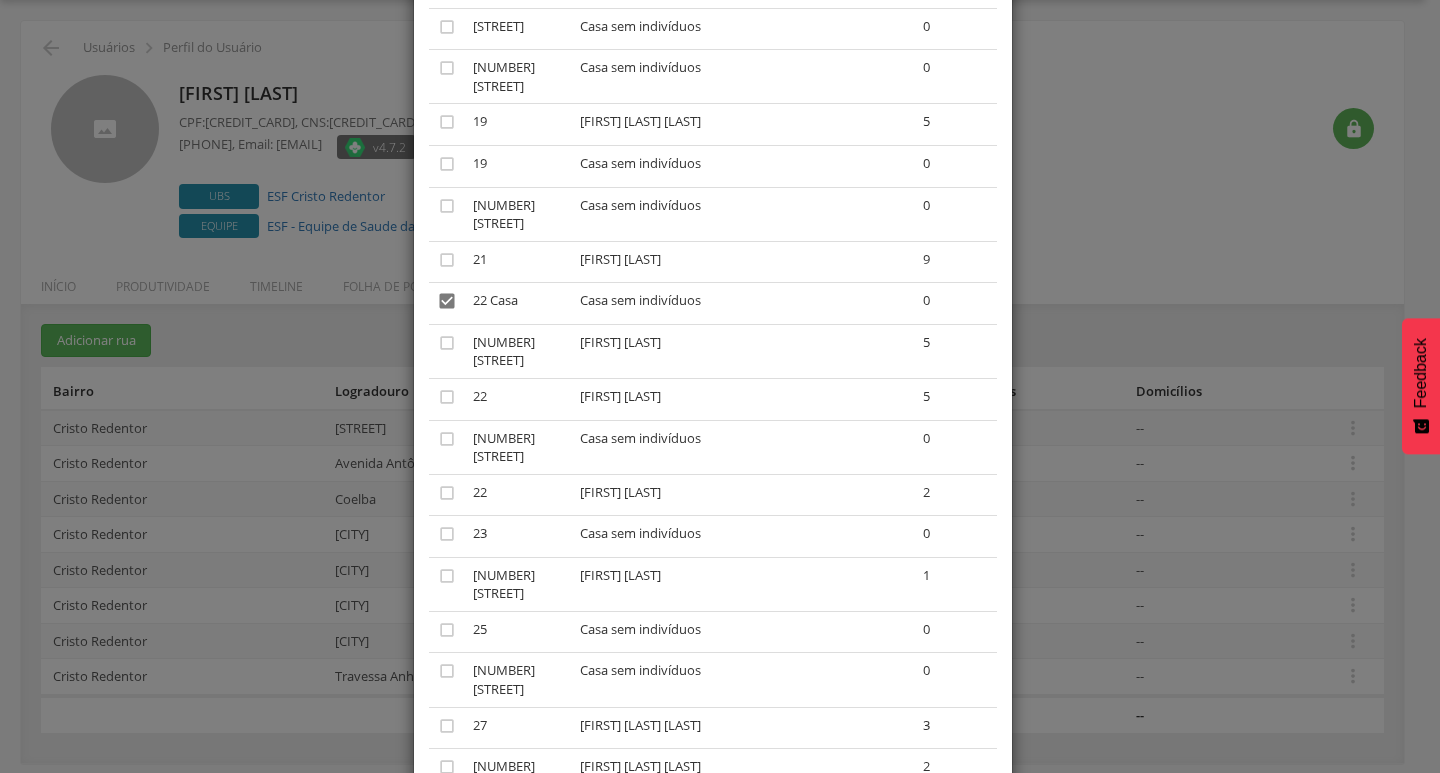 click on "" at bounding box center [447, 821] 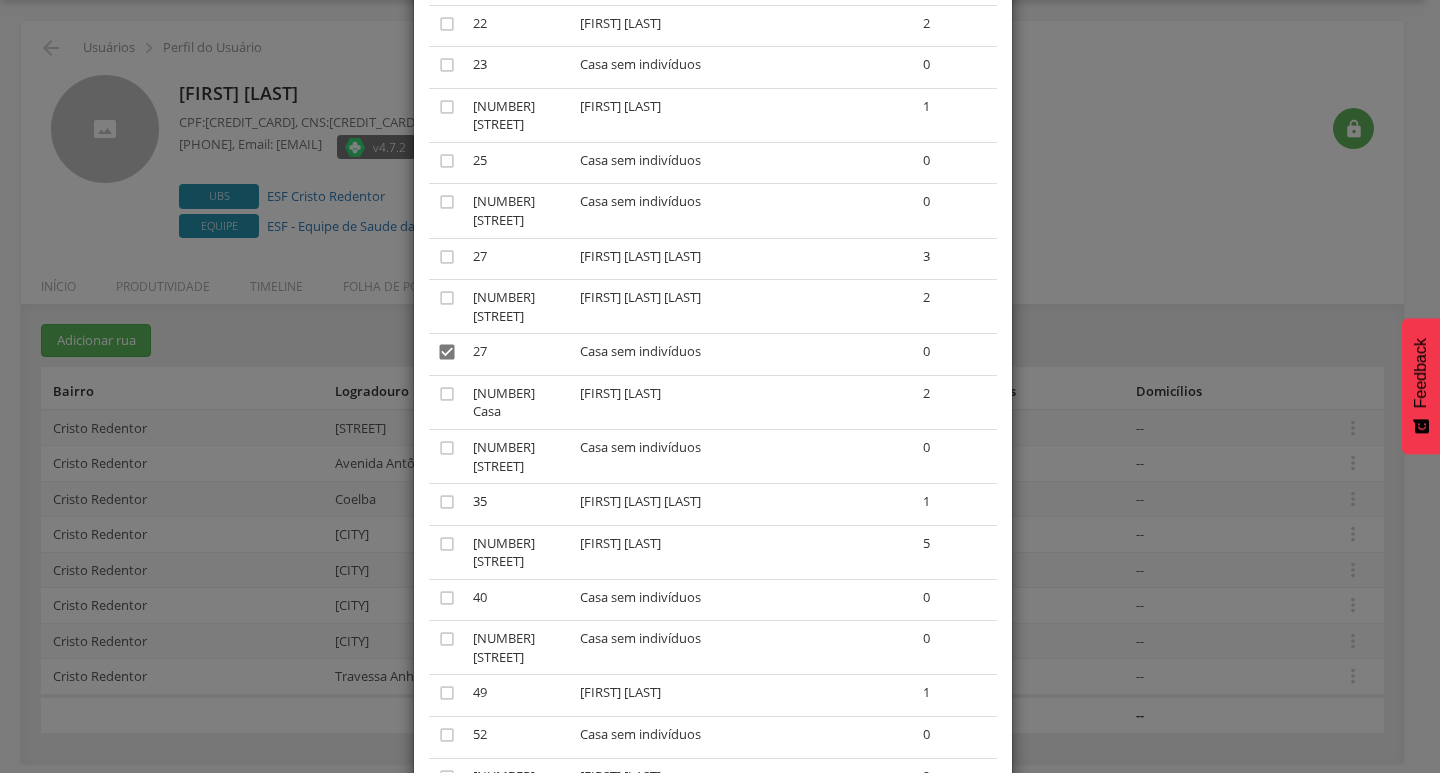 scroll, scrollTop: 900, scrollLeft: 0, axis: vertical 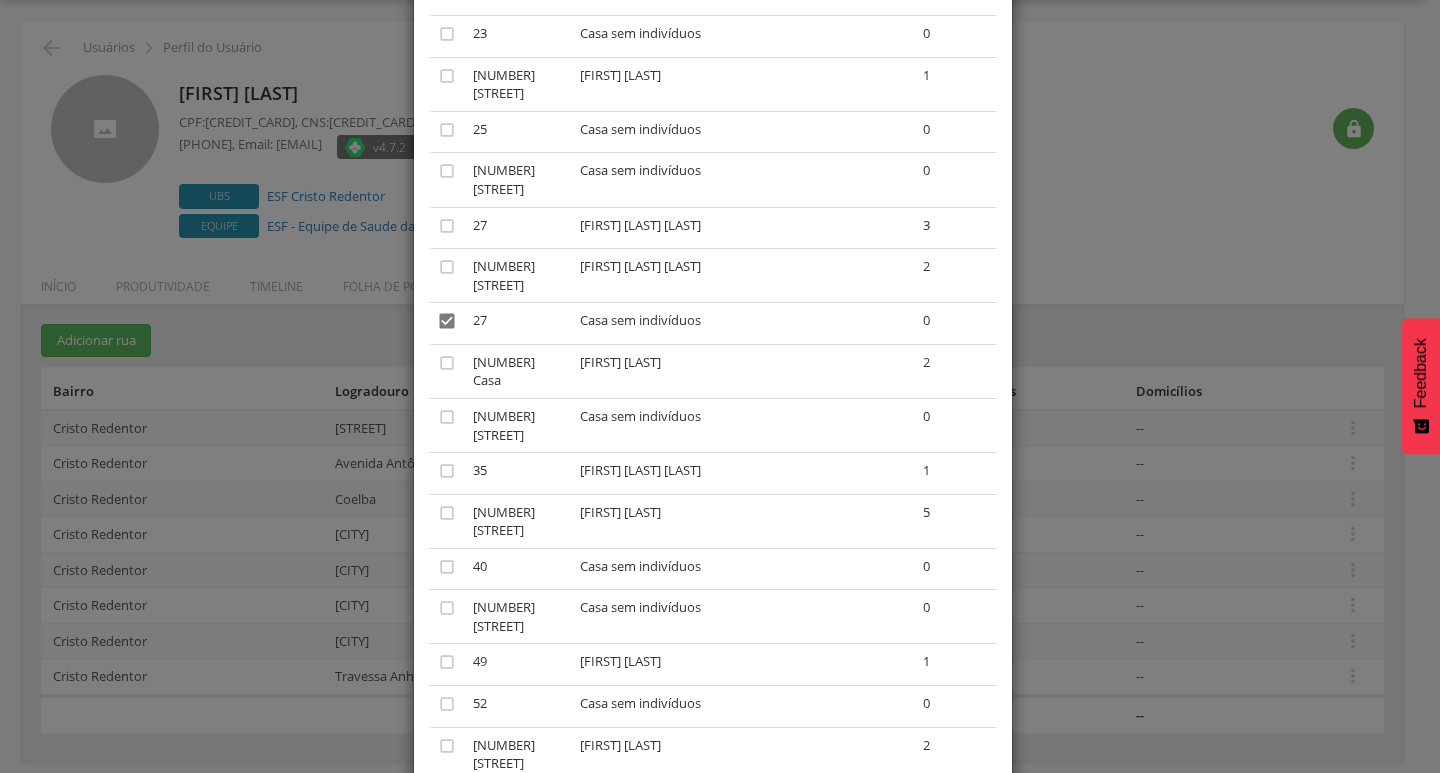 click on "" at bounding box center [447, 800] 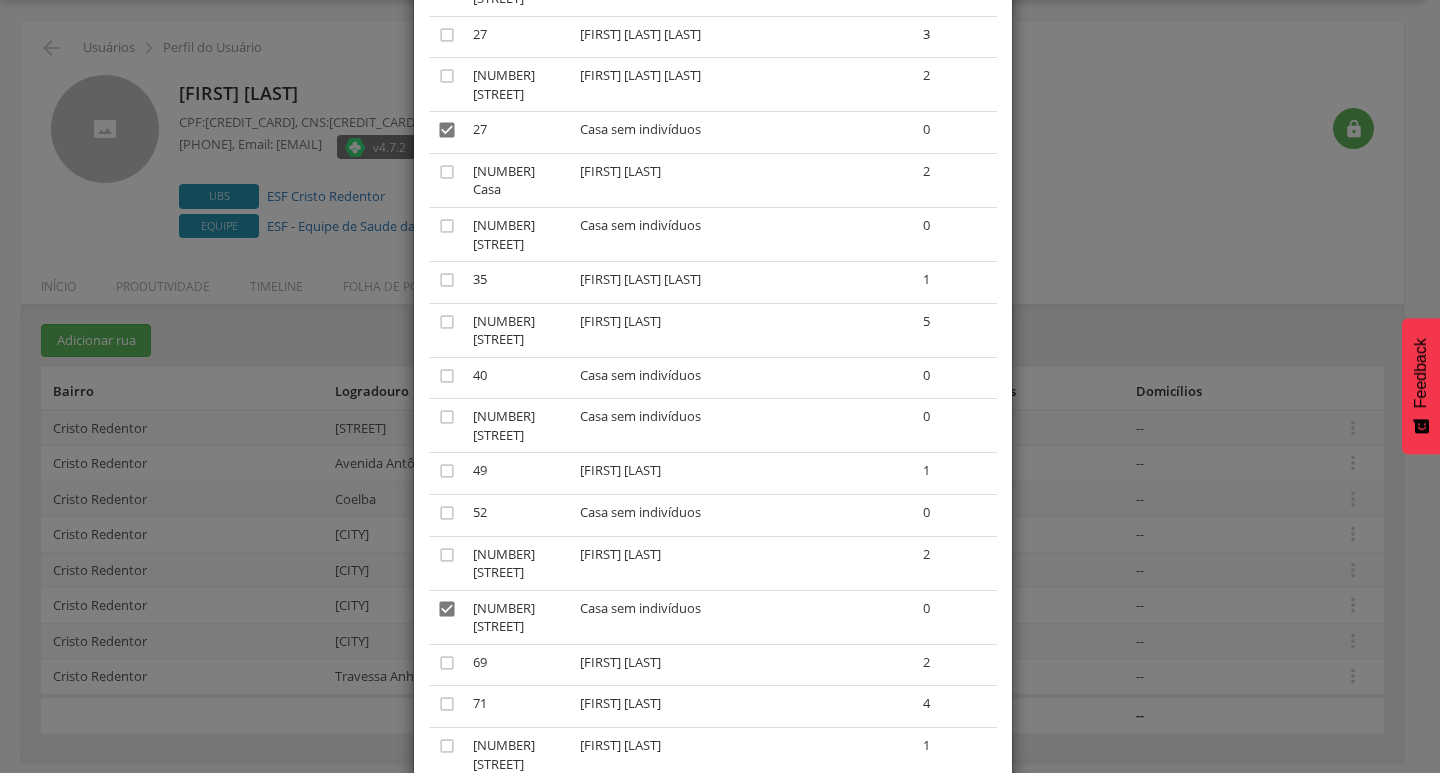 scroll, scrollTop: 1100, scrollLeft: 0, axis: vertical 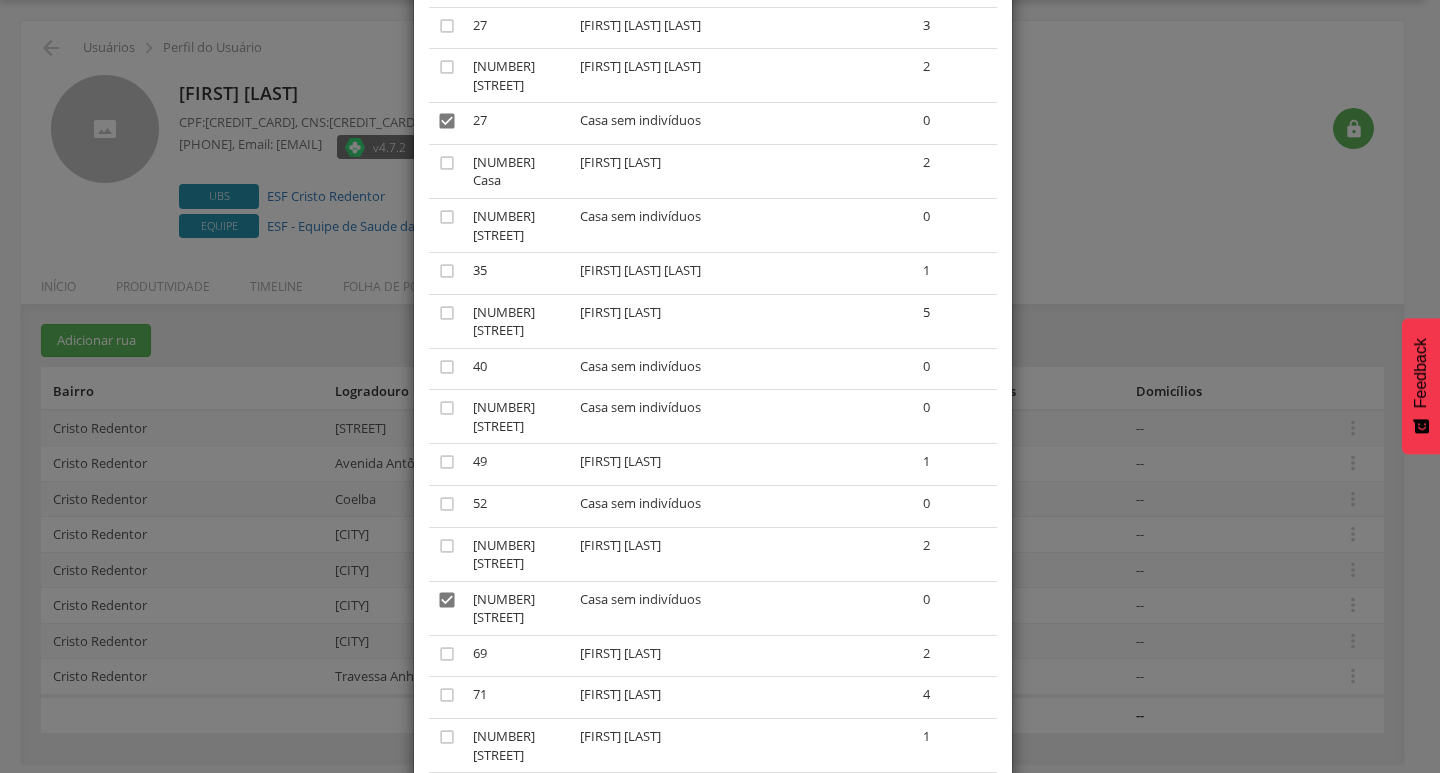 click on "" at bounding box center [447, 845] 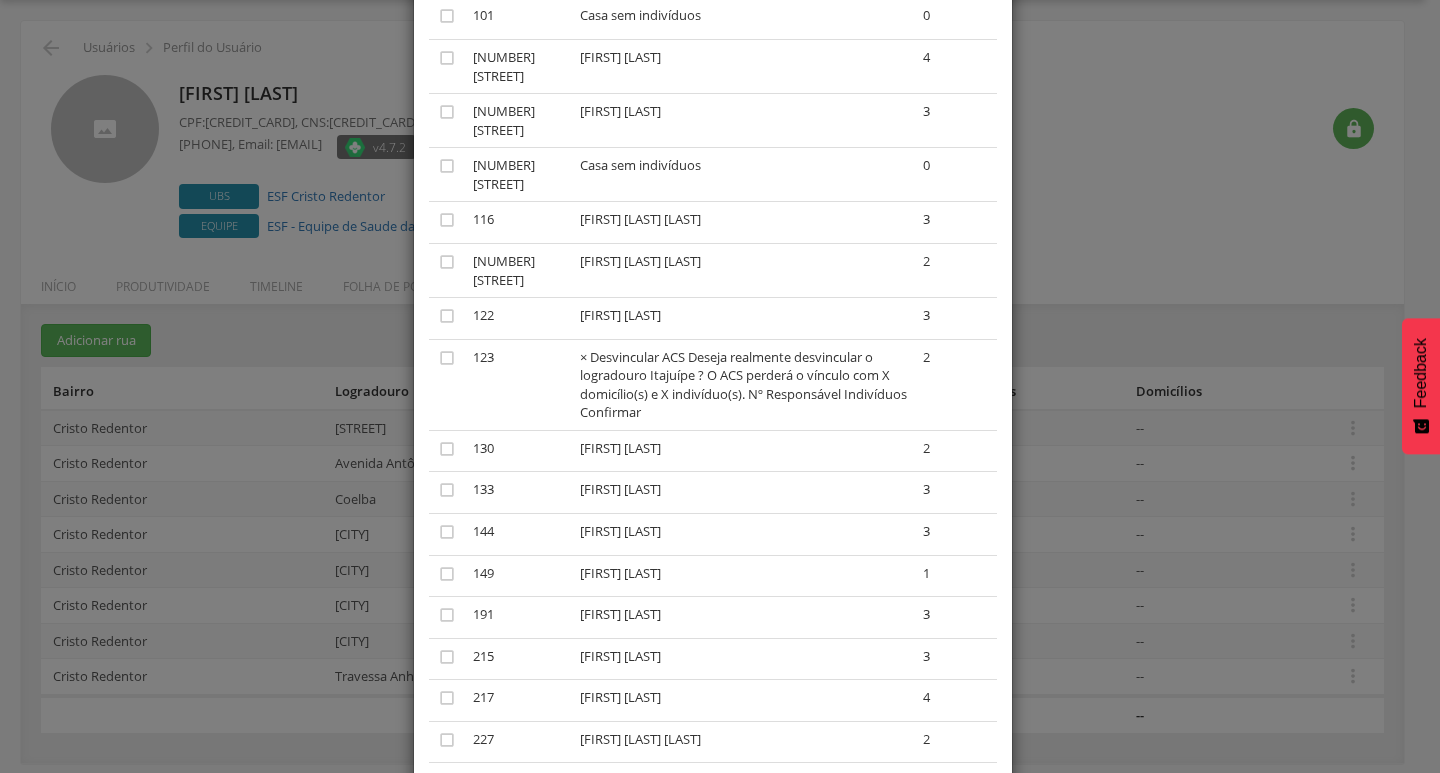 scroll, scrollTop: 2100, scrollLeft: 0, axis: vertical 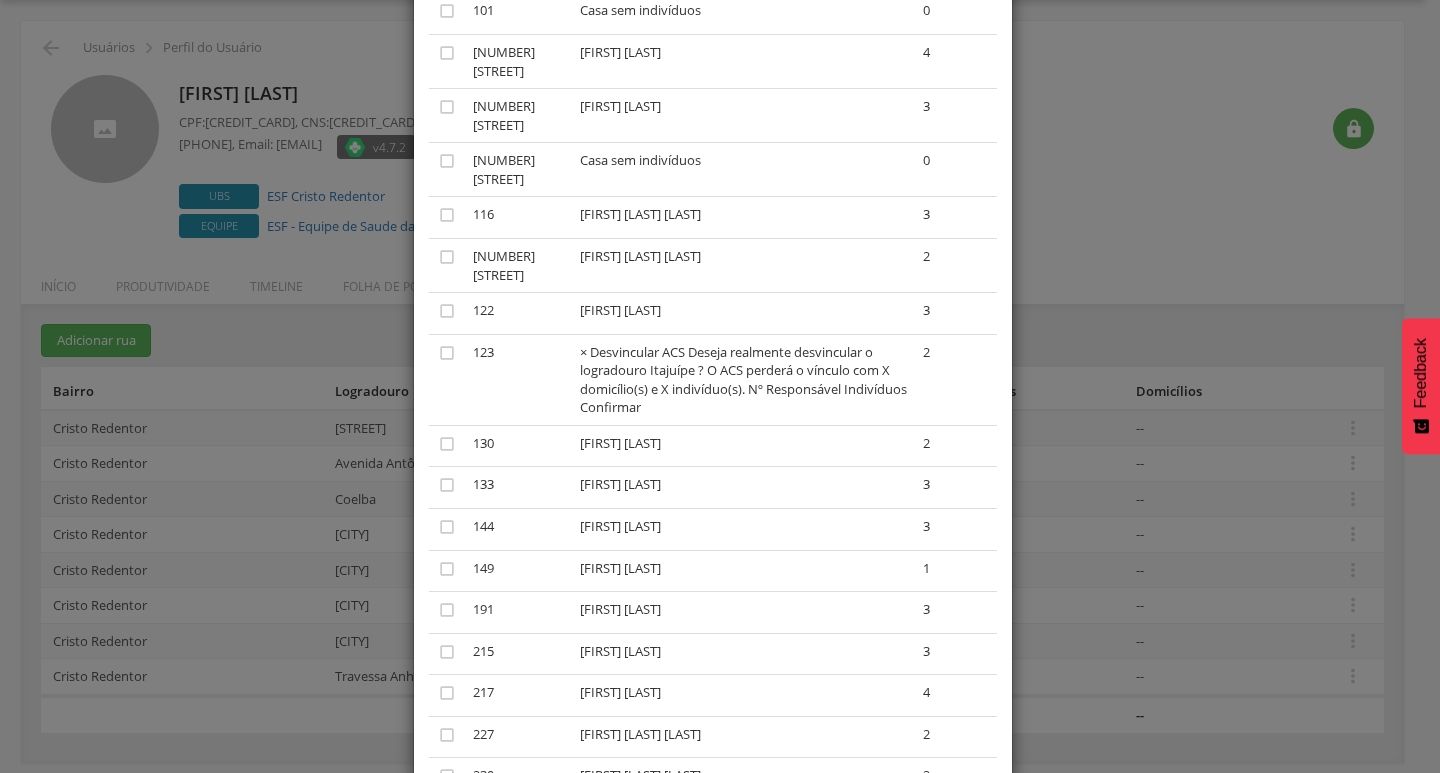 click on "" at bounding box center [447, 1067] 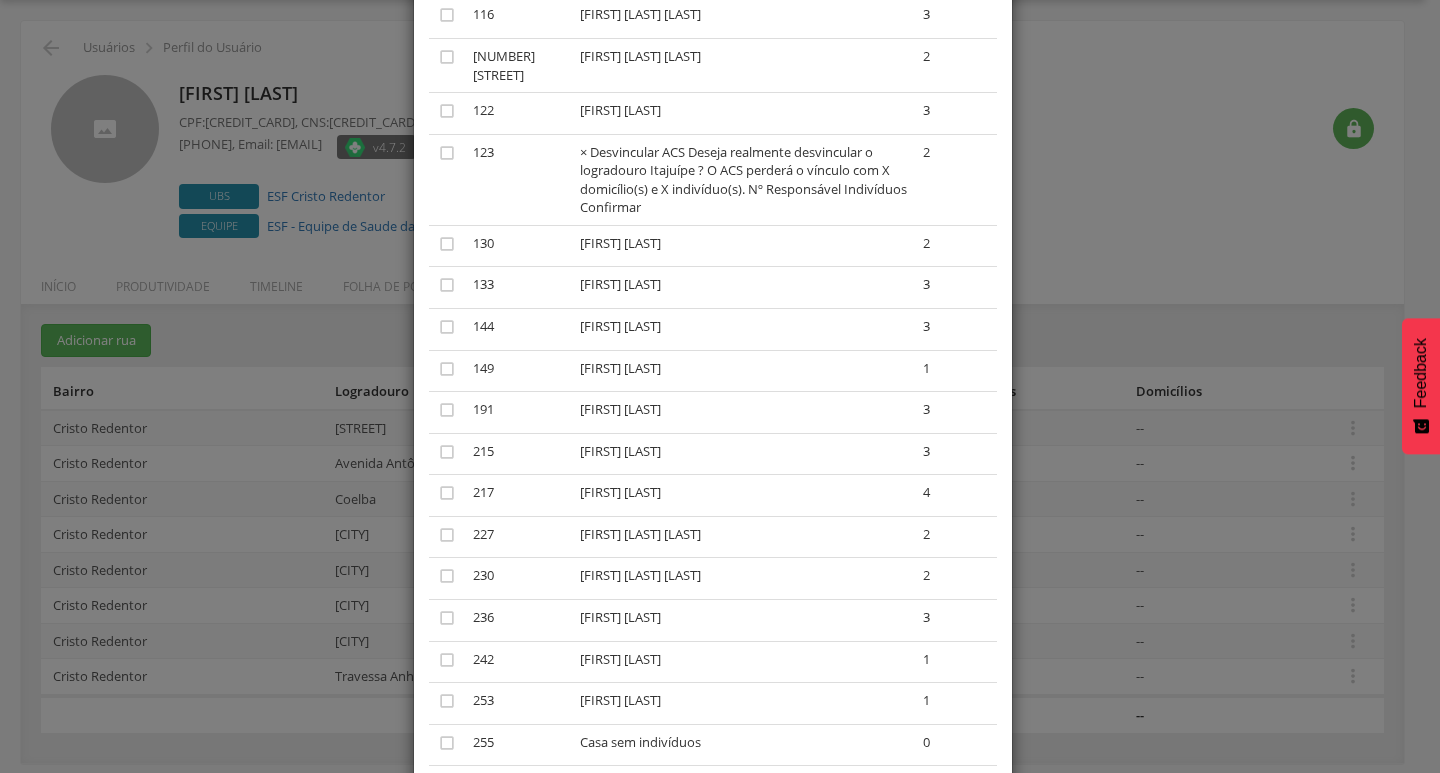 scroll, scrollTop: 2400, scrollLeft: 0, axis: vertical 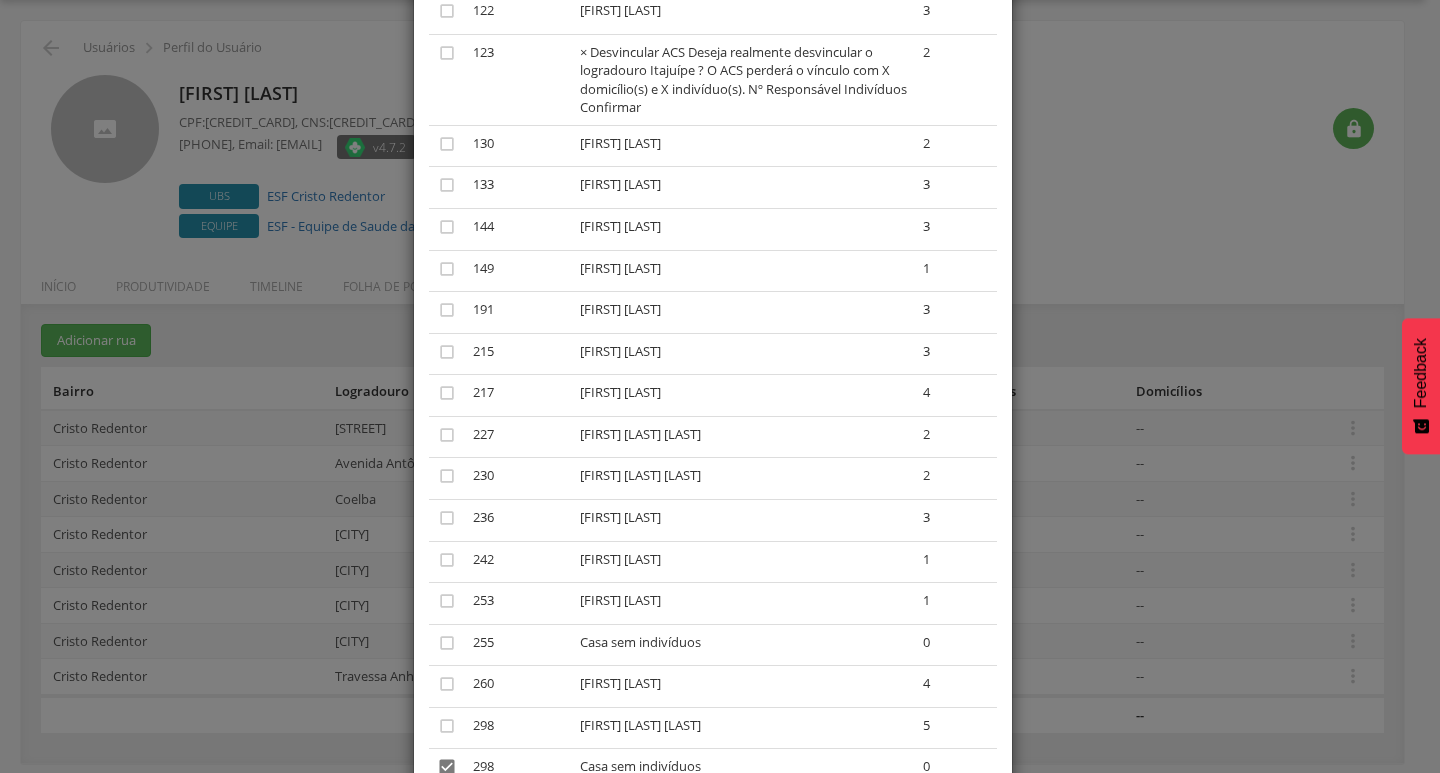 click on "A lista abaixo apresenta as casas da [CITY] que estão alocadas ao ACS [NAME] . Selecione as que deseja desalocar. [NUMBER] [STREET] Casa sem indivíduos 0 [NUMBER] [STREET] [NAME] de Almeida Souza [NUMBER] [STREET] Casa sem indivíduos 0 [NUMBER] Próximo Ao Campo de Futebol Casa sem indivíduos 0 [NUMBER] [STREET] Casa sem indivíduos 0 [NUMBER] [NAME] [NUMBER] [NUMBER] Casa Casa sem indivíduos 0 [NUMBER] [CITY] [NAME] de Souza [NUMBER] [CITY] [NAME] de Souza [NUMBER] [CITY] Casa sem indivíduos 0 [NUMBER] [NAME] de Paulo [NUMBER] Casa sem indivíduos 0 [NUMBER] [CITY] [NAME] Djanira Maria da Silva Batista [NUMBER] Casa sem indivíduos 0 [NUMBER] [CITY] Casa sem indivíduos 0 [NUMBER] 2 [NUMBER]" at bounding box center [713, -307] 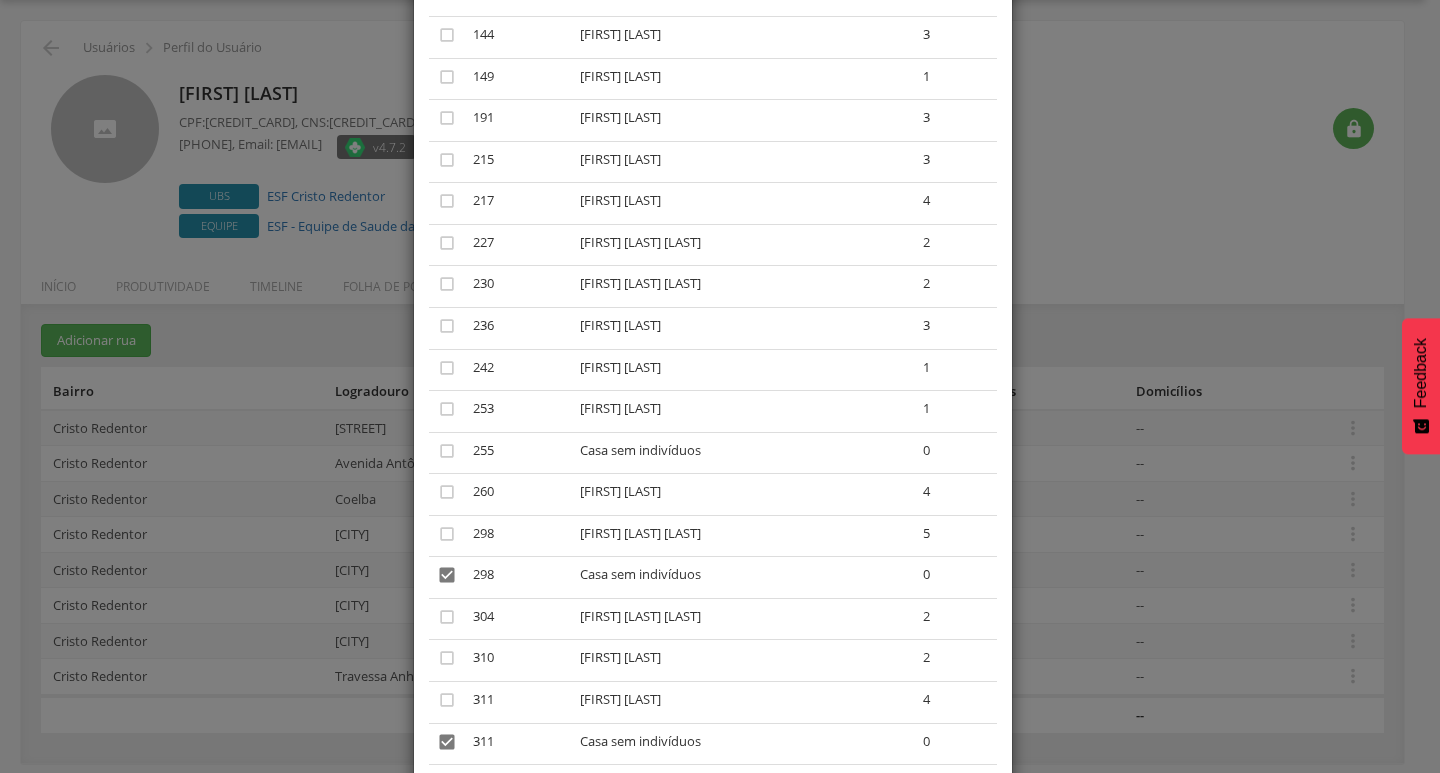 scroll, scrollTop: 2600, scrollLeft: 0, axis: vertical 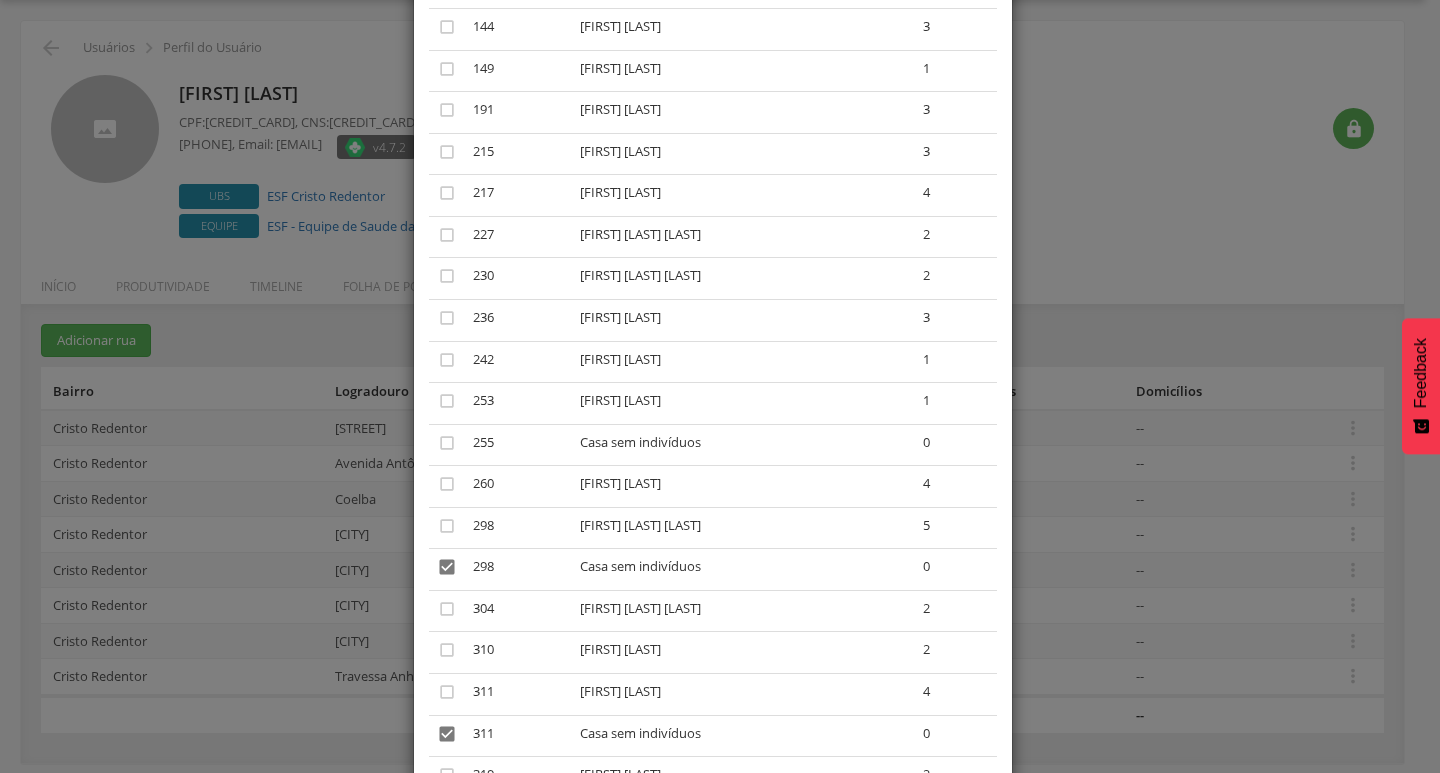 click on "" at bounding box center (447, 900) 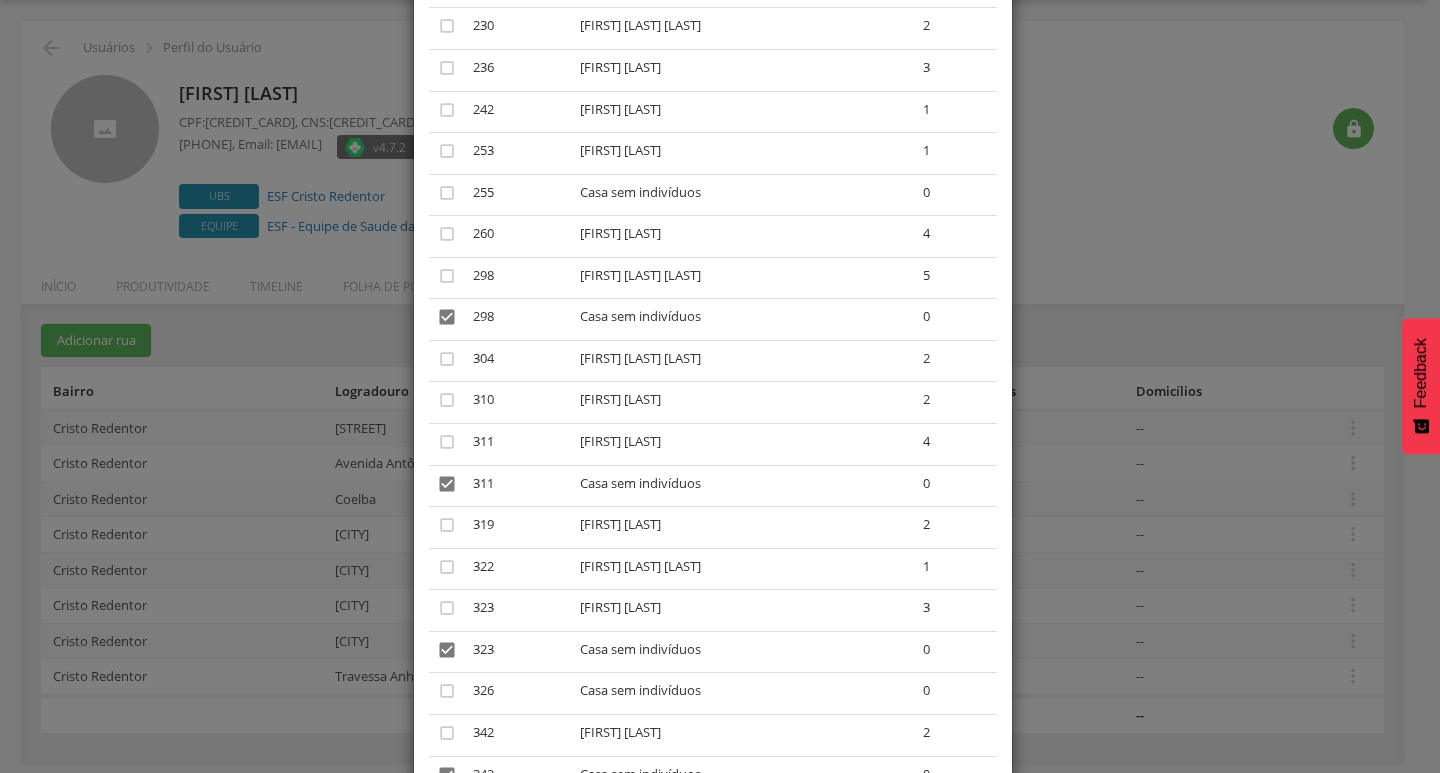 scroll, scrollTop: 2900, scrollLeft: 0, axis: vertical 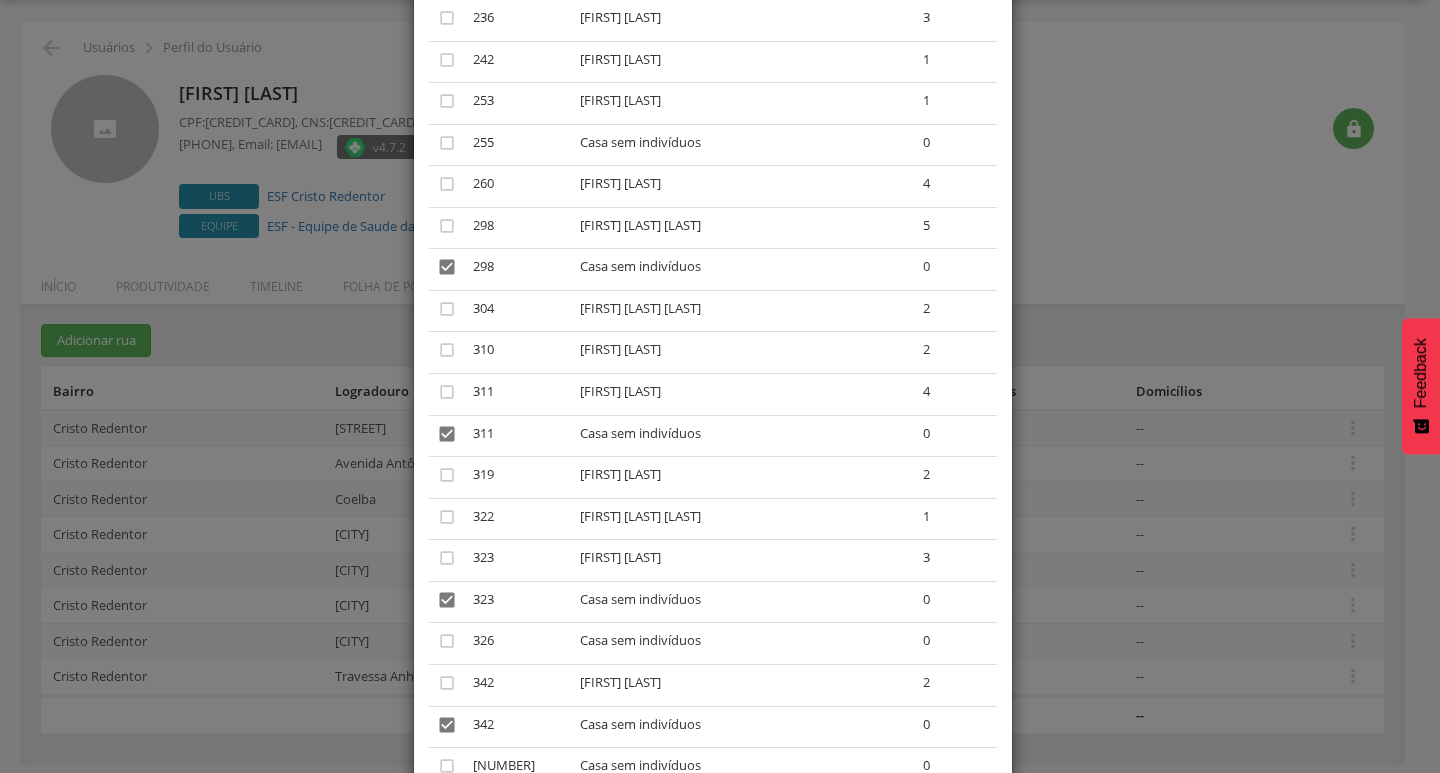 click on "" at bounding box center [447, 891] 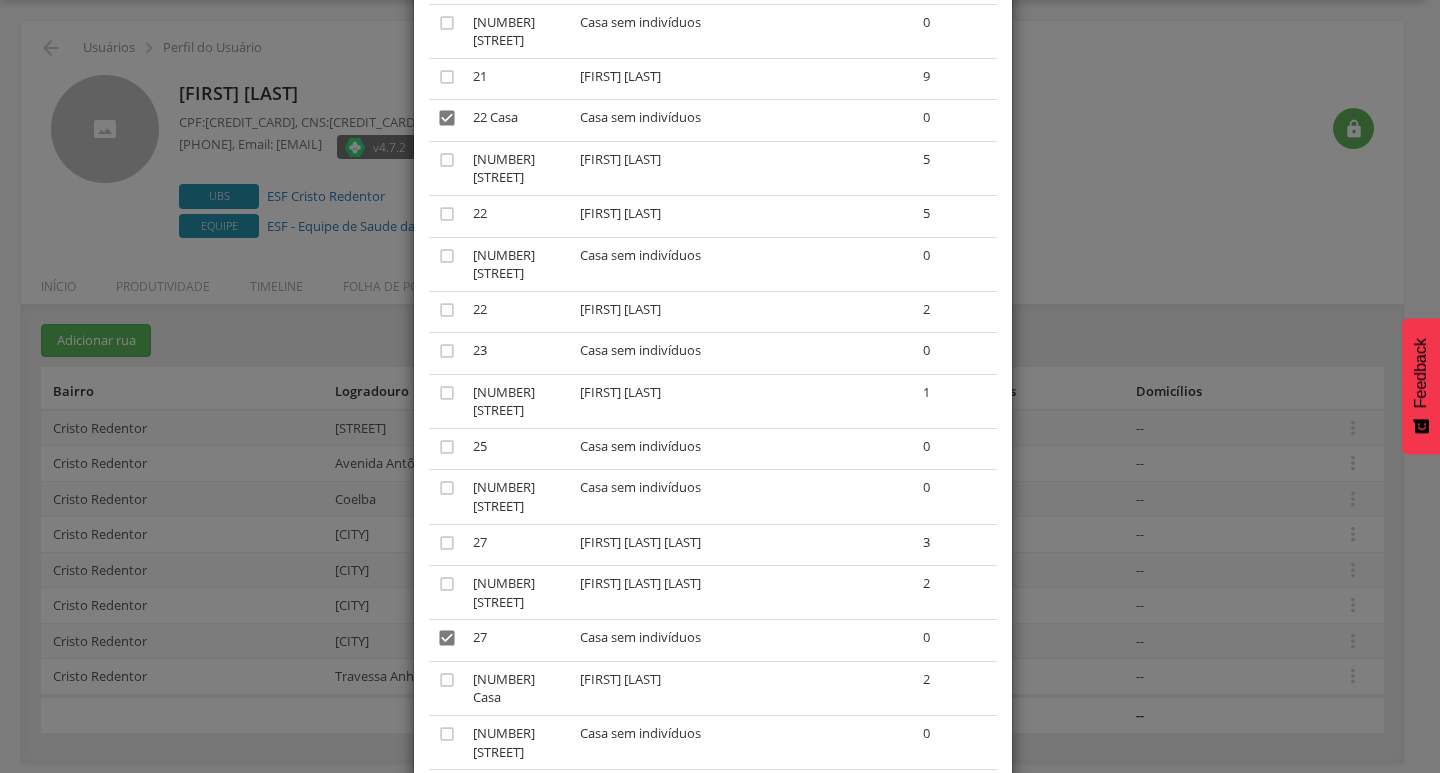 scroll, scrollTop: 0, scrollLeft: 0, axis: both 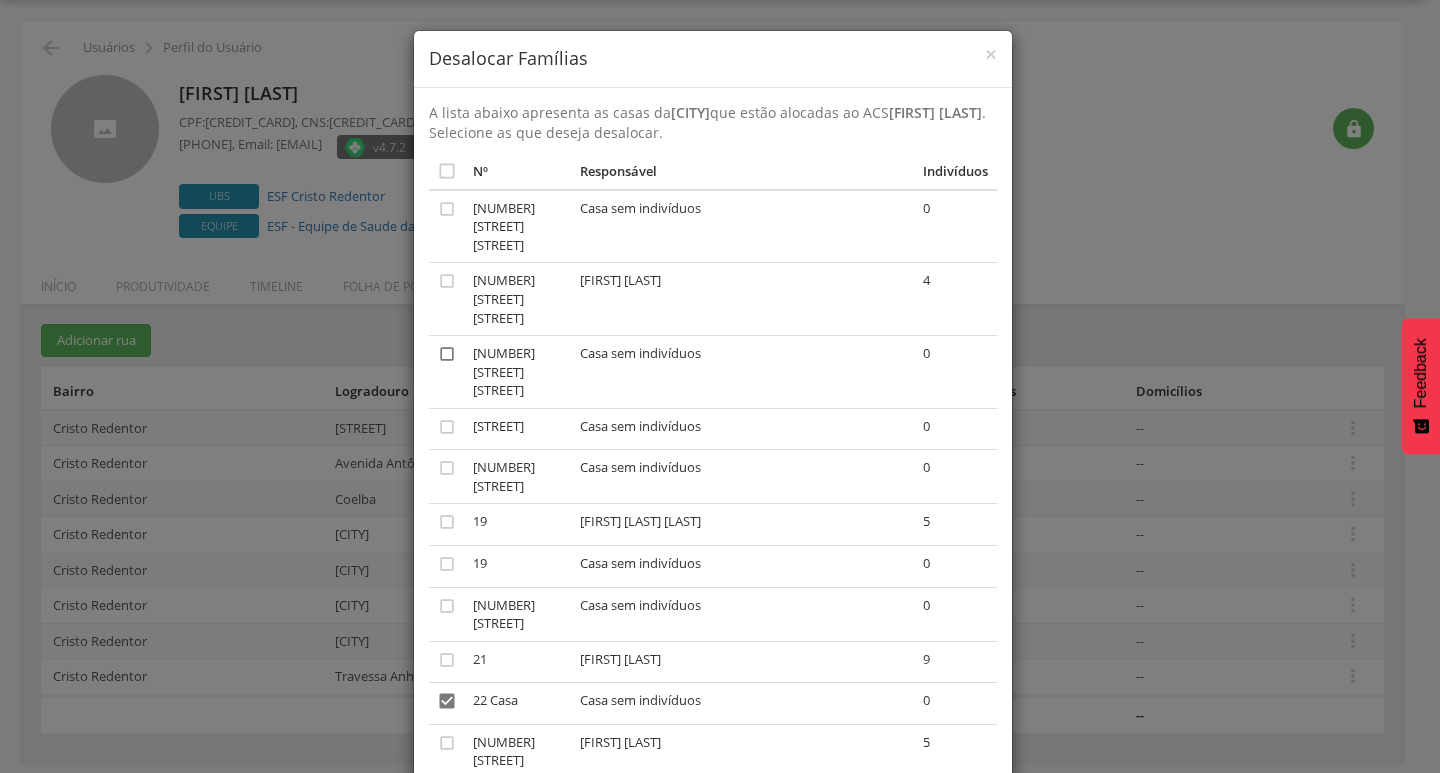 click on "" at bounding box center (447, 354) 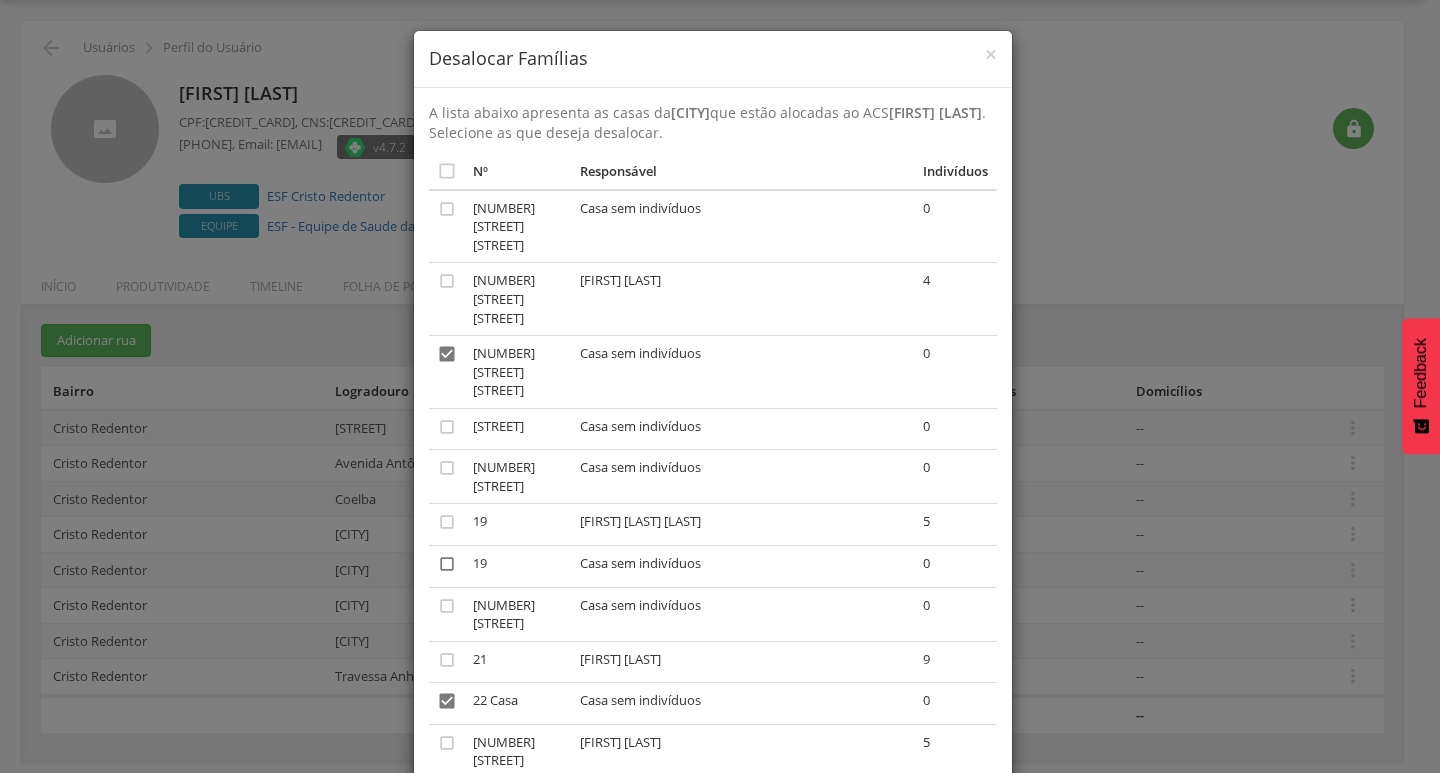 click on "" at bounding box center (447, 564) 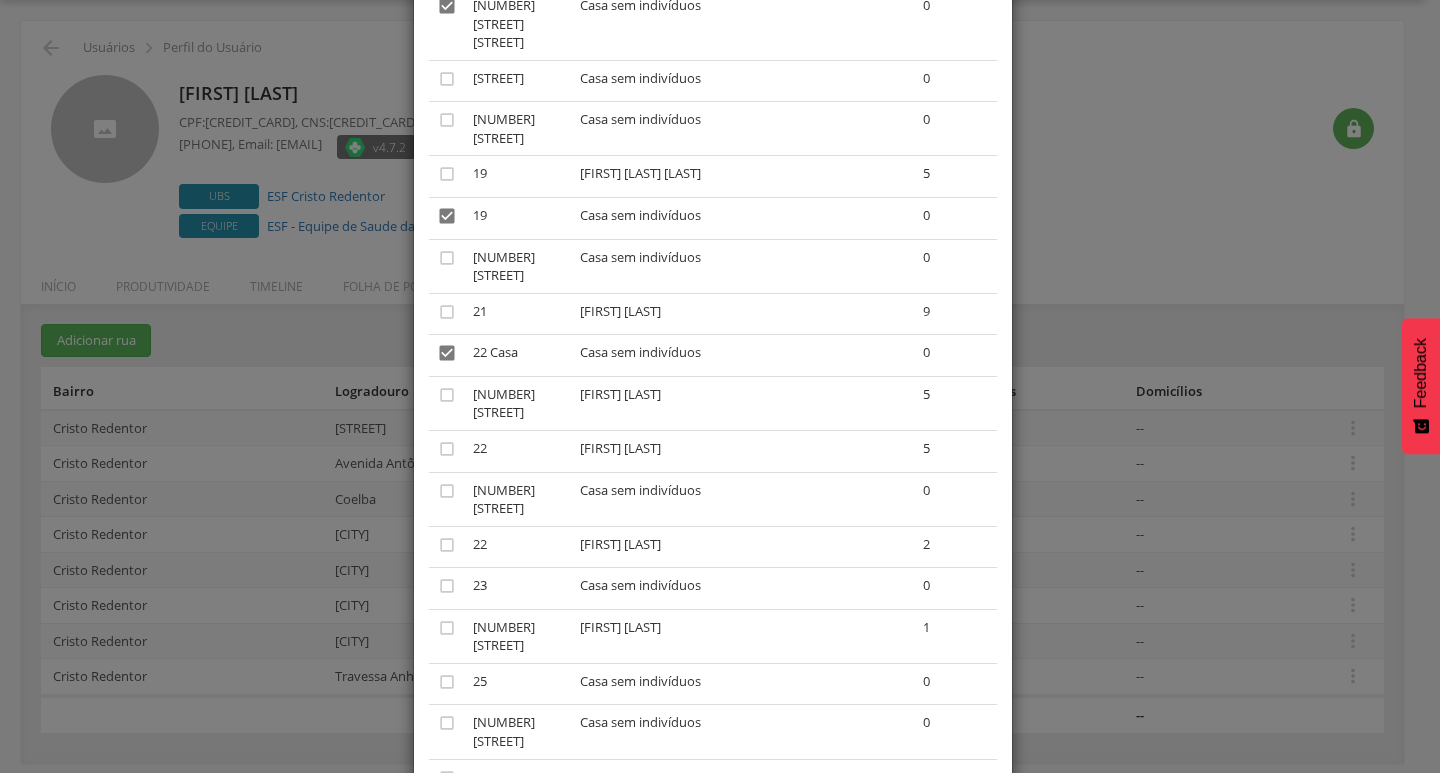 scroll, scrollTop: 300, scrollLeft: 0, axis: vertical 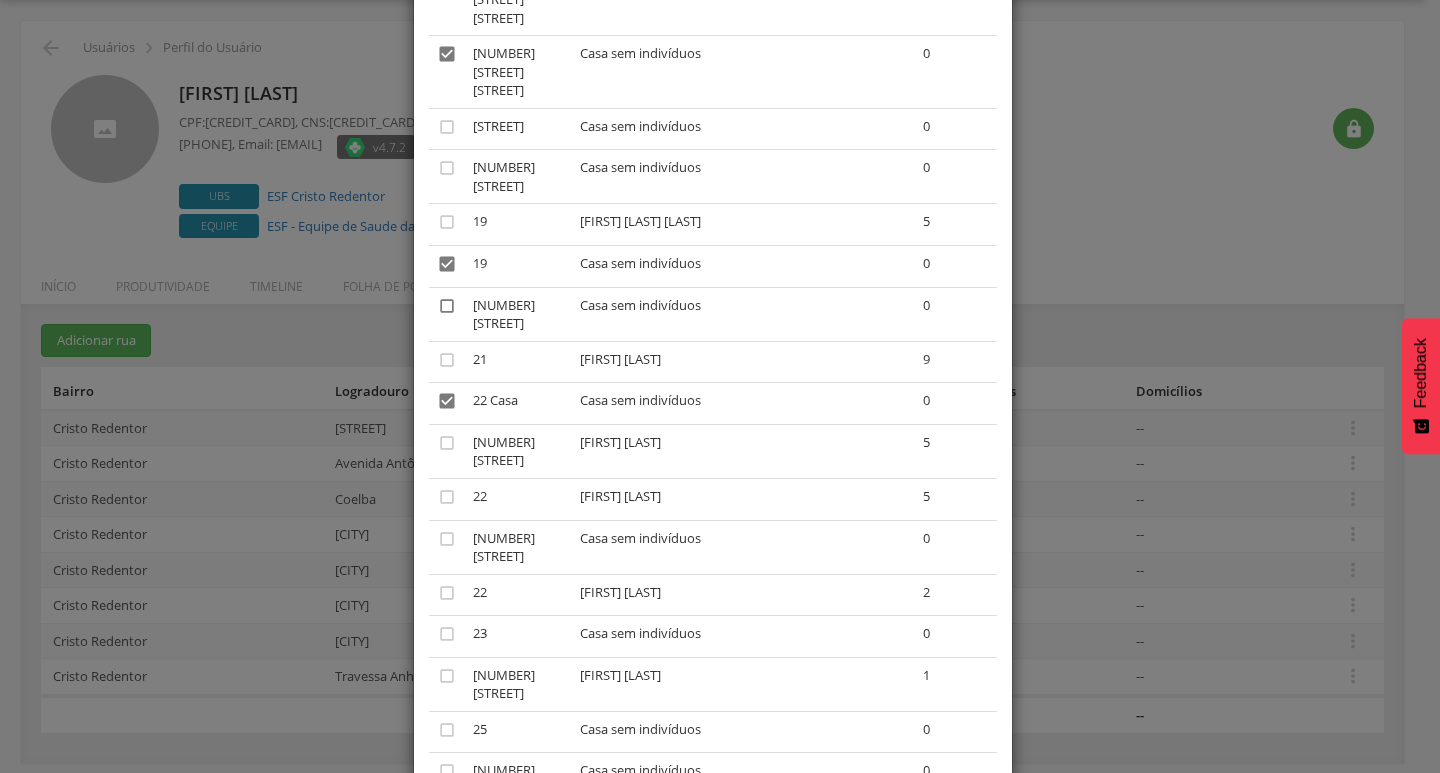 click on "" at bounding box center [447, 306] 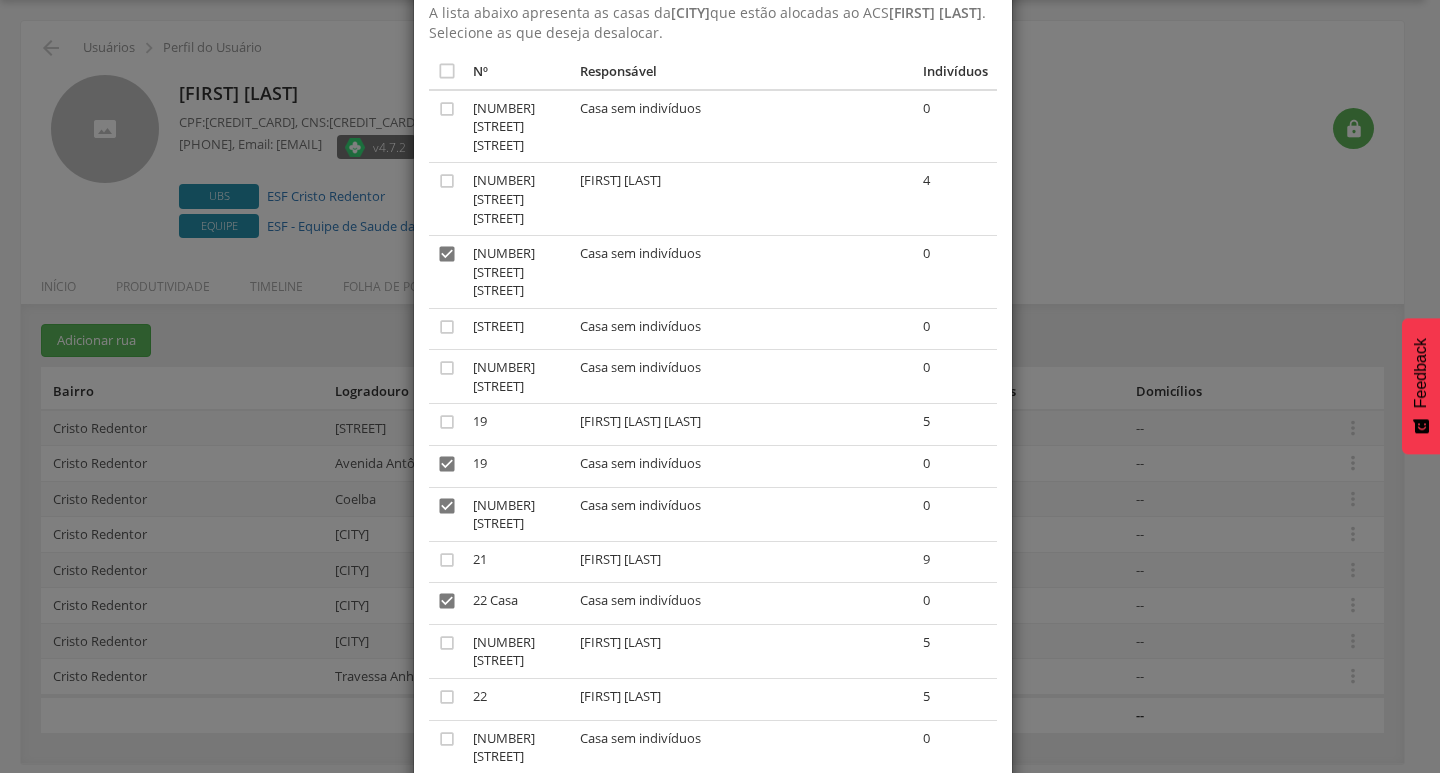 scroll, scrollTop: 200, scrollLeft: 0, axis: vertical 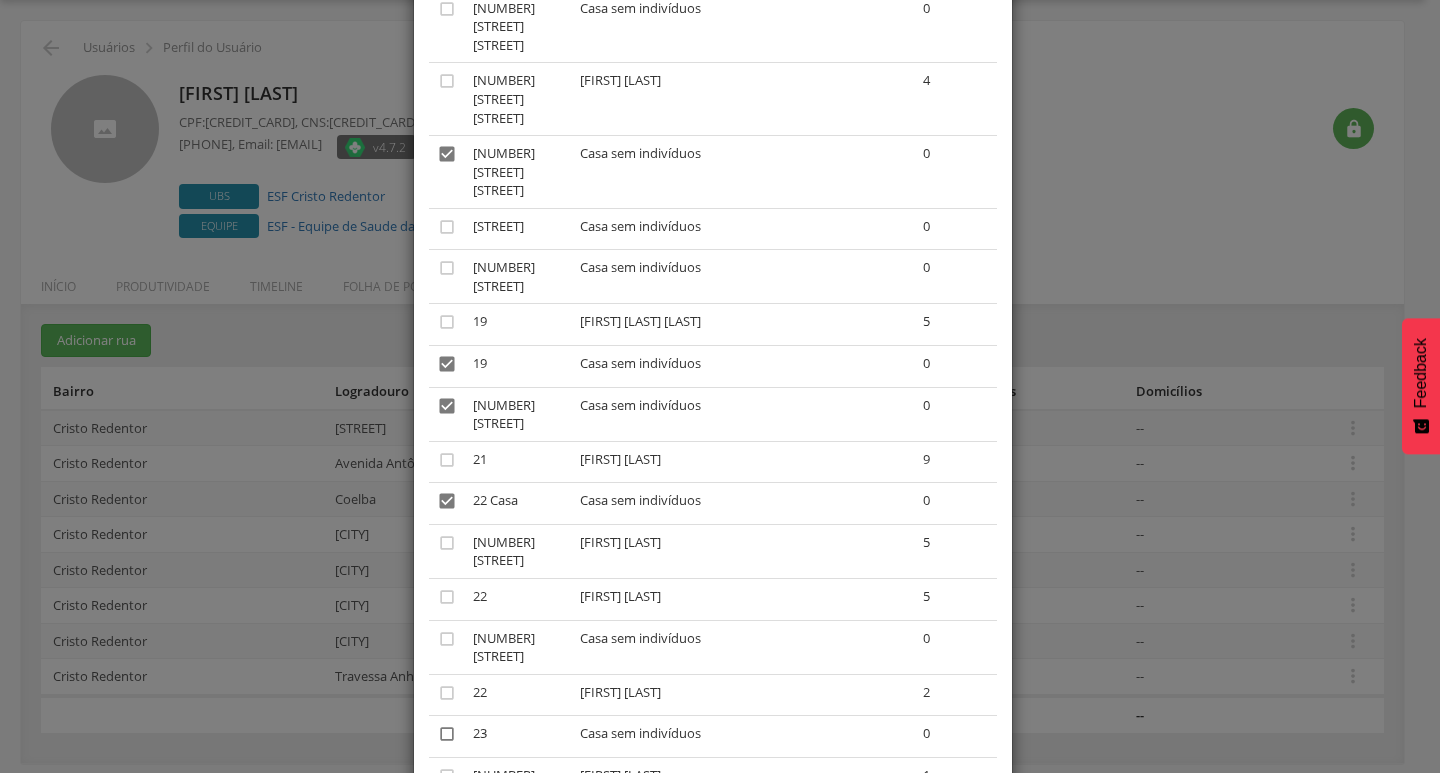 click on "" at bounding box center [447, 734] 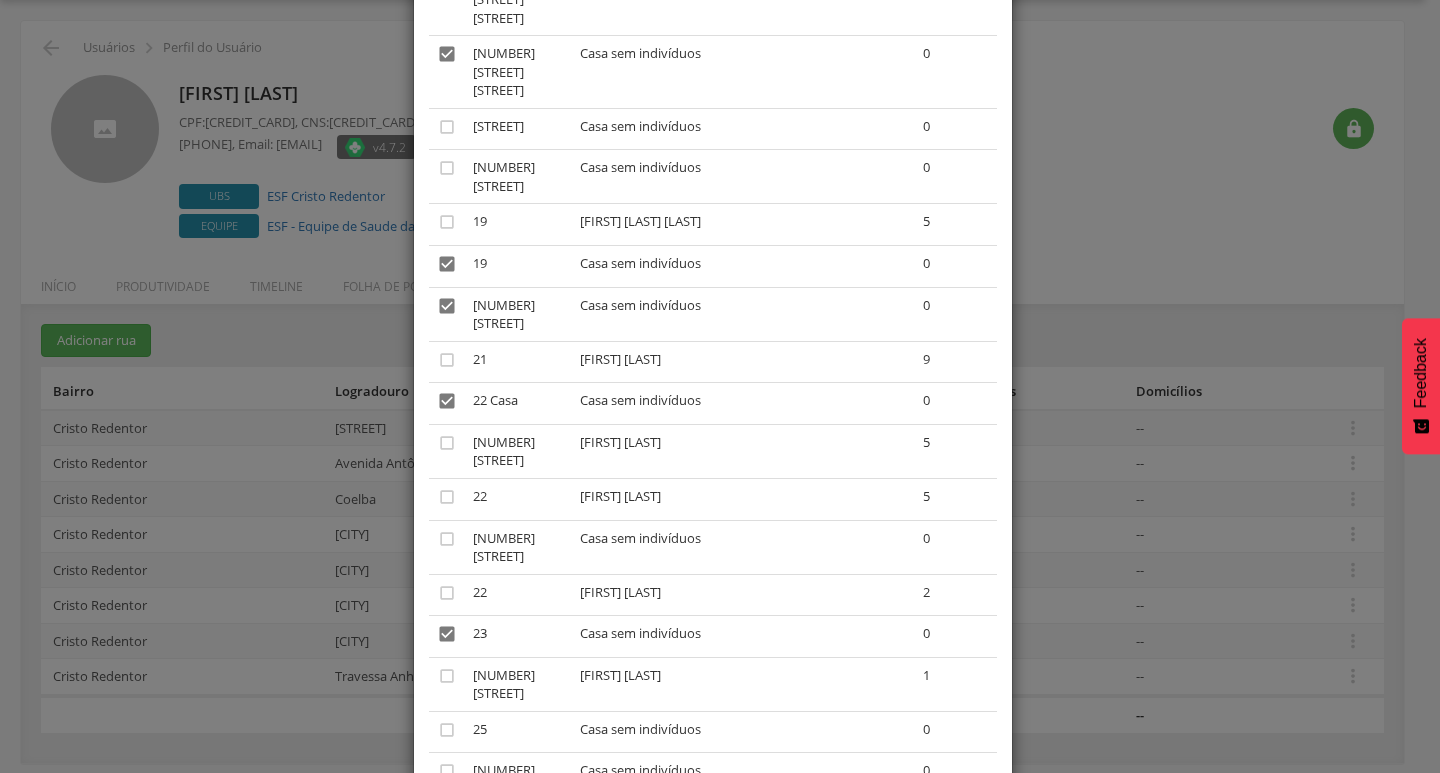 scroll, scrollTop: 400, scrollLeft: 0, axis: vertical 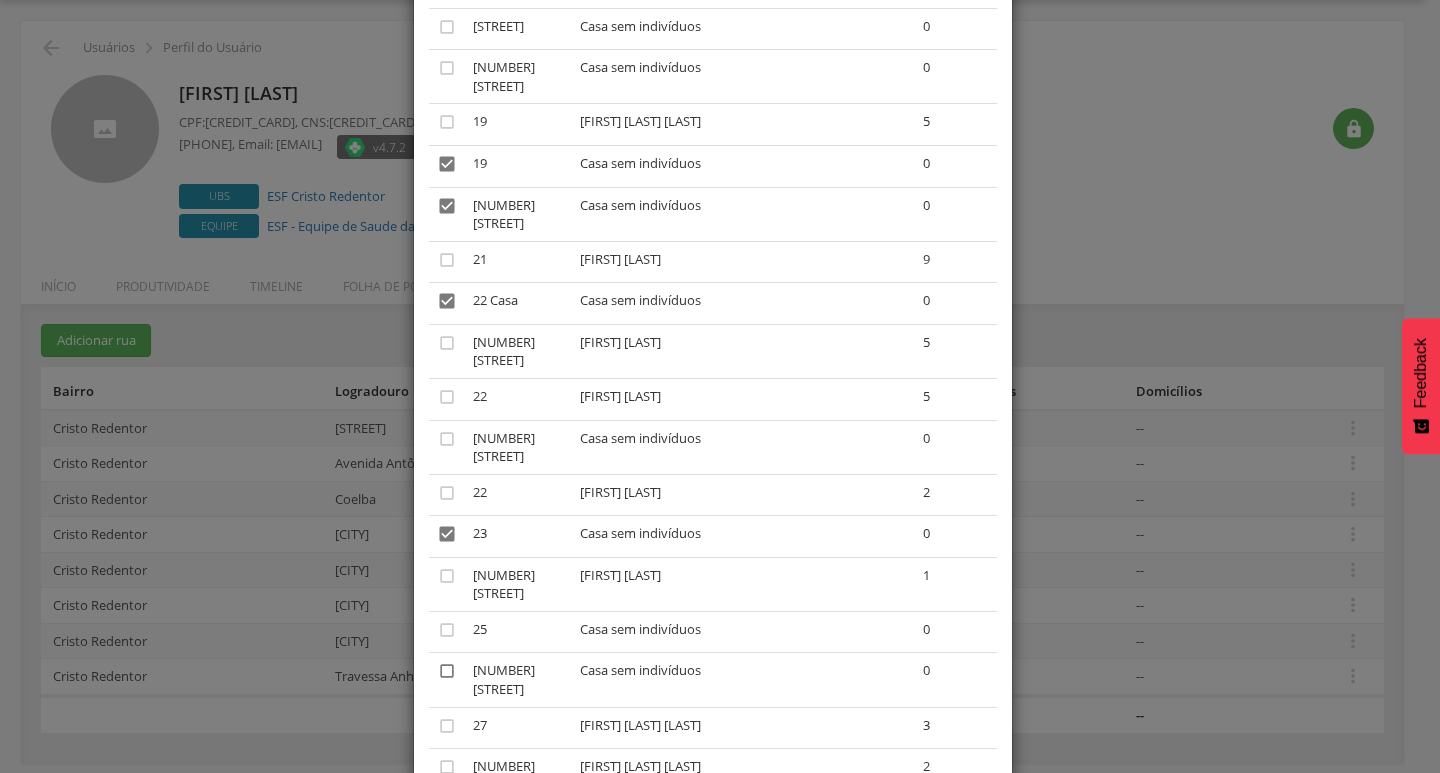 click on "" at bounding box center [447, 671] 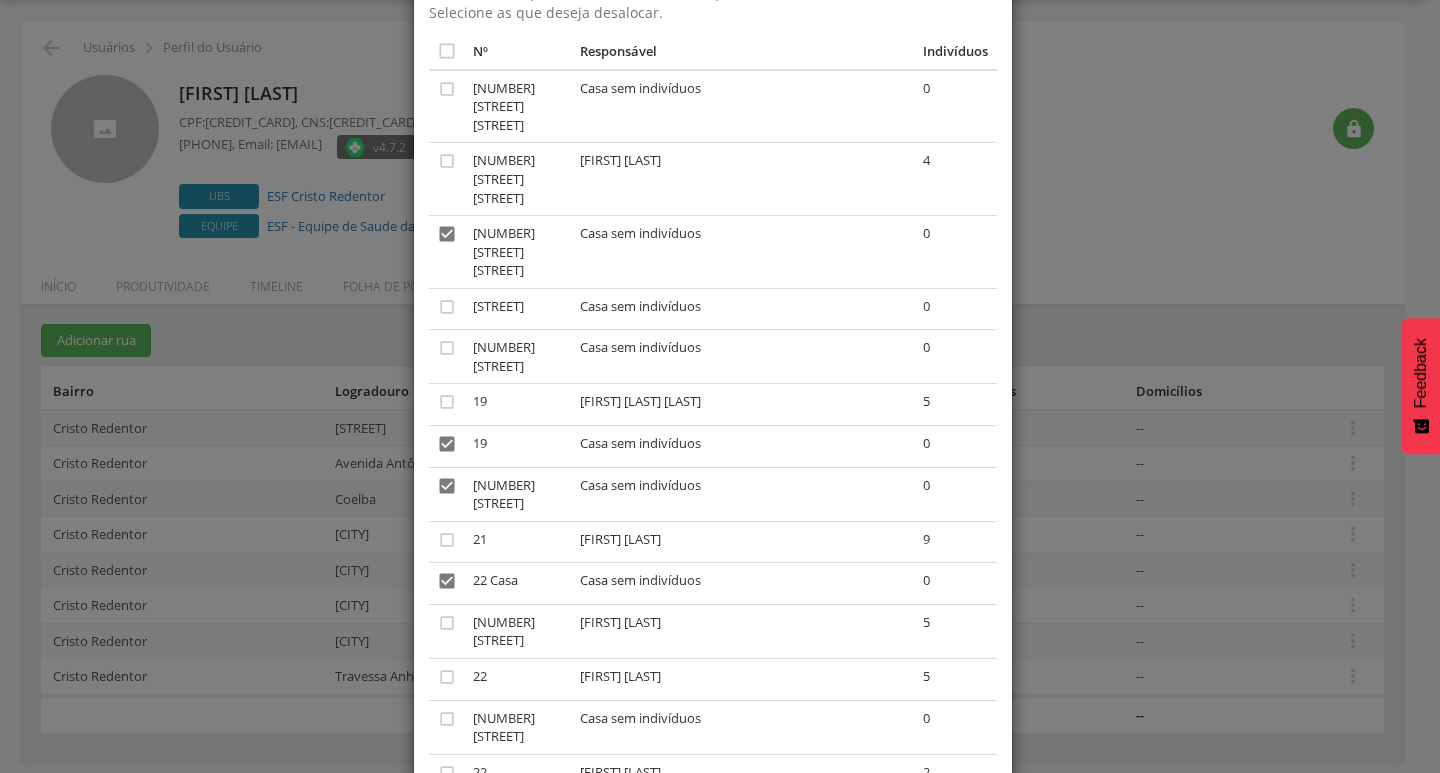 scroll, scrollTop: 100, scrollLeft: 0, axis: vertical 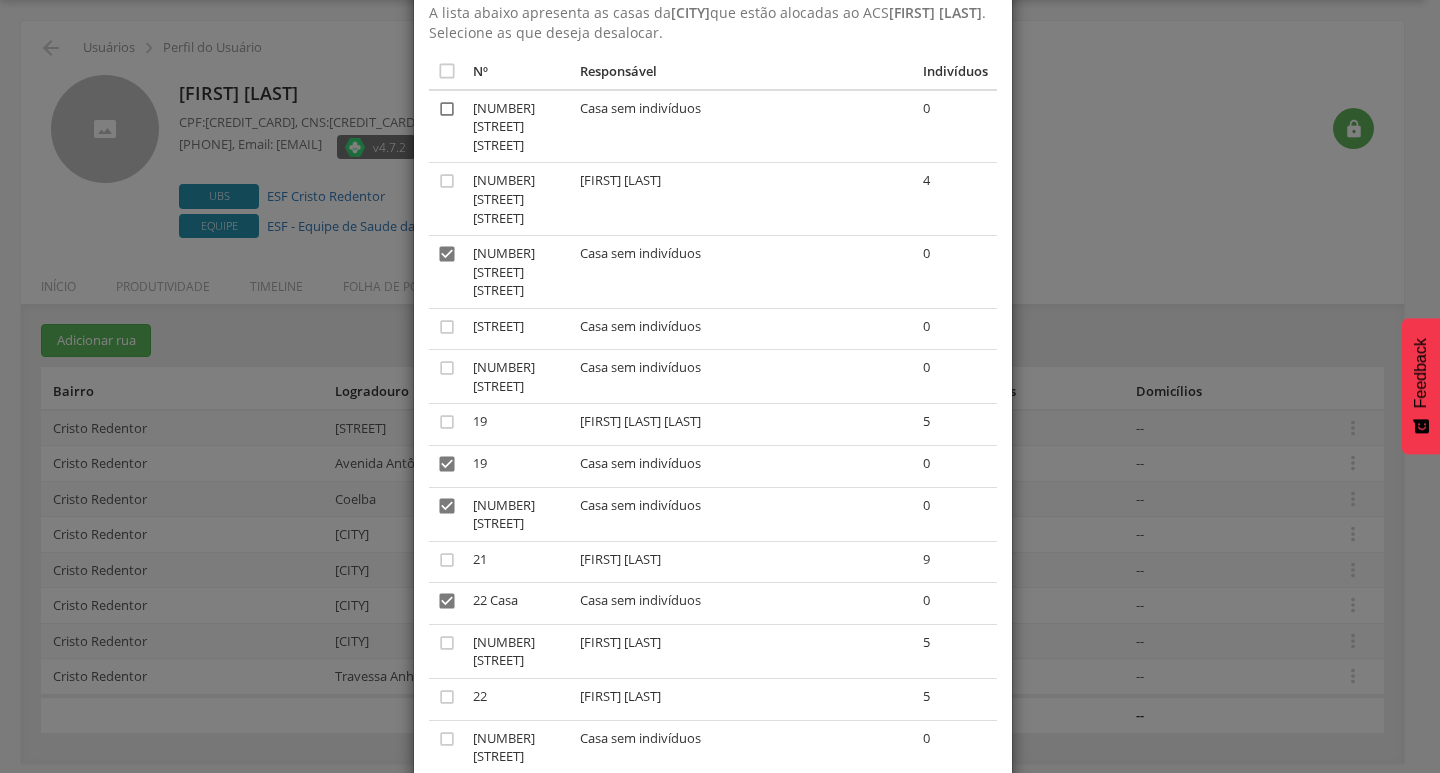 click on "" at bounding box center (447, 109) 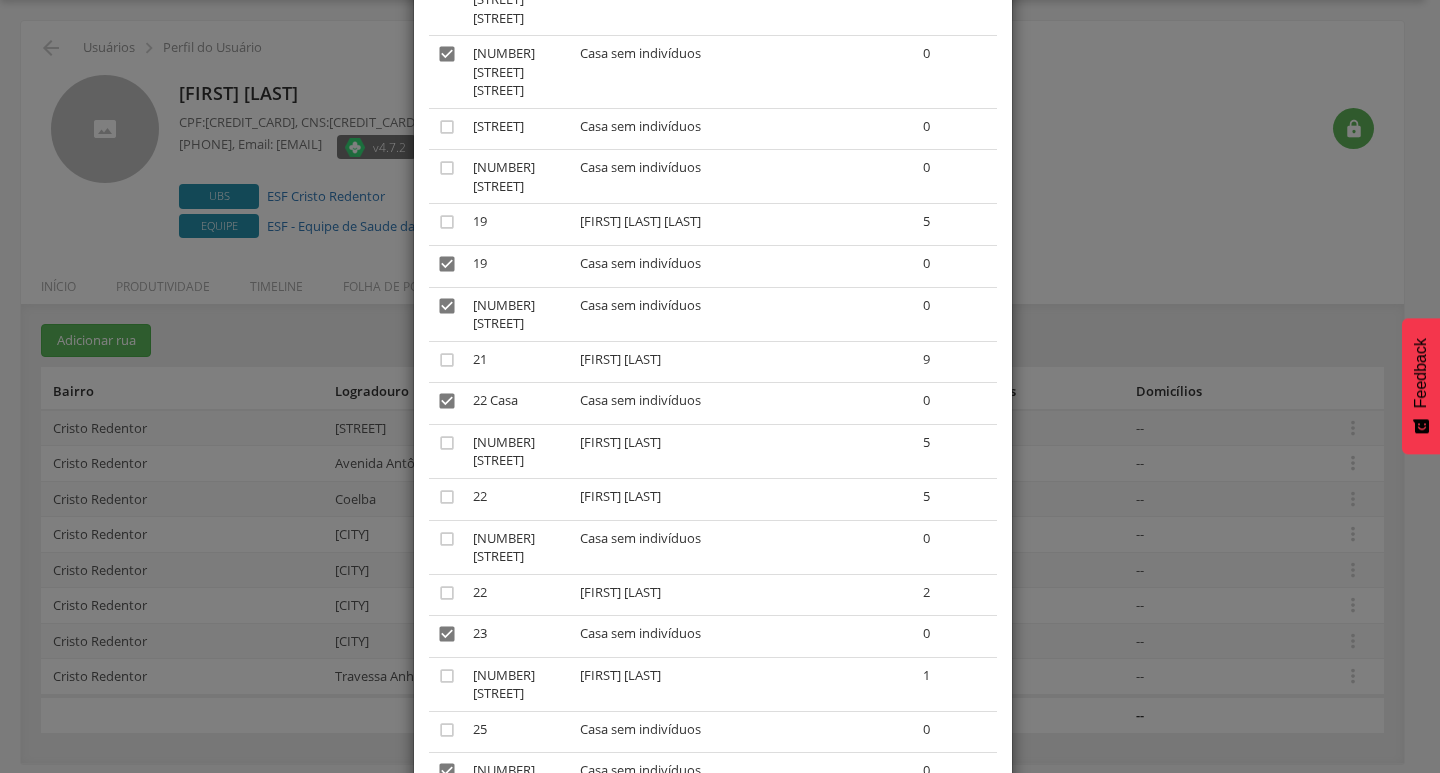scroll, scrollTop: 200, scrollLeft: 0, axis: vertical 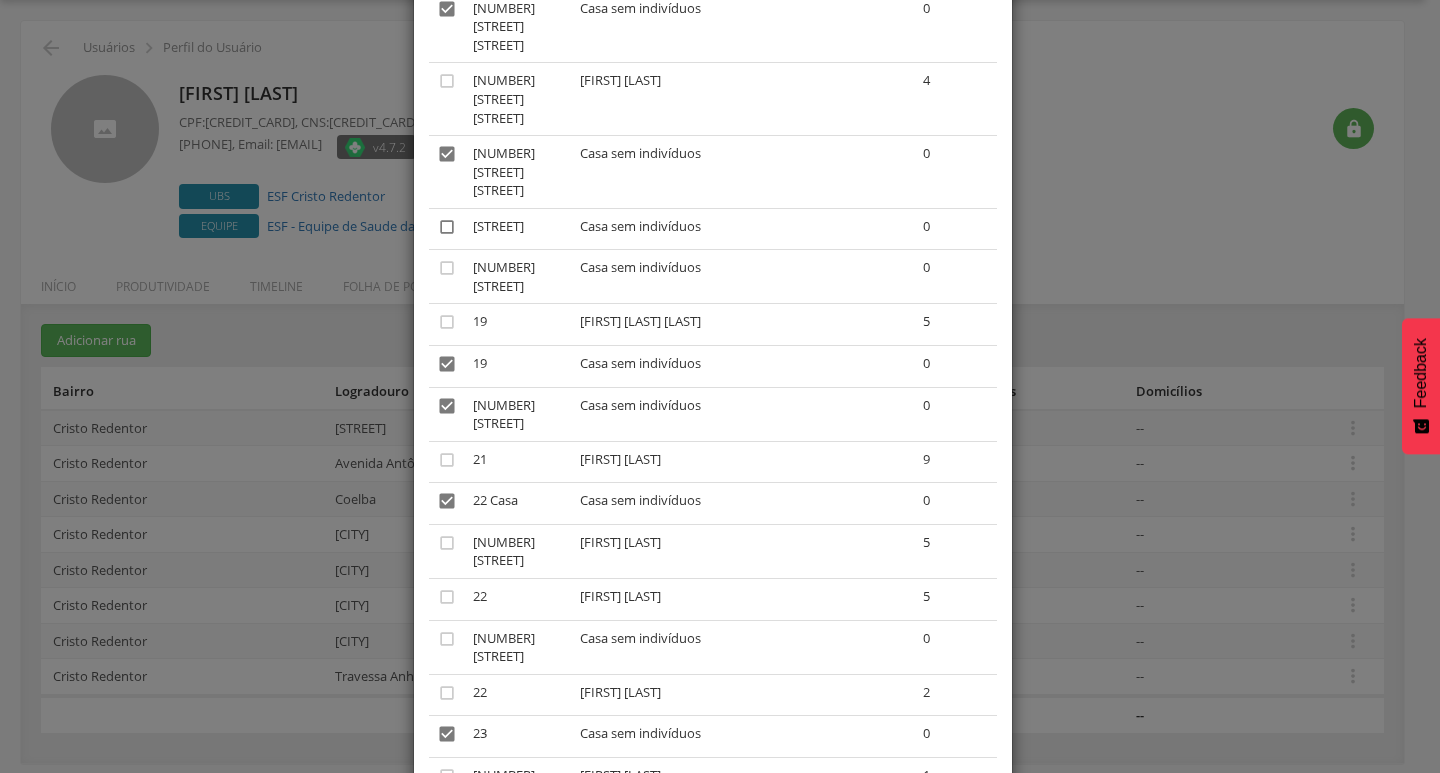 click on "" at bounding box center (447, 227) 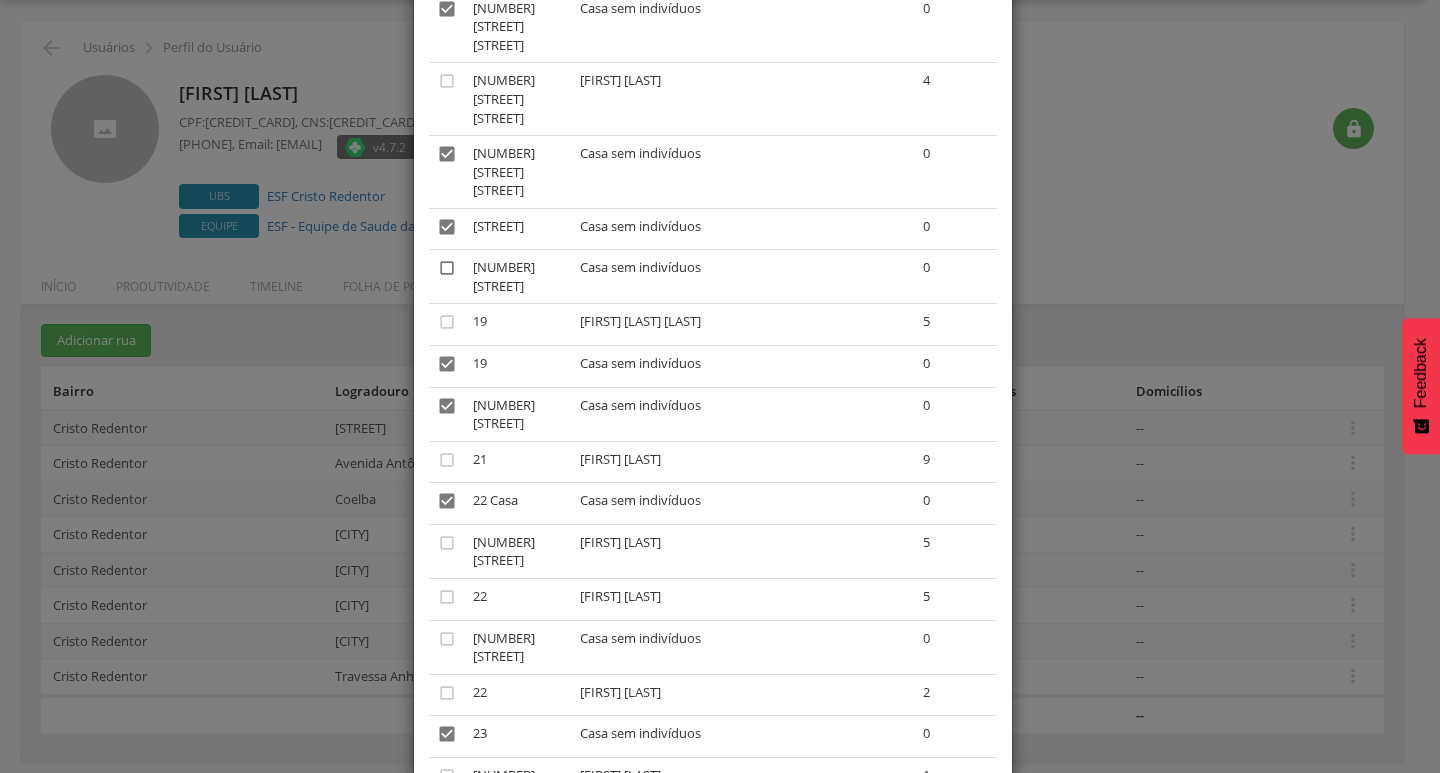 click on "" at bounding box center [447, 268] 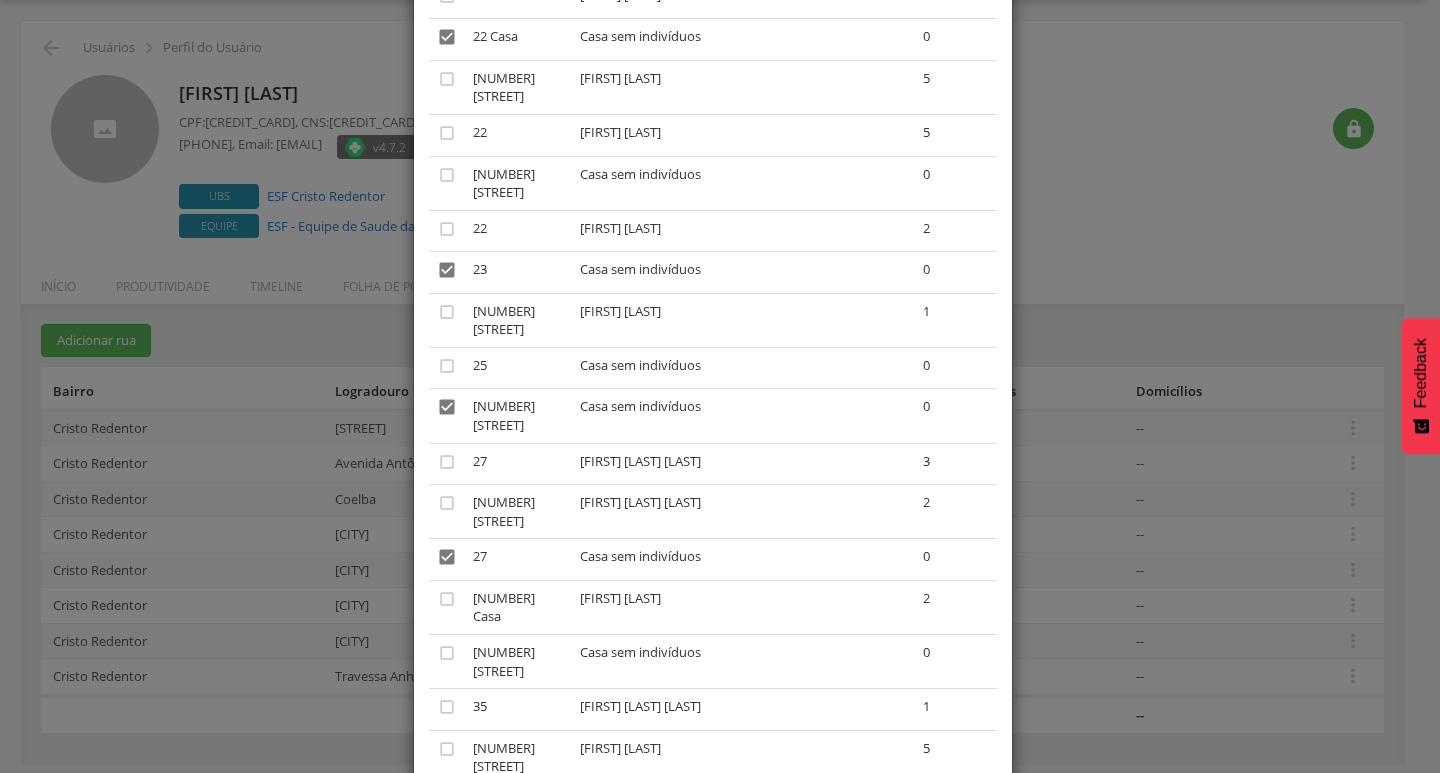 scroll, scrollTop: 700, scrollLeft: 0, axis: vertical 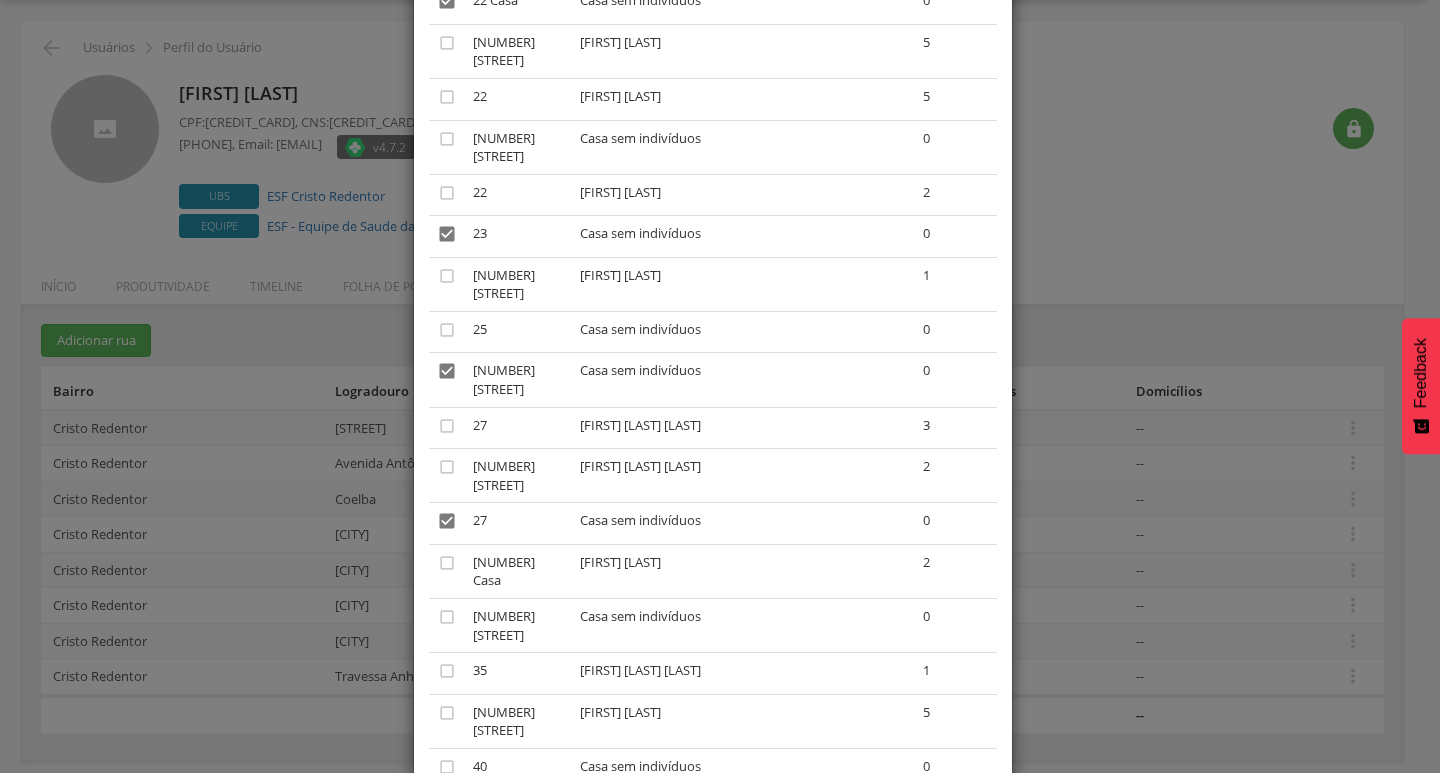 click on "" at bounding box center (447, 808) 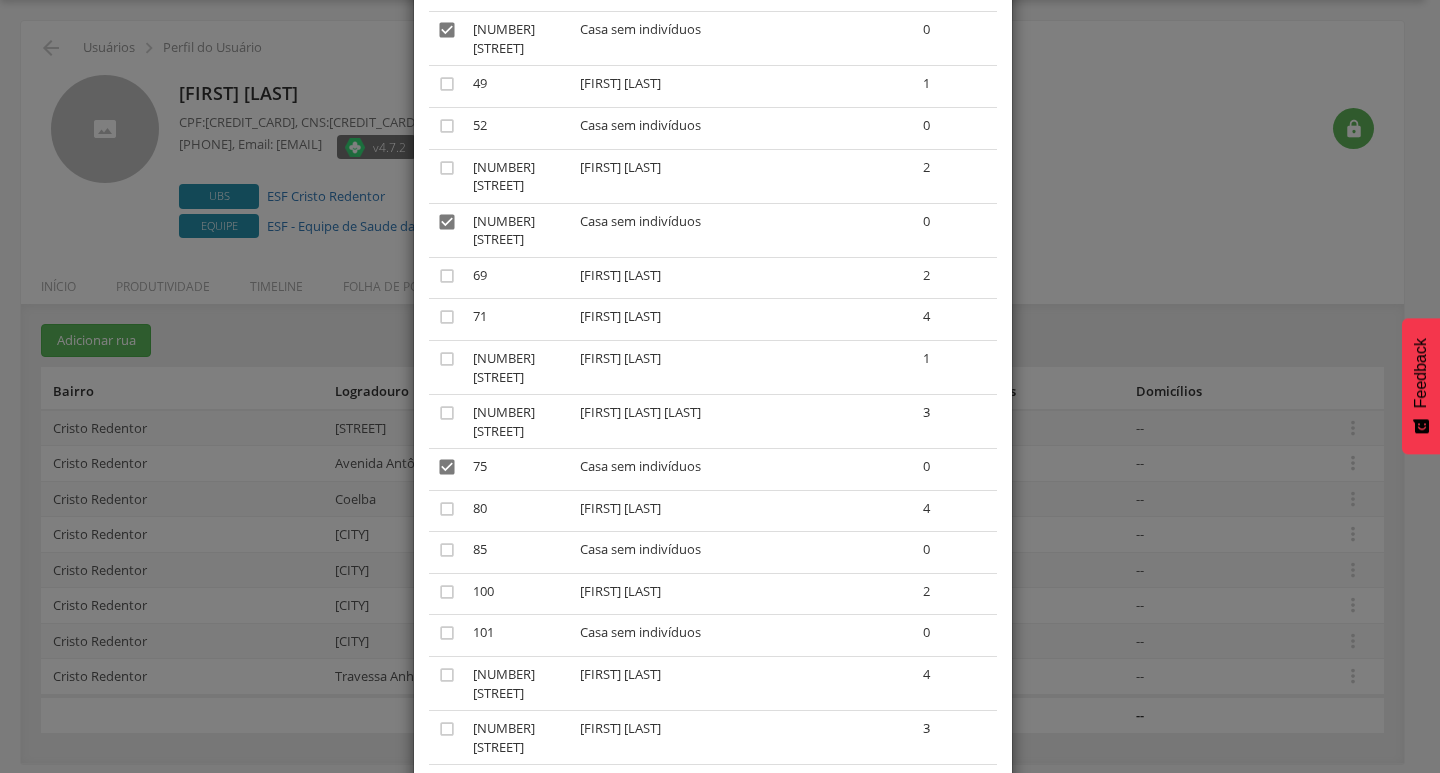 scroll, scrollTop: 1500, scrollLeft: 0, axis: vertical 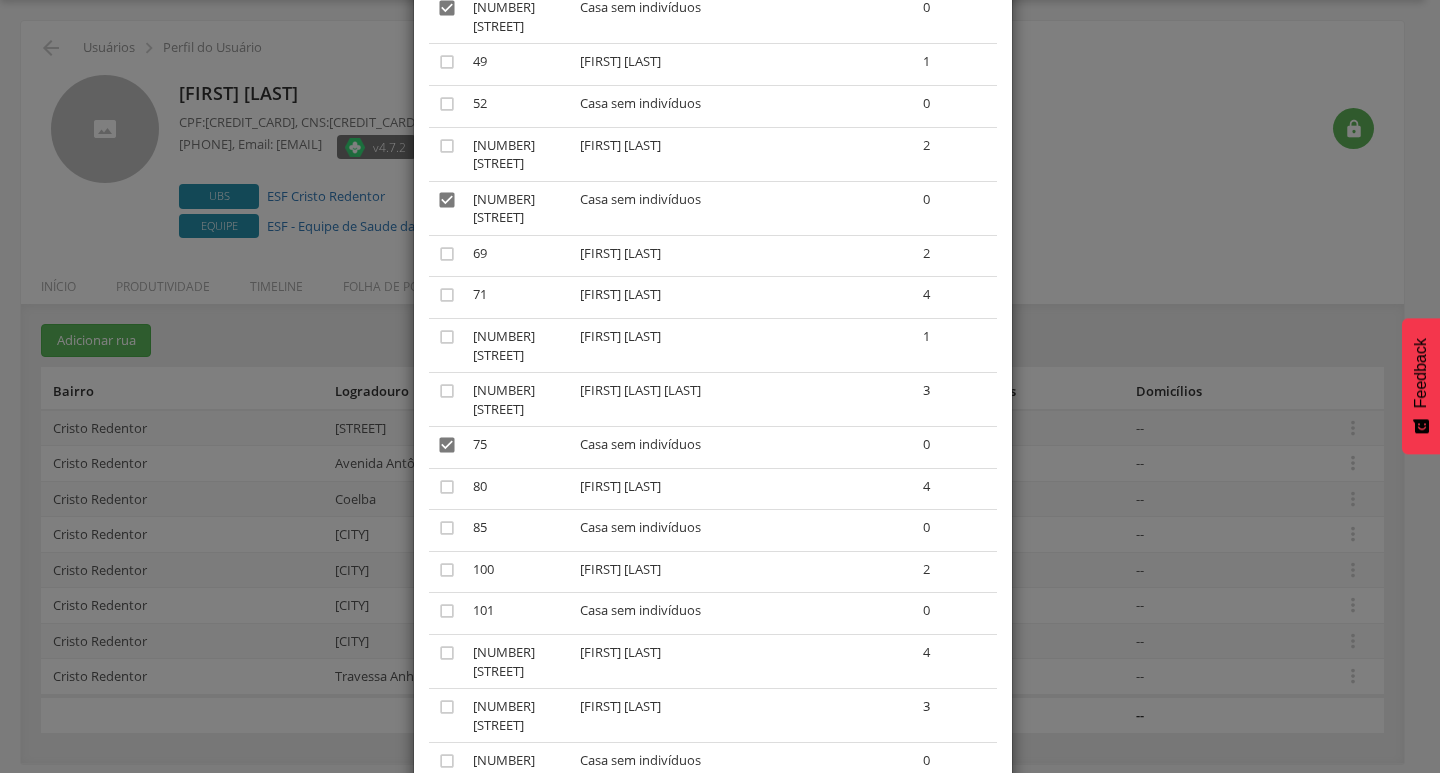 click on "" at bounding box center [447, 614] 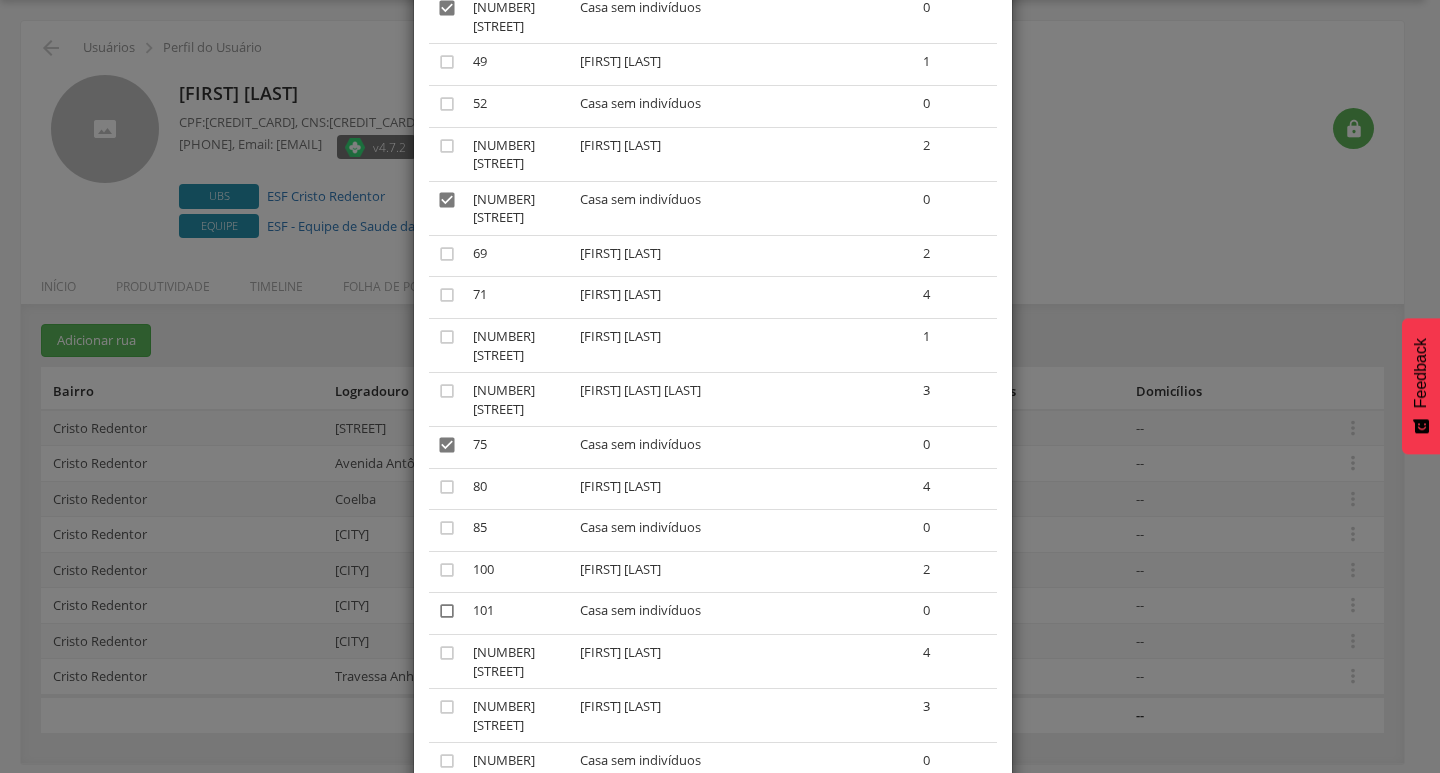 click on "" at bounding box center [447, 611] 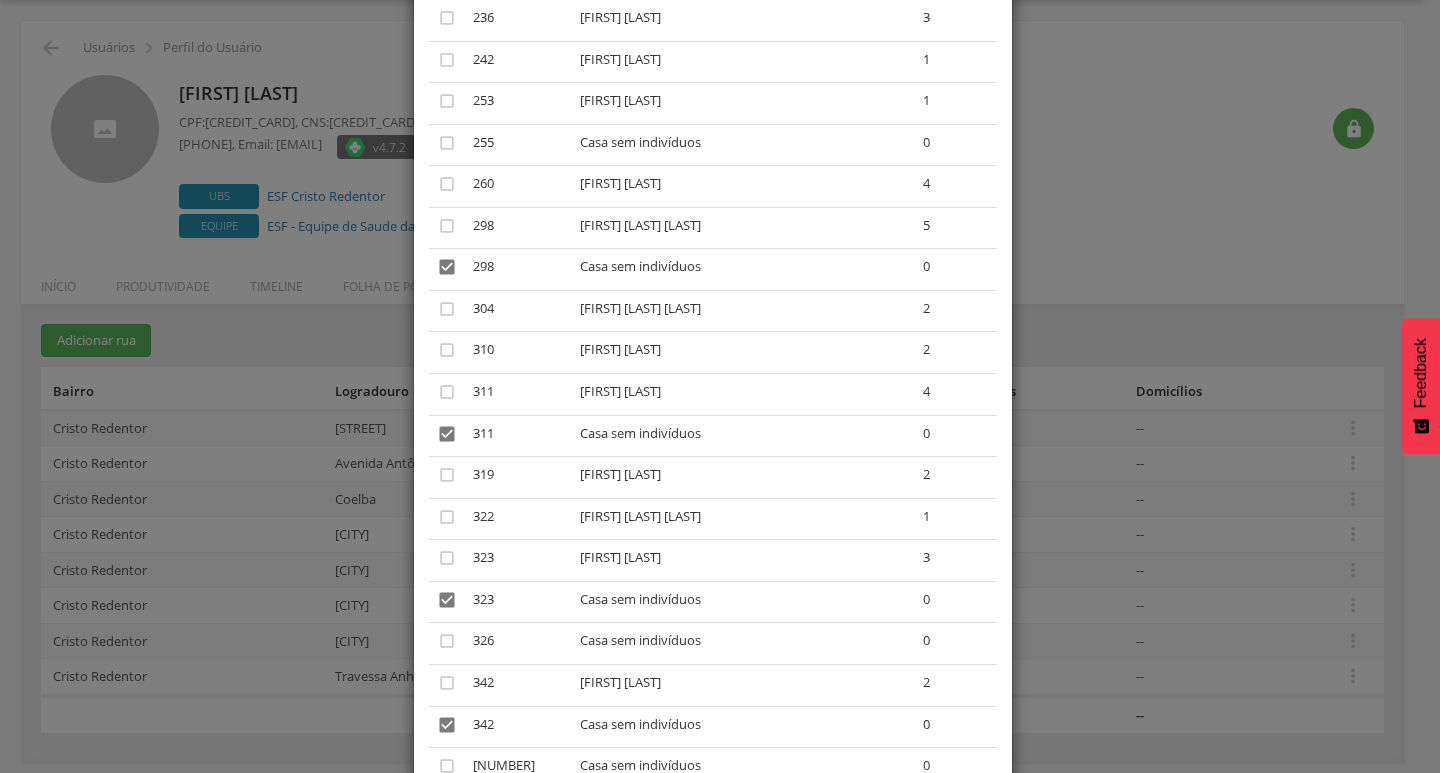scroll, scrollTop: 3039, scrollLeft: 0, axis: vertical 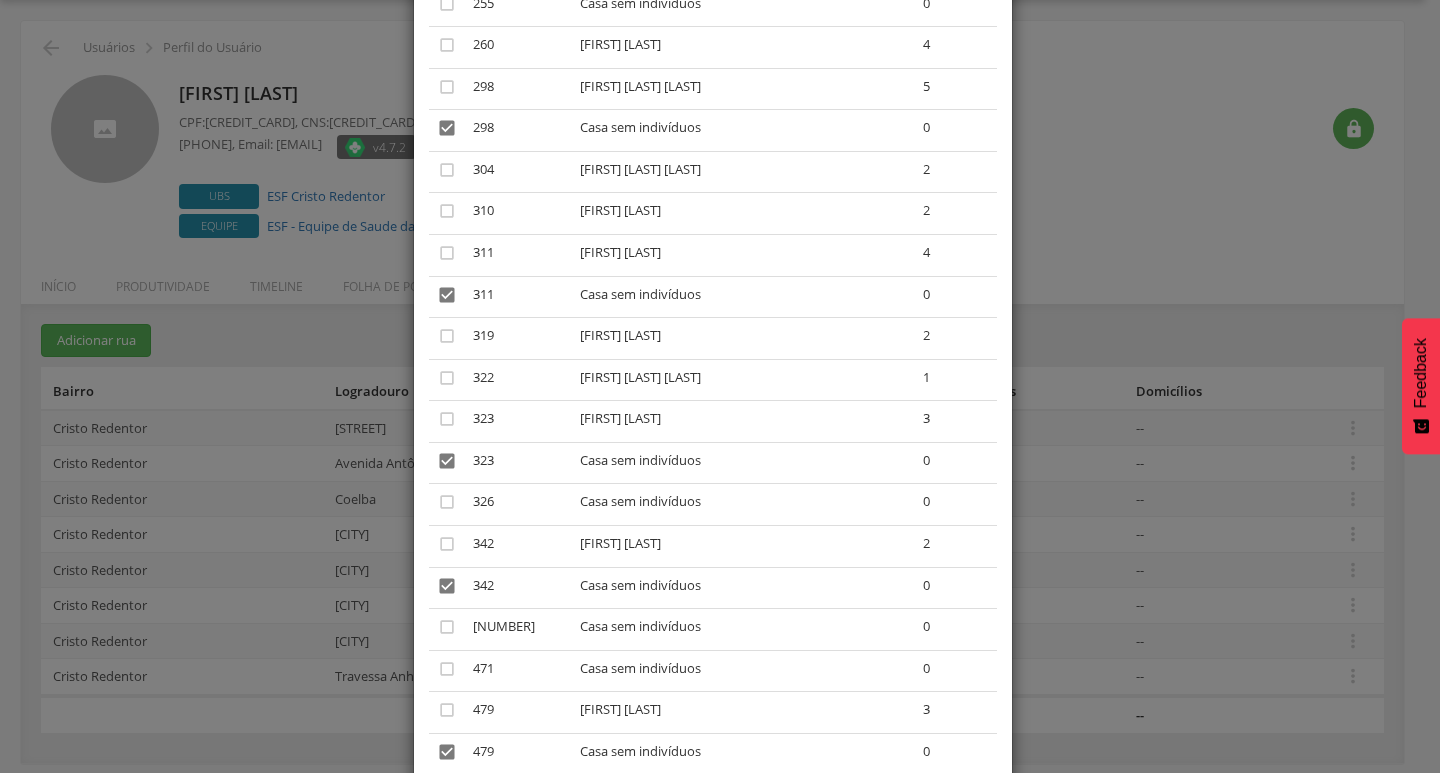 click on "Confirmar" at bounding box center (942, 1092) 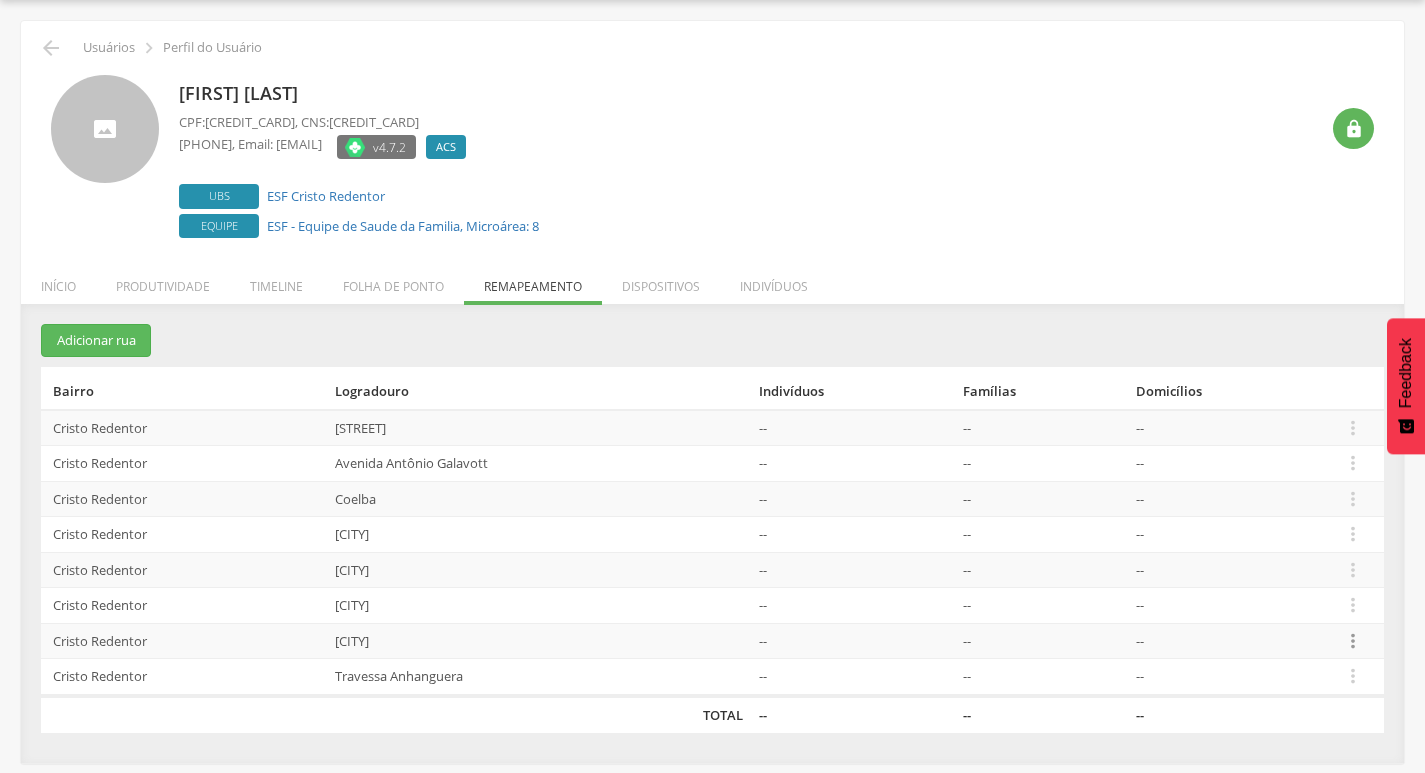 click on "" at bounding box center (1353, 641) 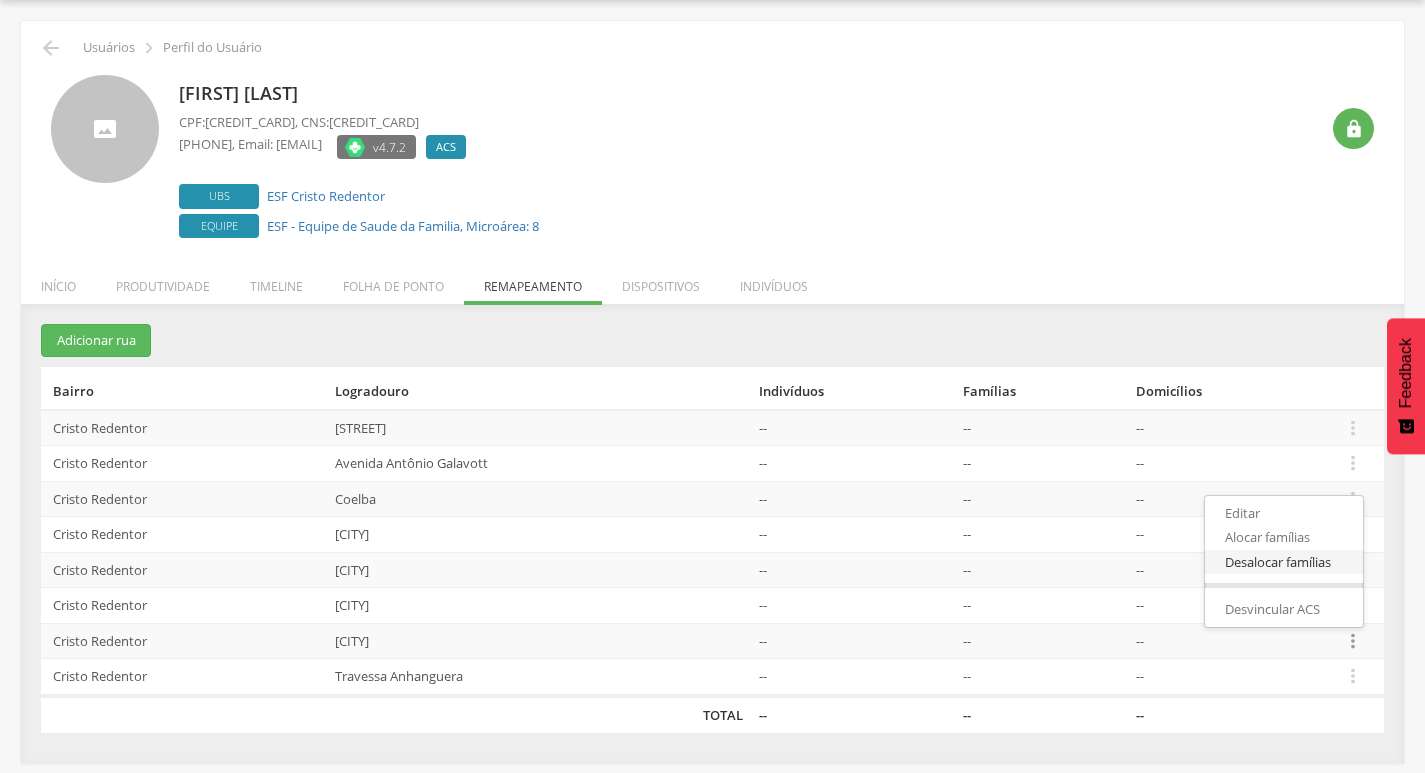 click on "Desalocar famílias" at bounding box center (1284, 562) 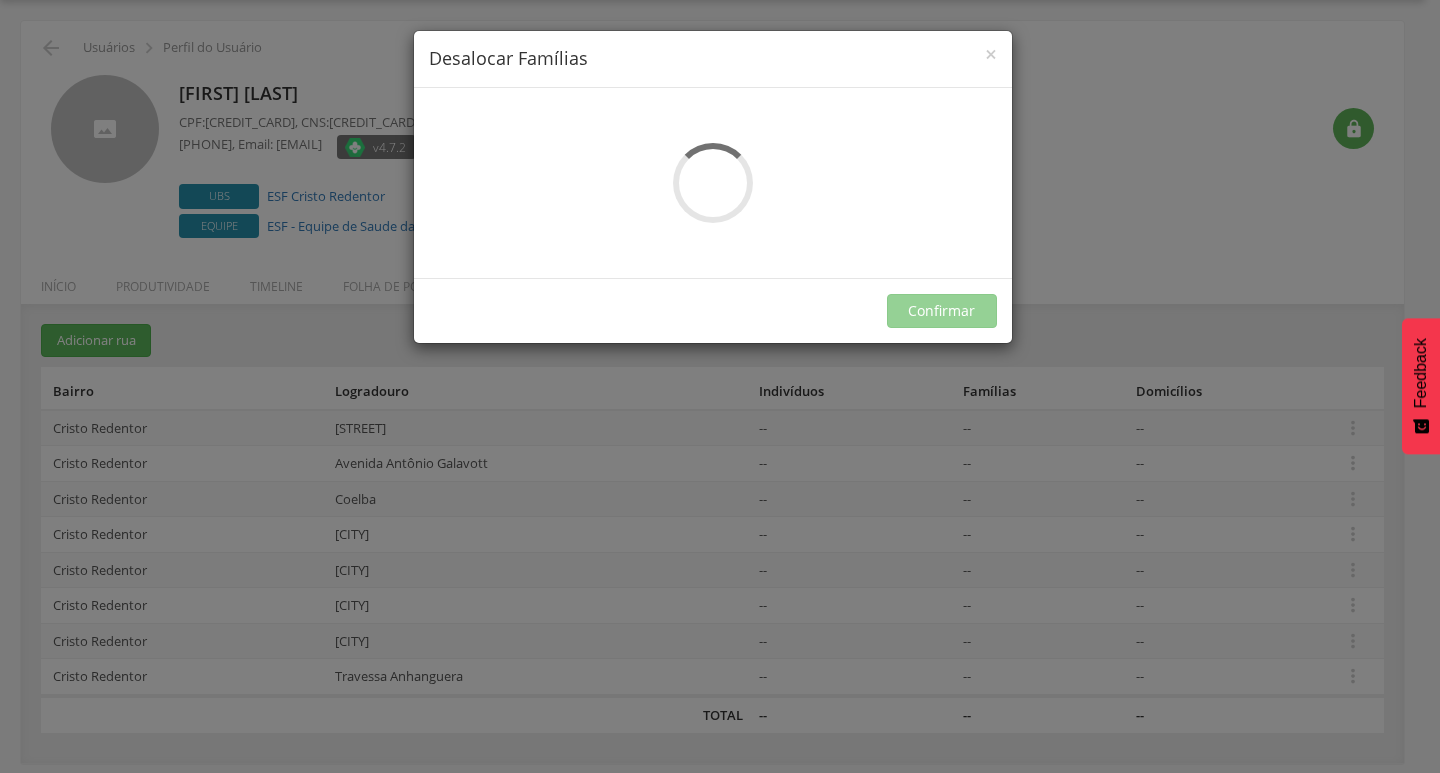 scroll, scrollTop: 0, scrollLeft: 0, axis: both 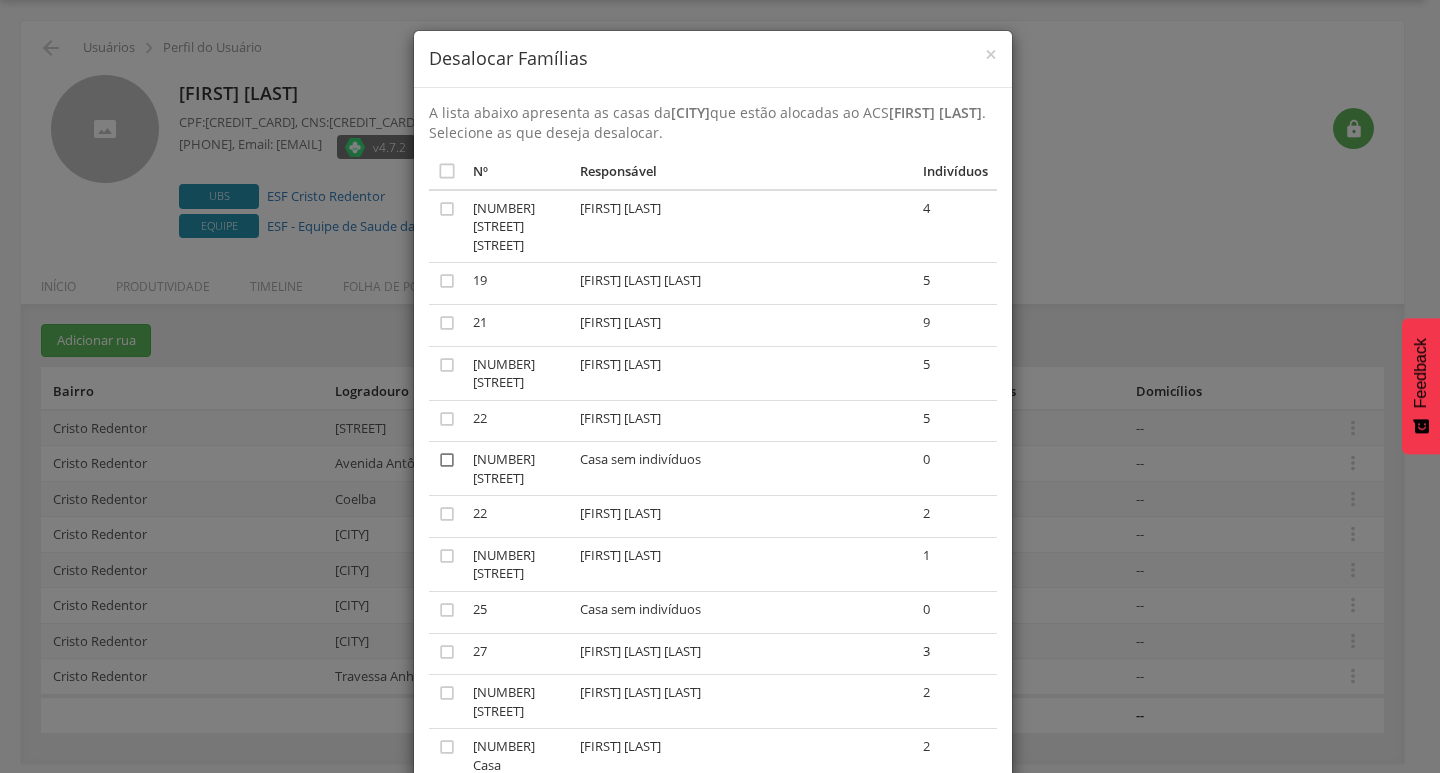click on "" at bounding box center (447, 460) 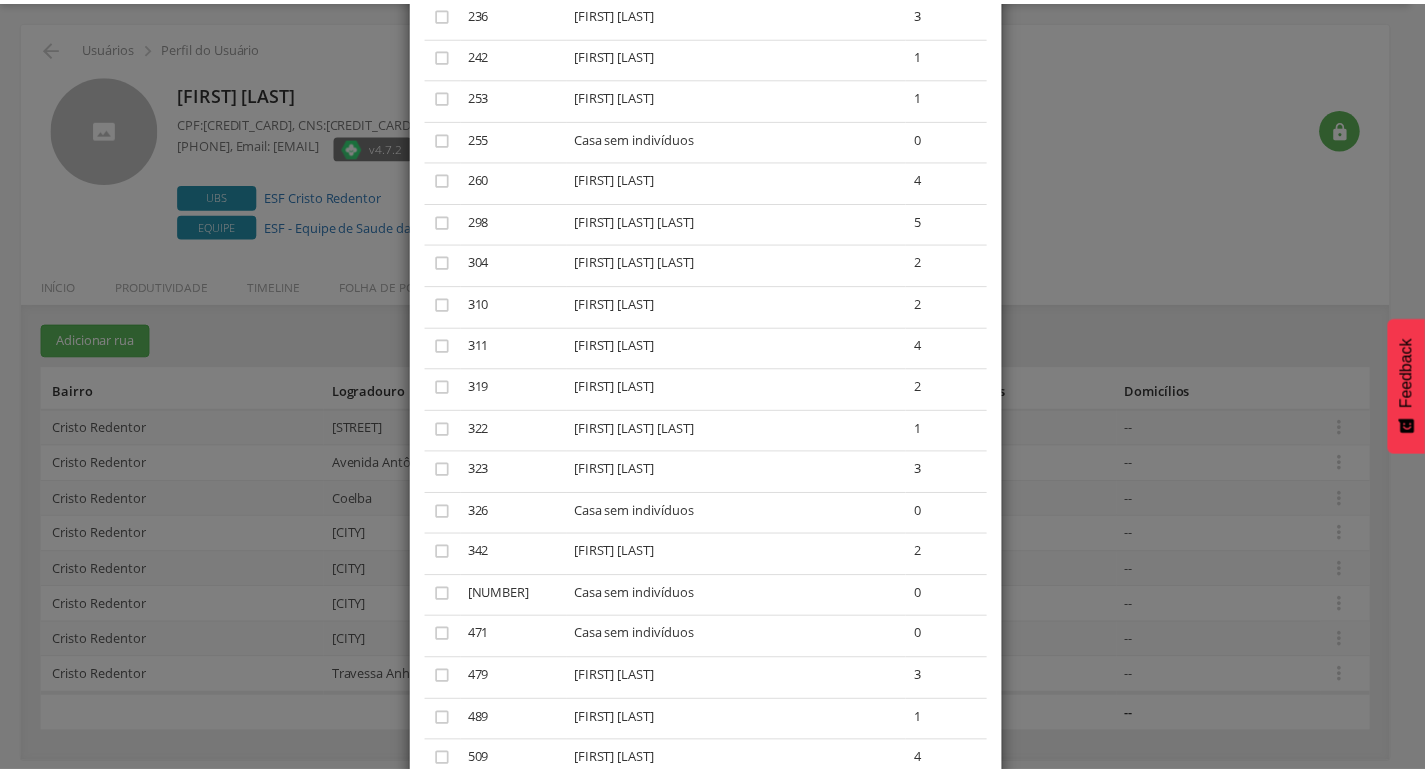 scroll, scrollTop: 2200, scrollLeft: 0, axis: vertical 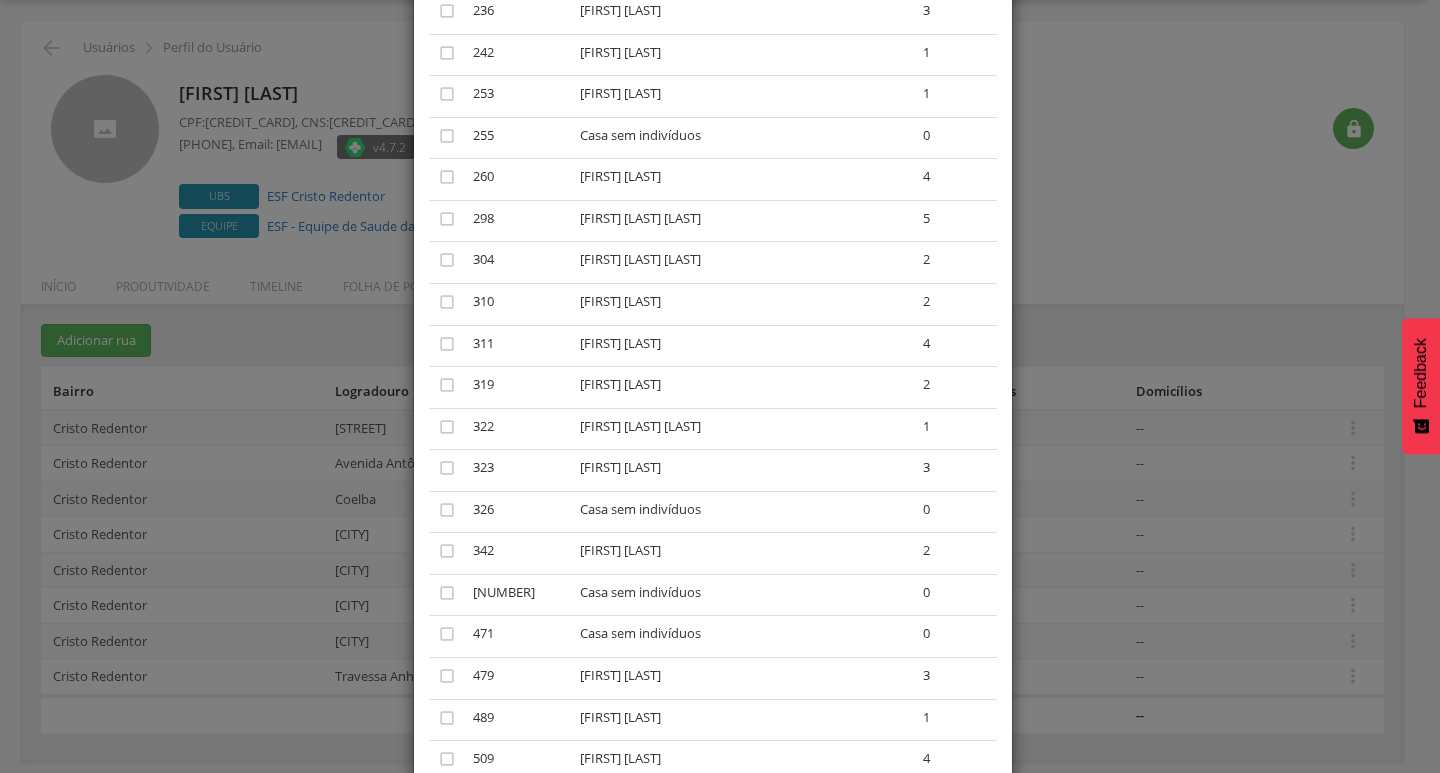 click on "Confirmar" at bounding box center [942, 974] 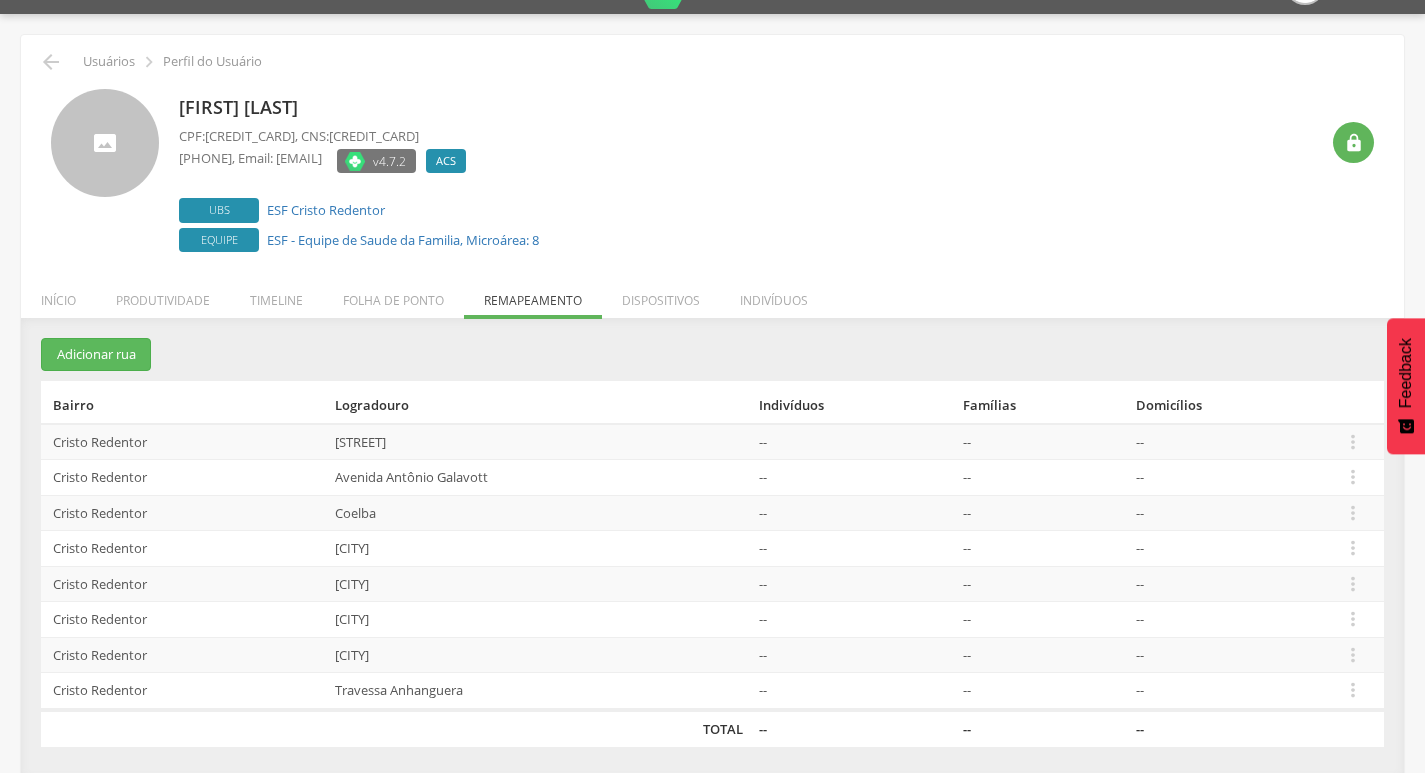 scroll, scrollTop: 0, scrollLeft: 0, axis: both 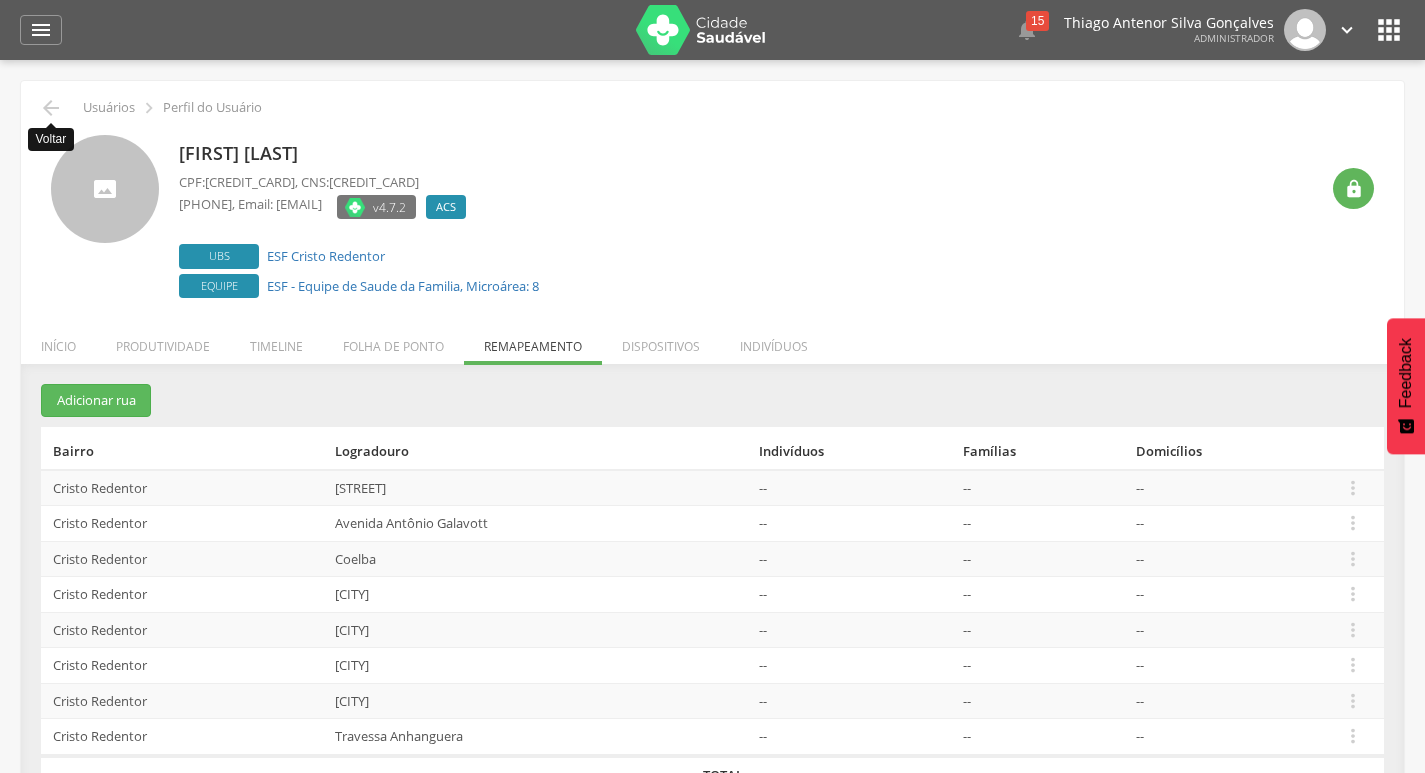 click on "[NAME] CPF: [CREDIT_CARD] , CNS: [CREDIT_CARD] ([NUMBER]) [PHONE] , Email: [EMAIL] ACS Desativado Ubs ESF Cristo Redentor Equipe ESF - Equipe de Saude da Familia, Microárea: 8" at bounding box center (712, 211) 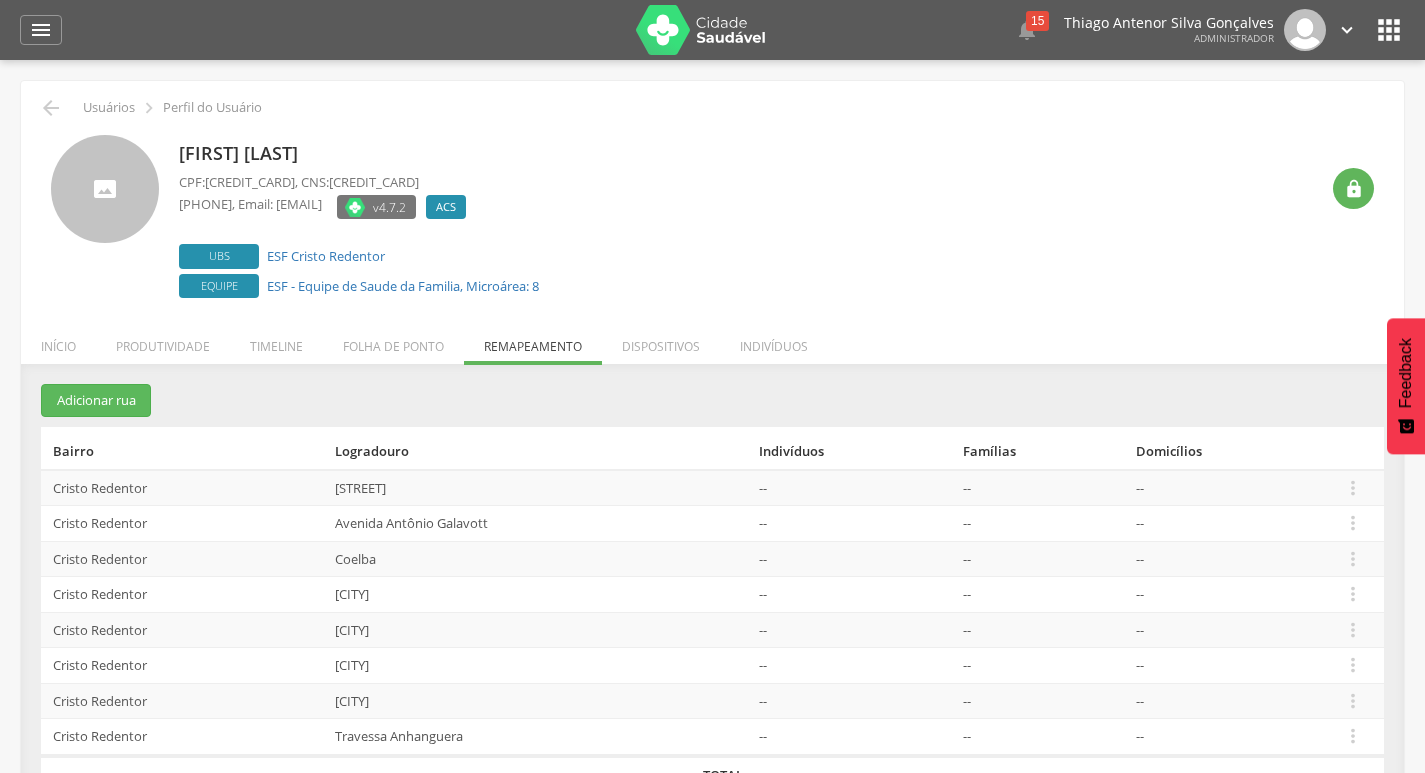 click on "[NAME] CPF: [CREDIT_CARD] , CNS: [CREDIT_CARD] ([NUMBER]) [PHONE] , Email: [EMAIL] ACS Desativado Ubs ESF Cristo Redentor Equipe ESF - Equipe de Saude da Familia, Microárea: 8" at bounding box center (712, 211) 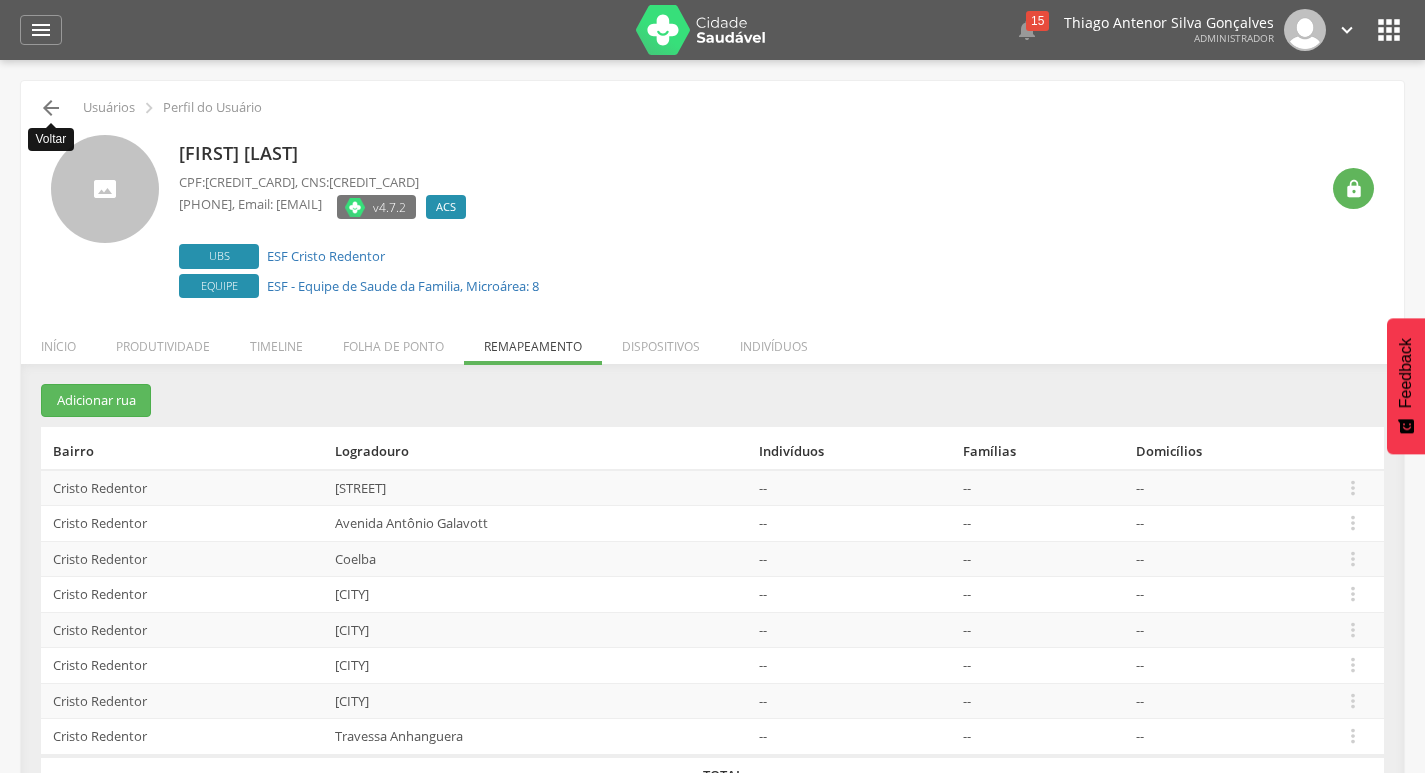 click on "" at bounding box center [51, 108] 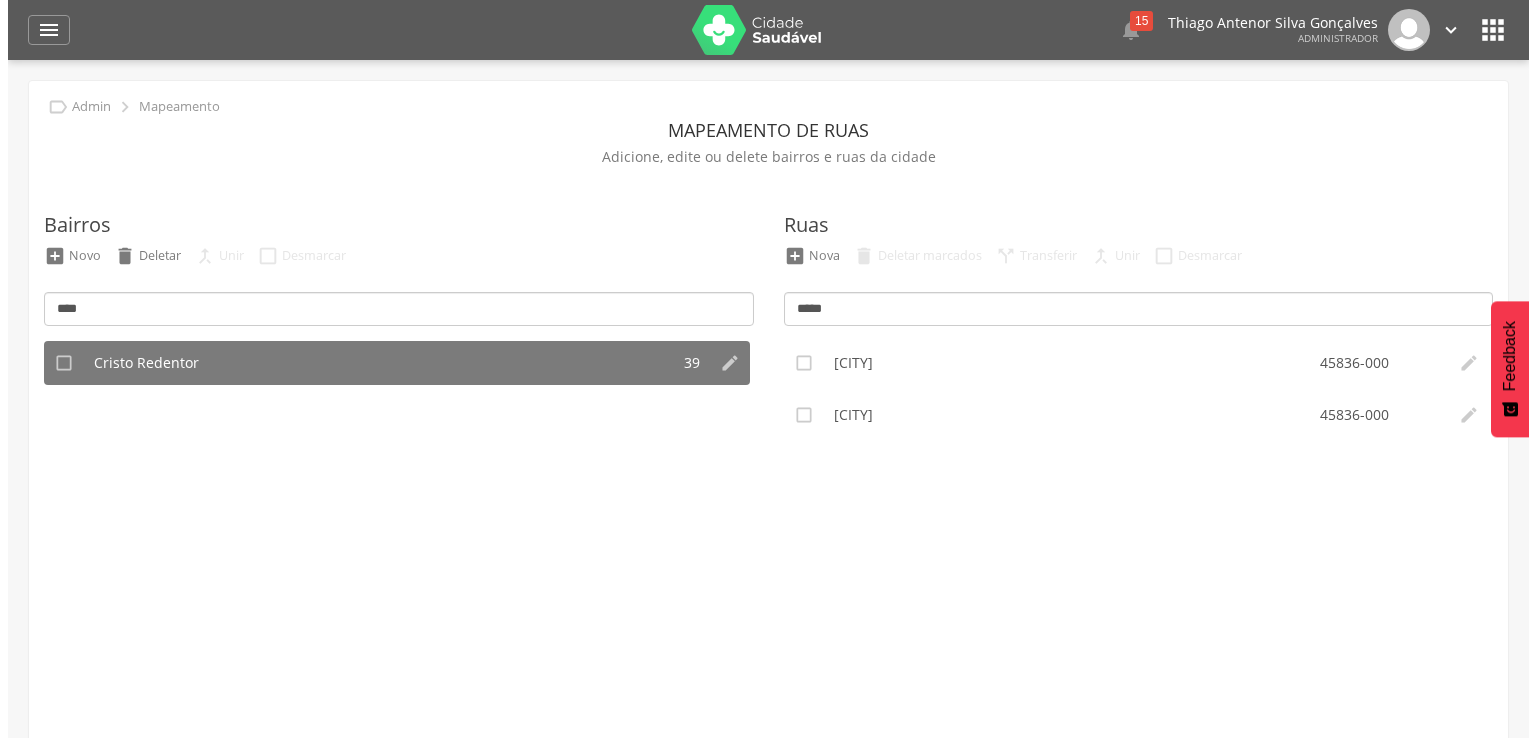 scroll, scrollTop: 0, scrollLeft: 0, axis: both 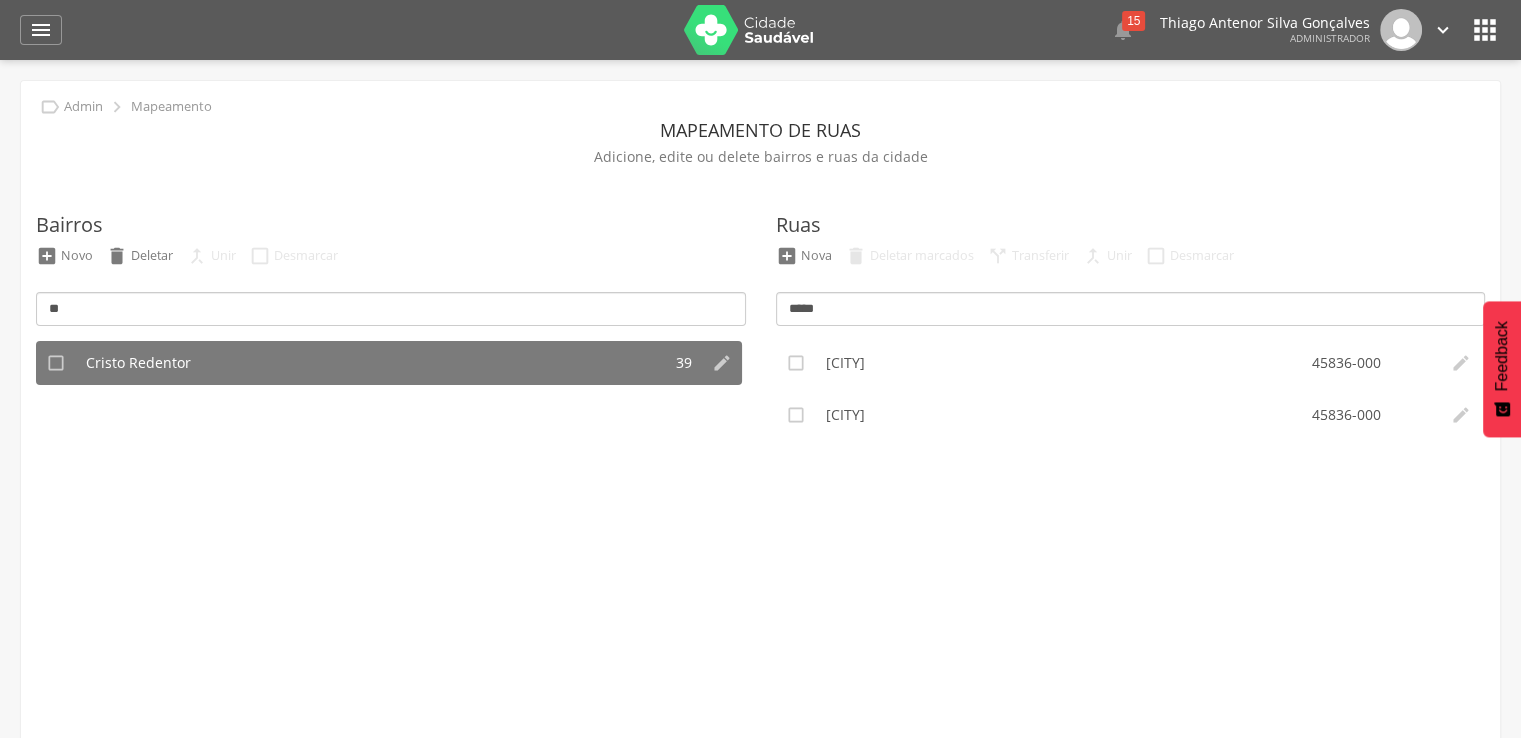 type on "*" 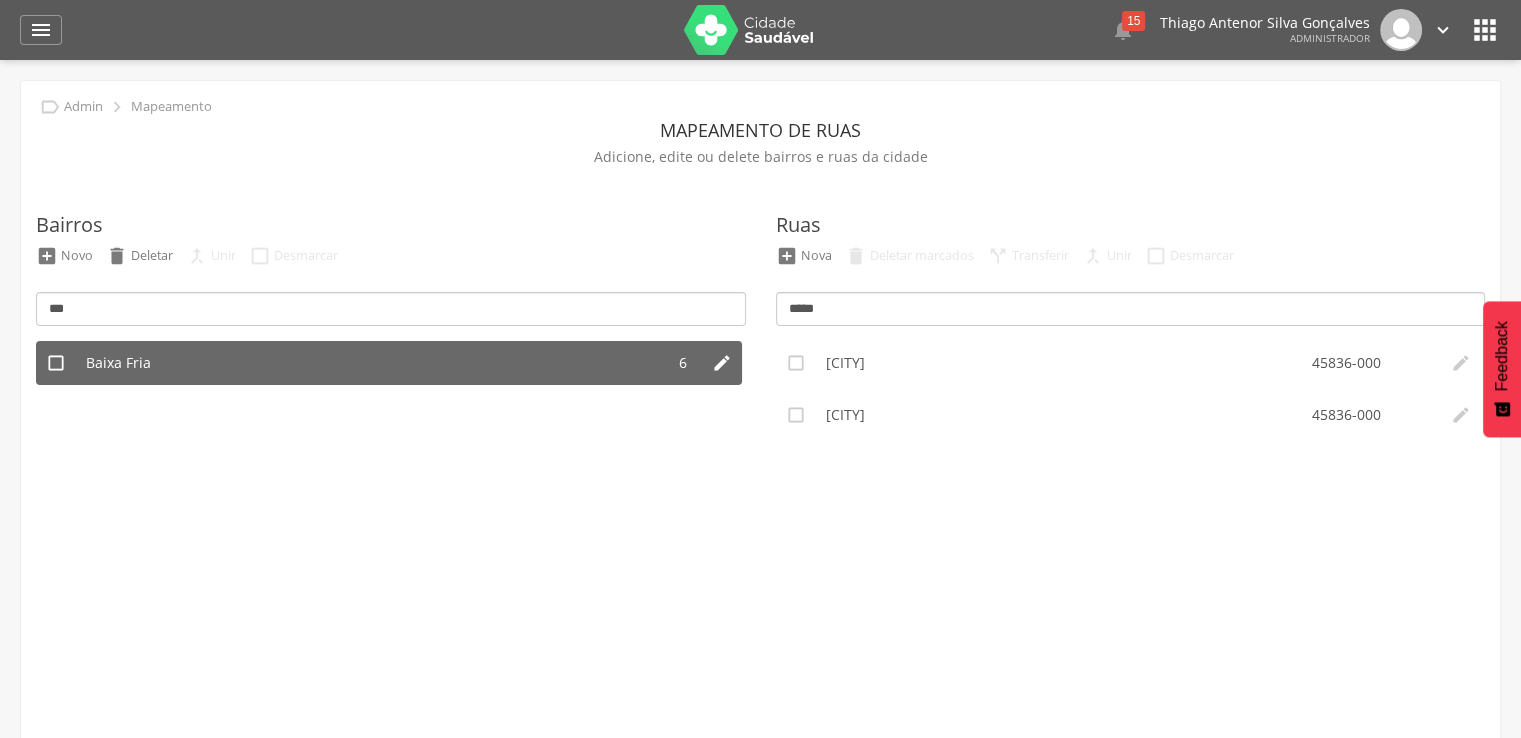 type on "***" 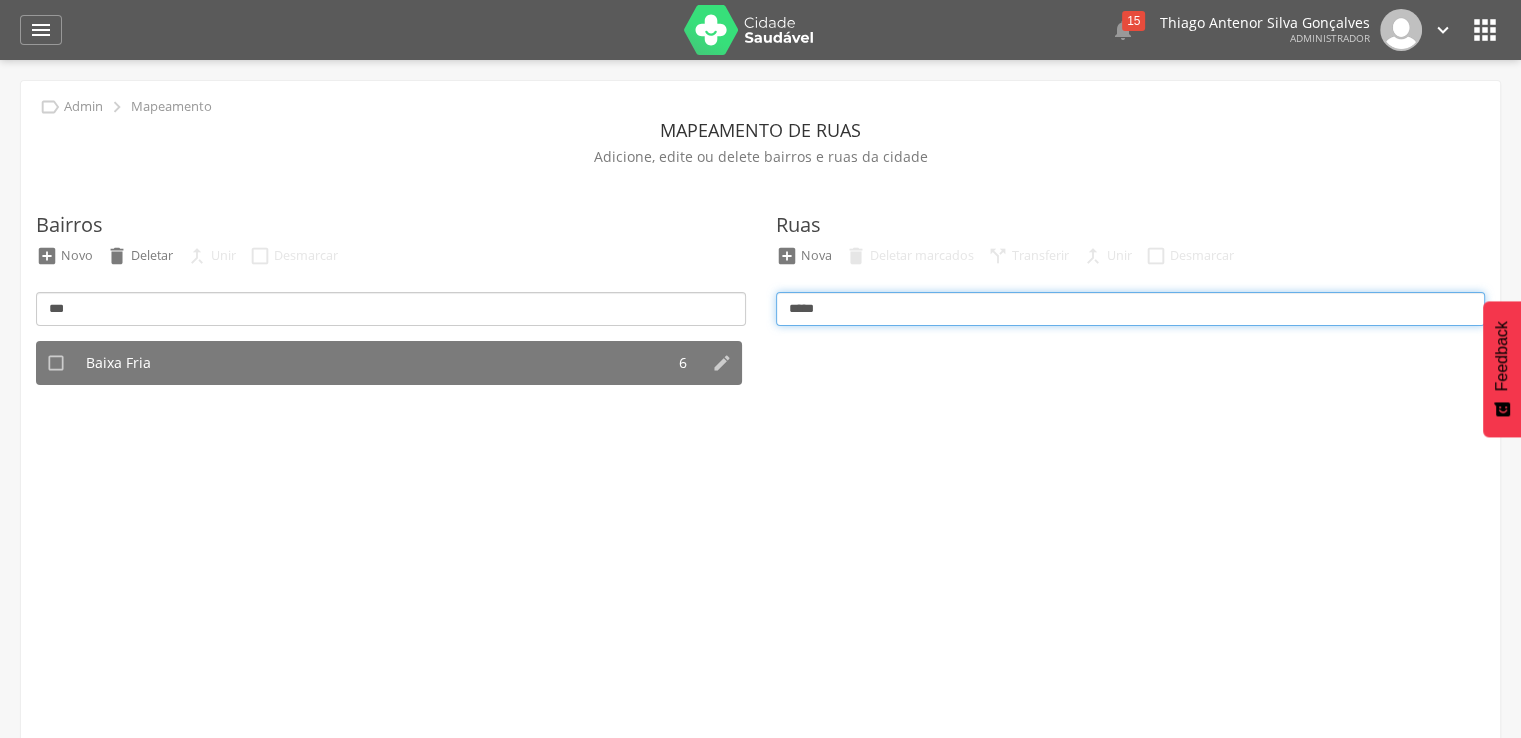 drag, startPoint x: 842, startPoint y: 317, endPoint x: 774, endPoint y: 317, distance: 68 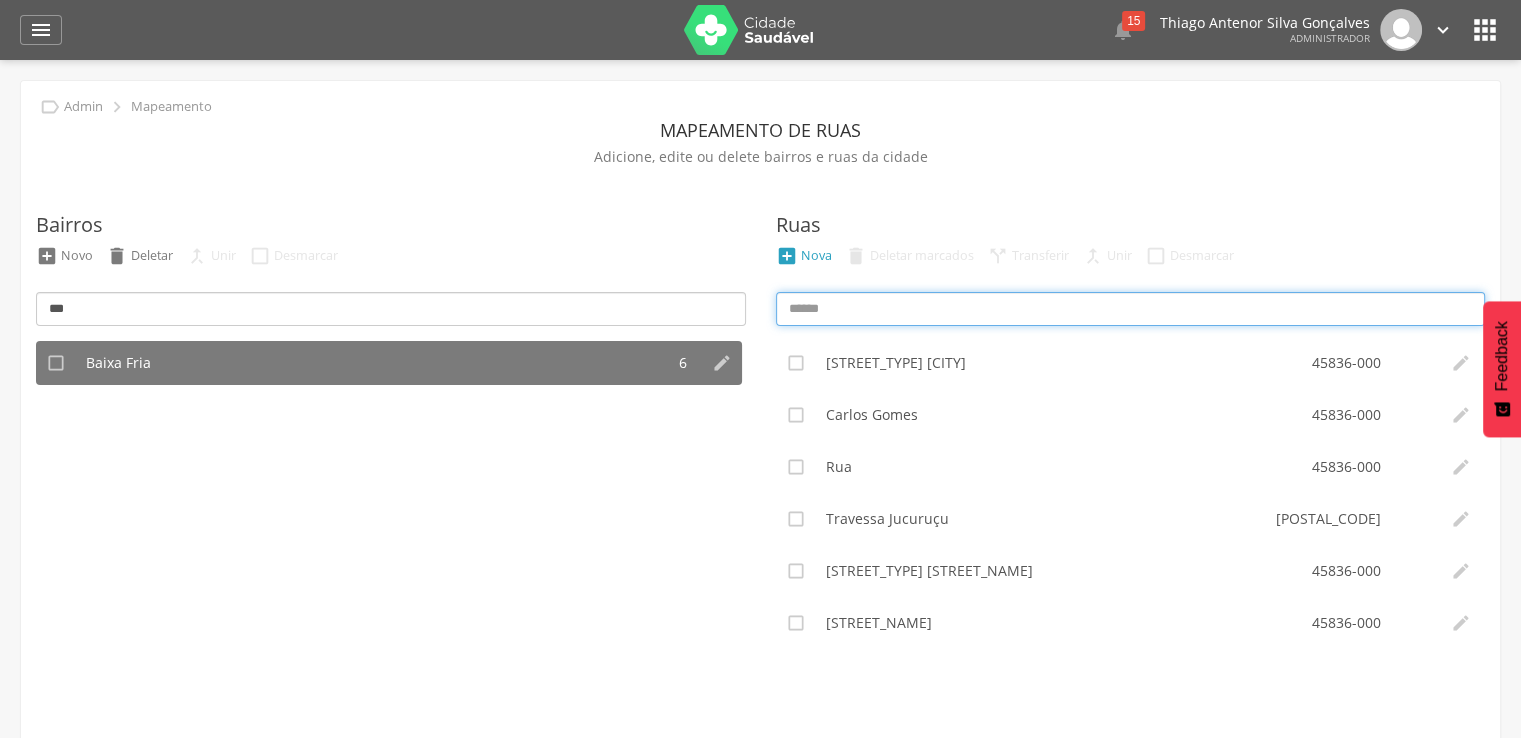 type 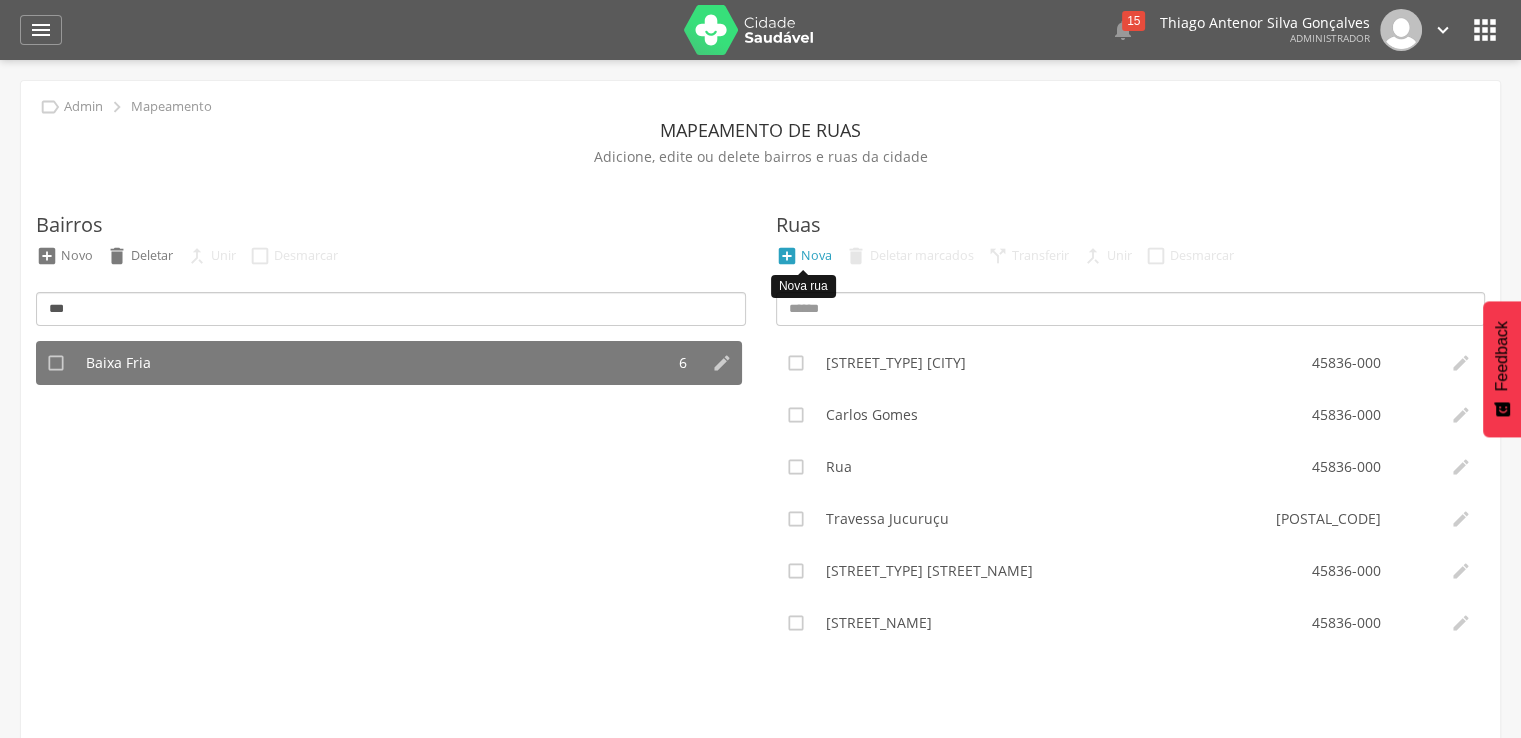 click on "" at bounding box center [787, 256] 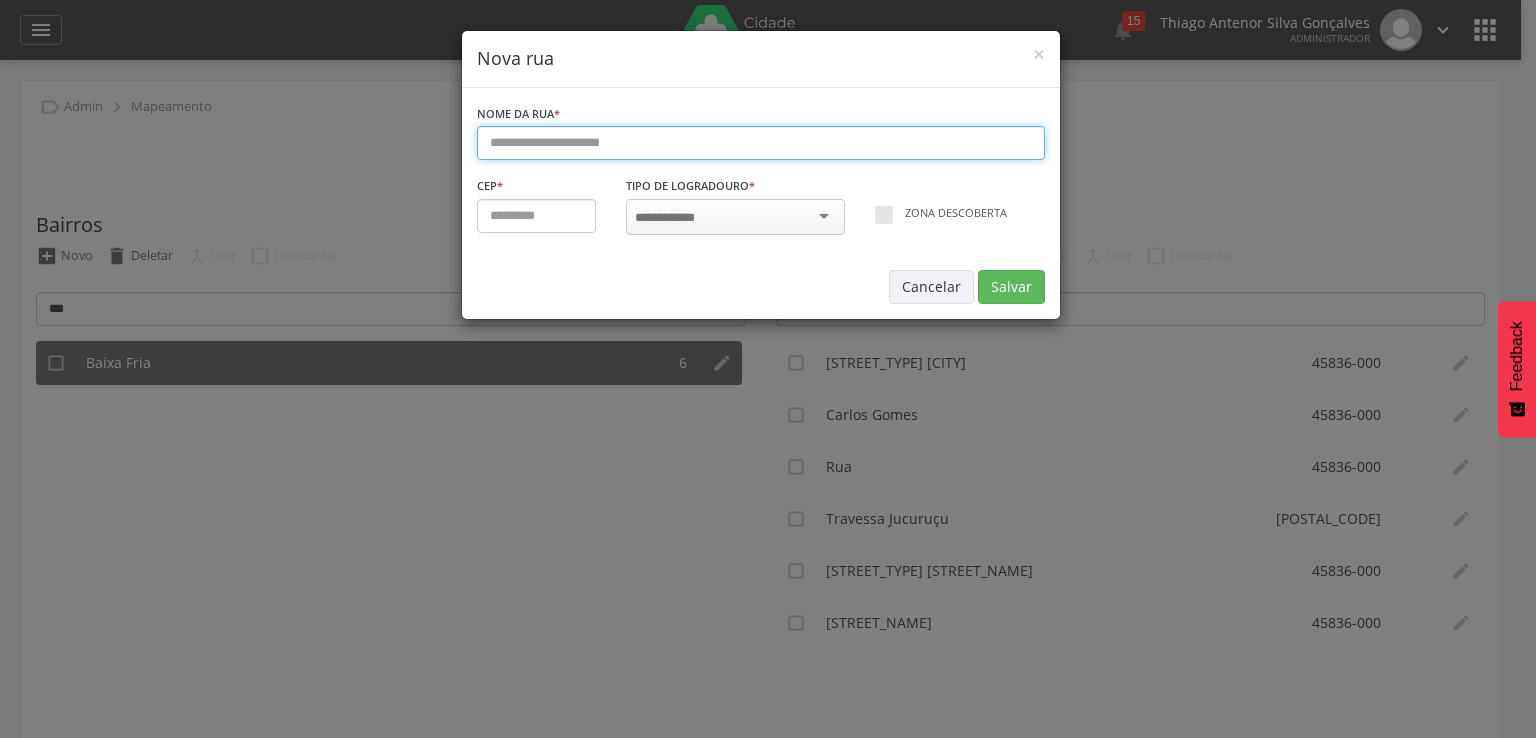 paste on "**********" 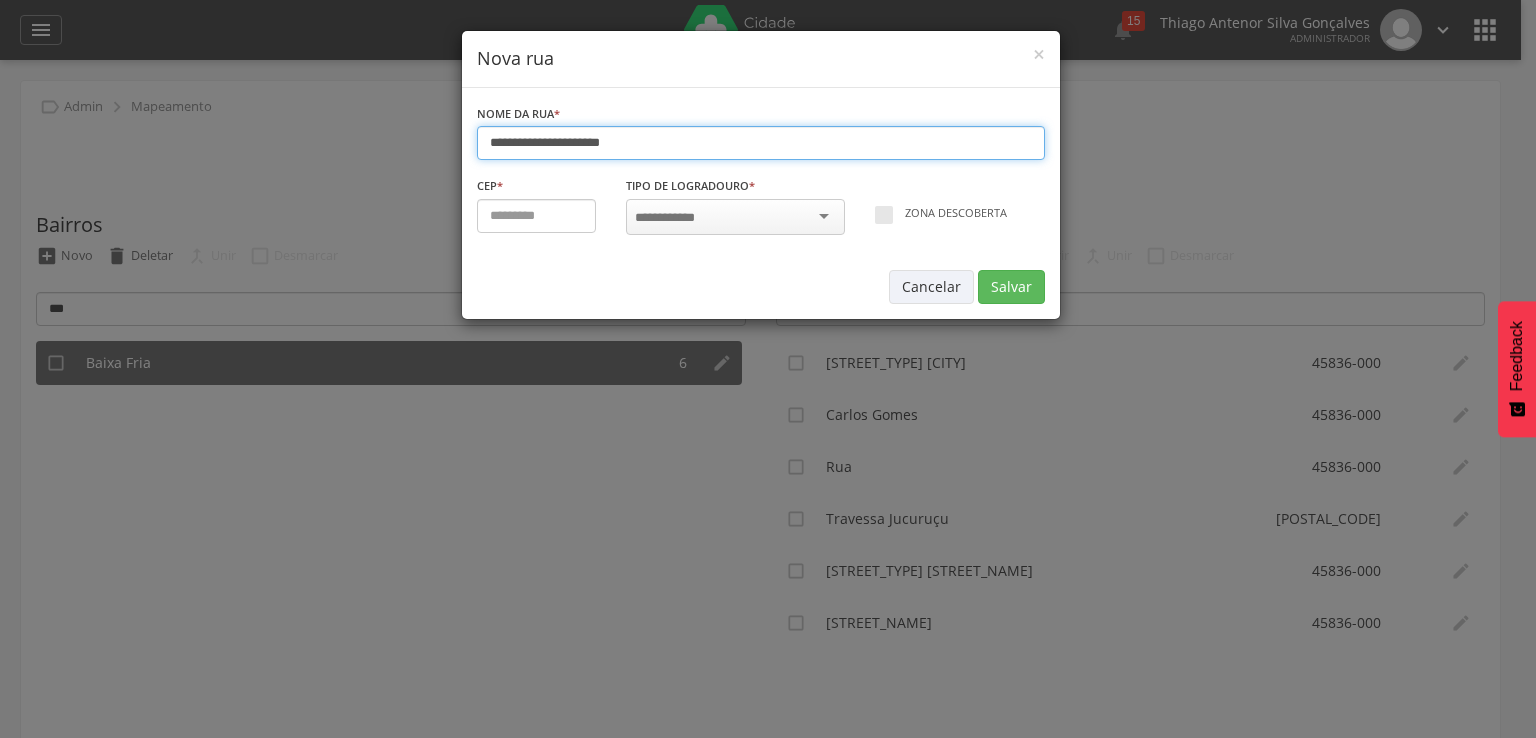 type on "**********" 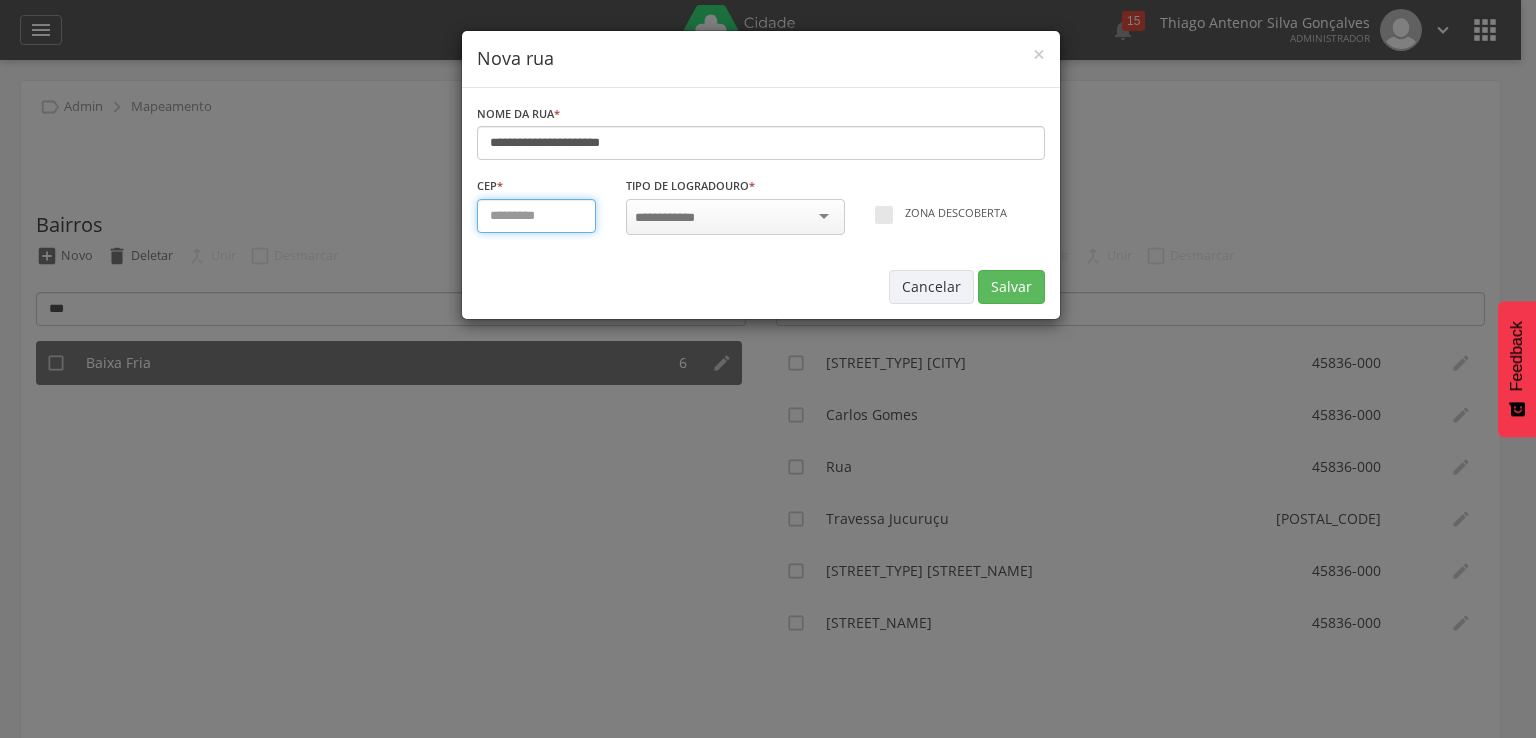 click at bounding box center [537, 216] 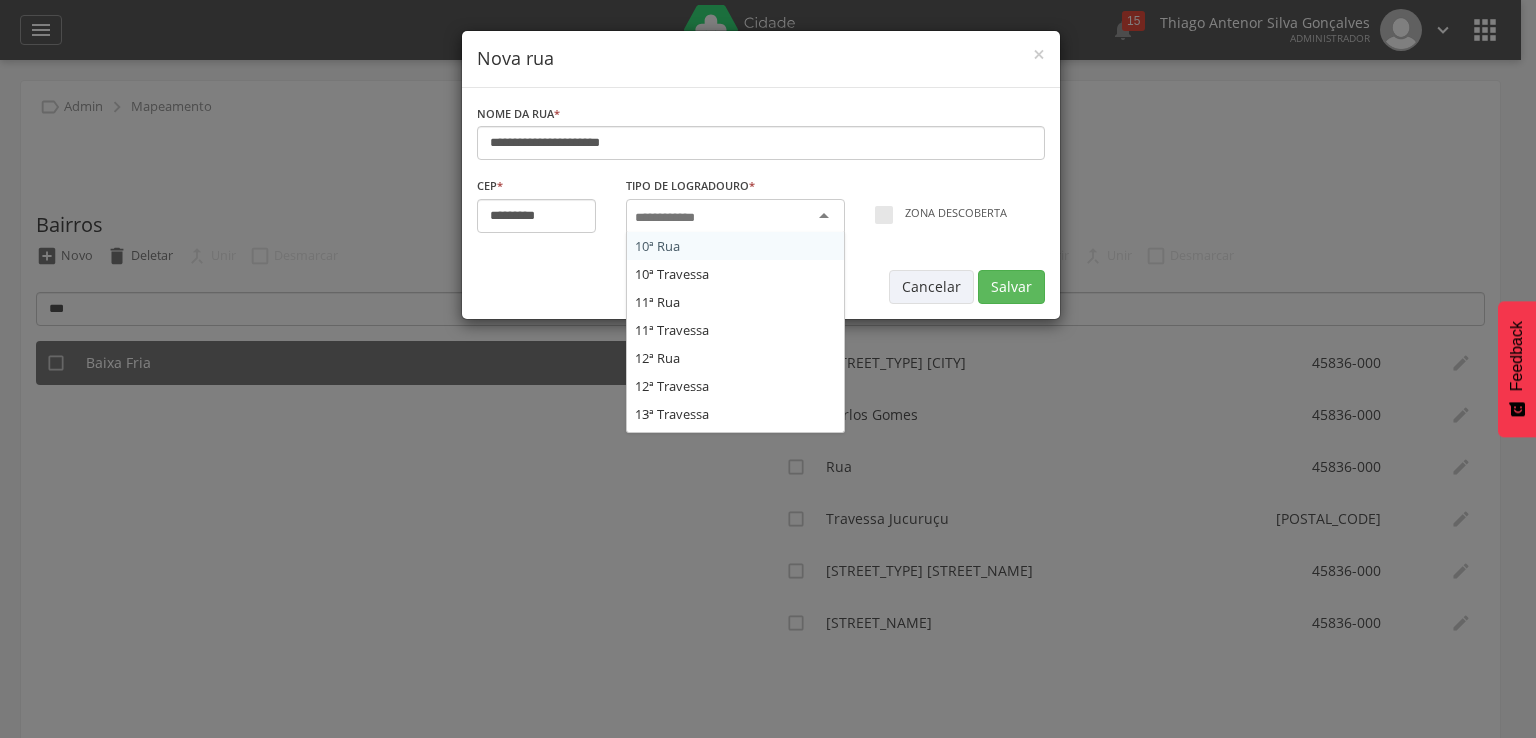 click at bounding box center [735, 217] 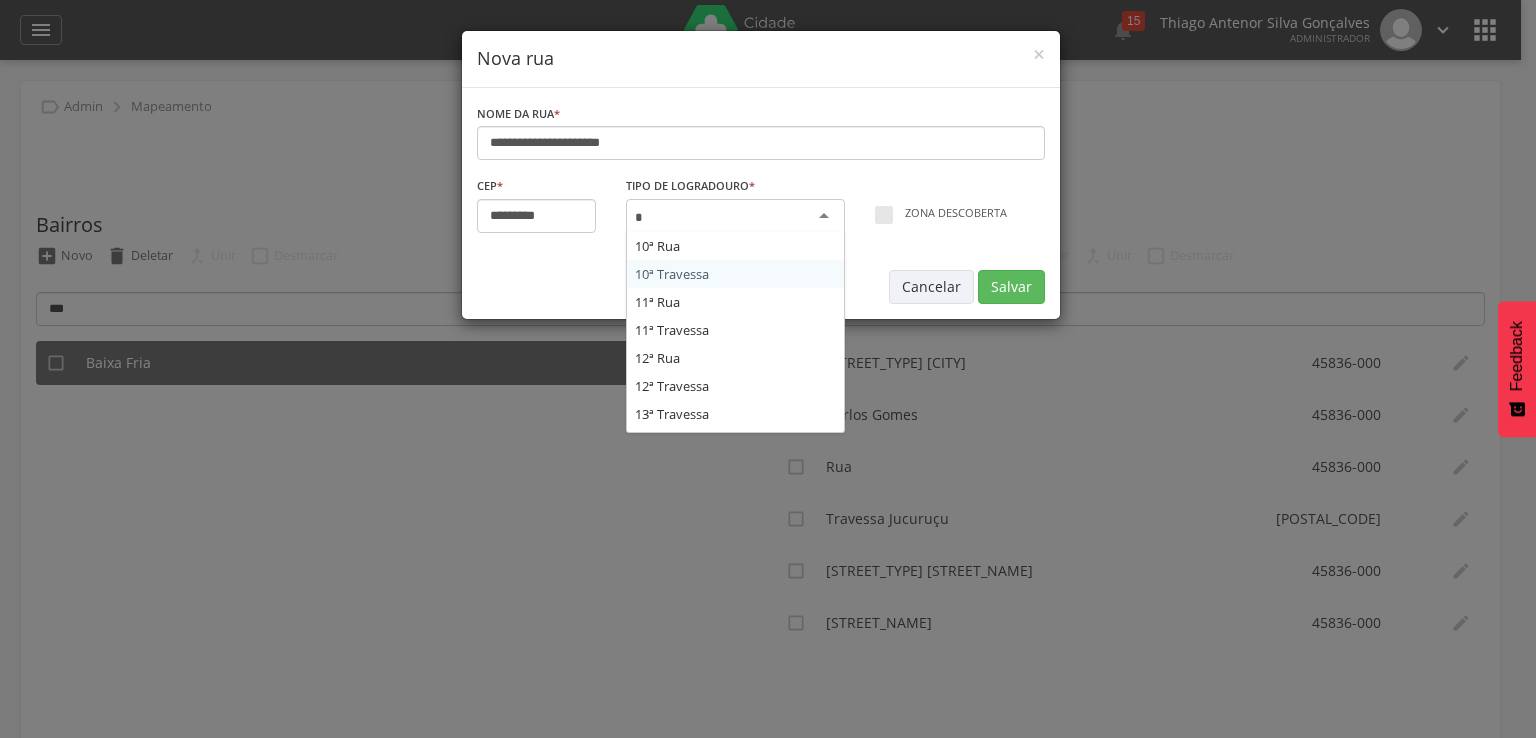 type on "**" 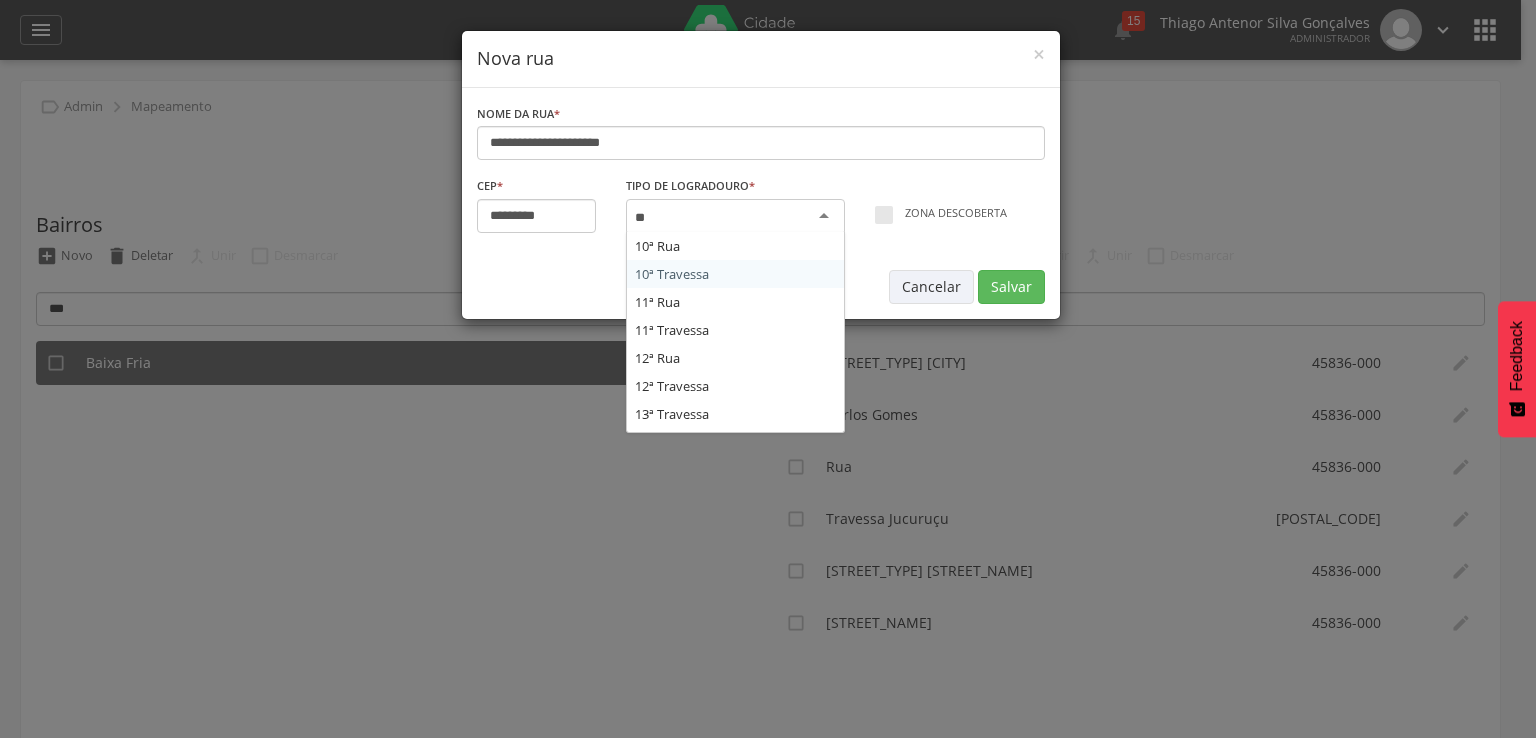 scroll, scrollTop: 0, scrollLeft: 0, axis: both 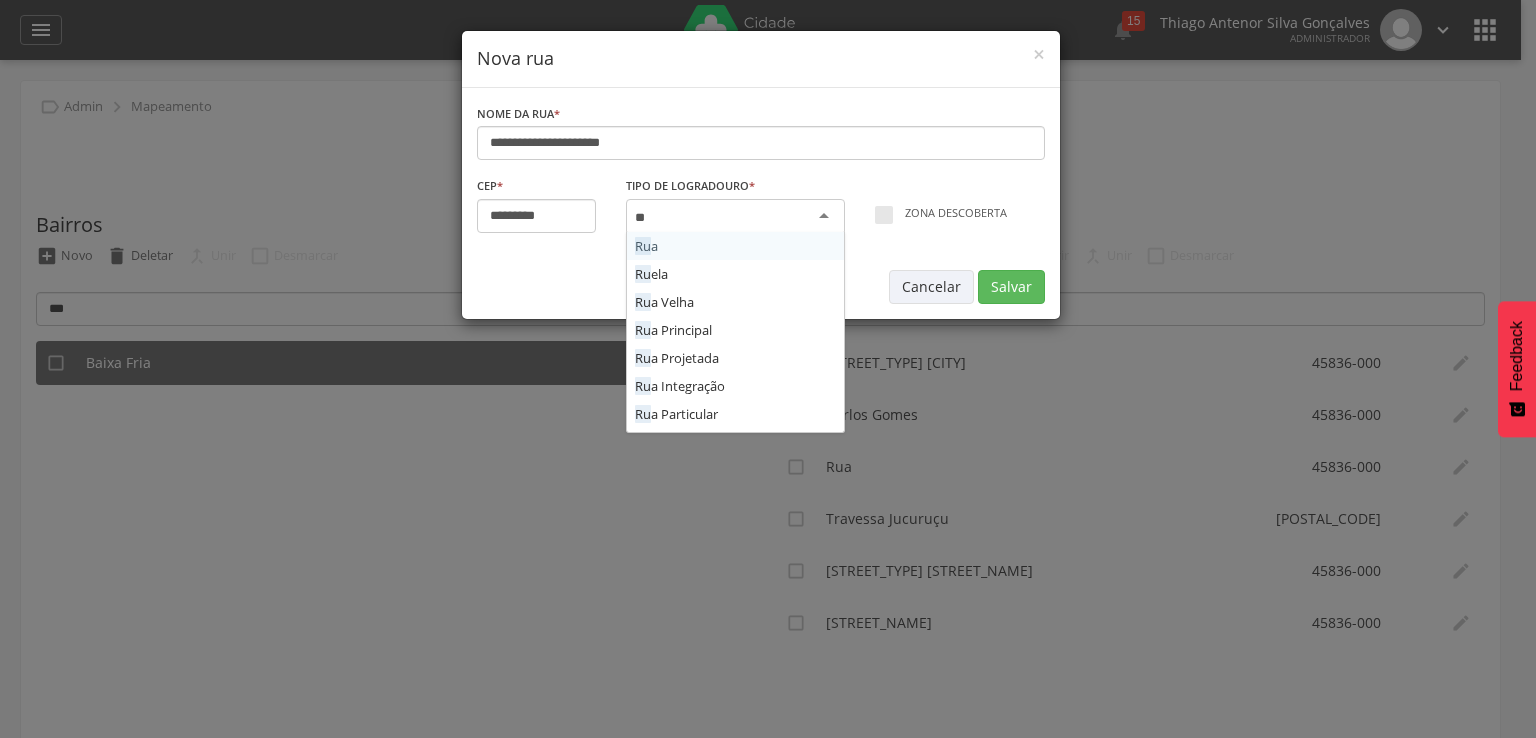 type 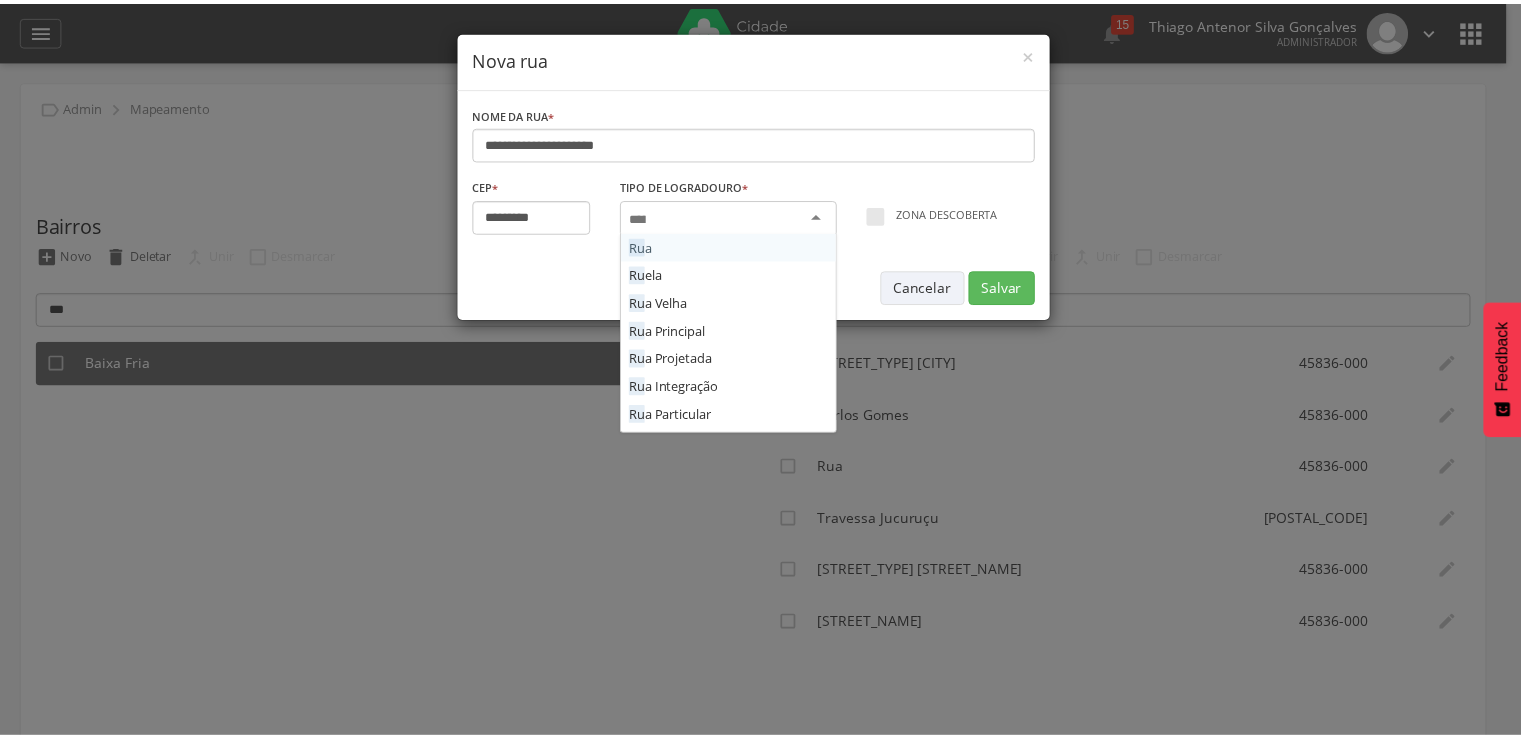 scroll, scrollTop: 0, scrollLeft: 0, axis: both 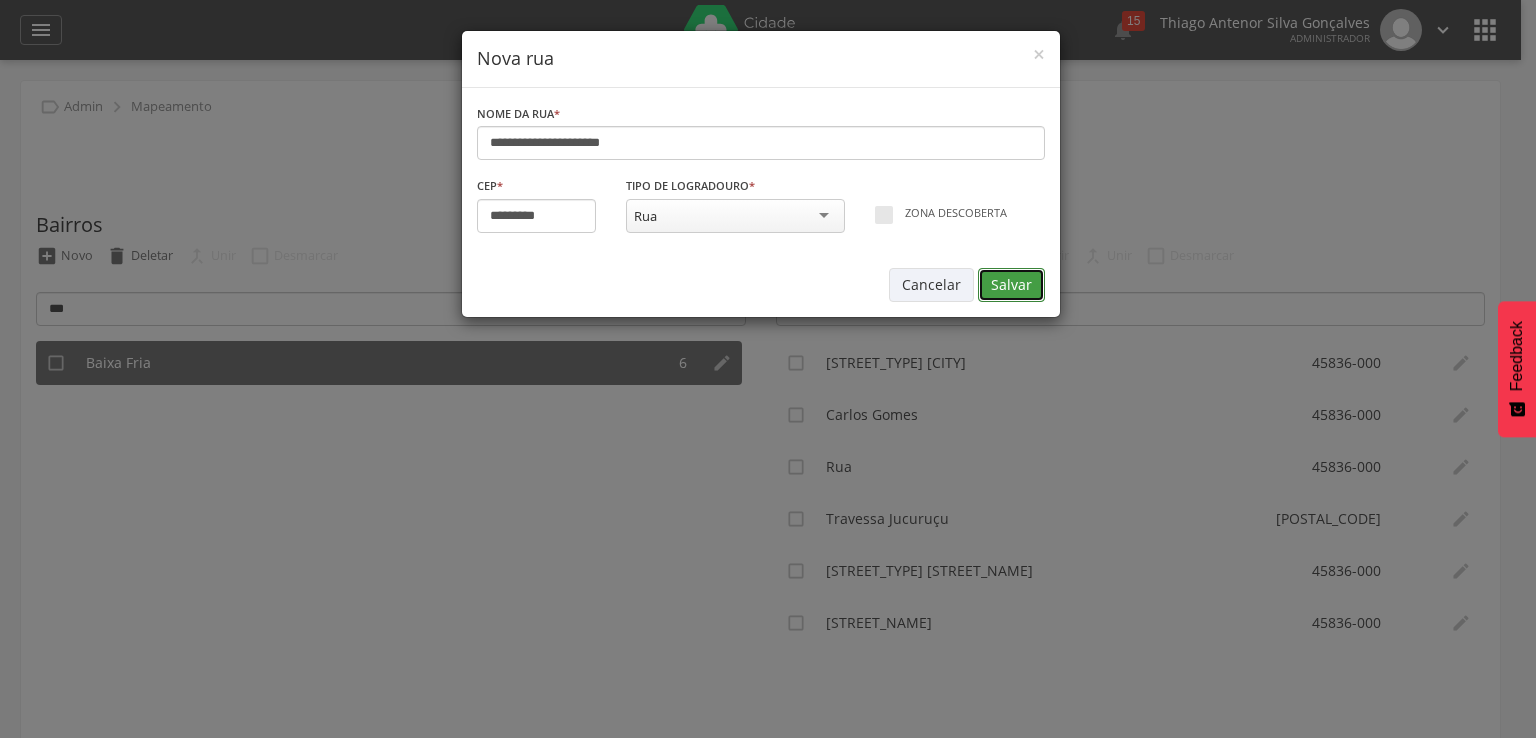 click on "Salvar" at bounding box center (1011, 285) 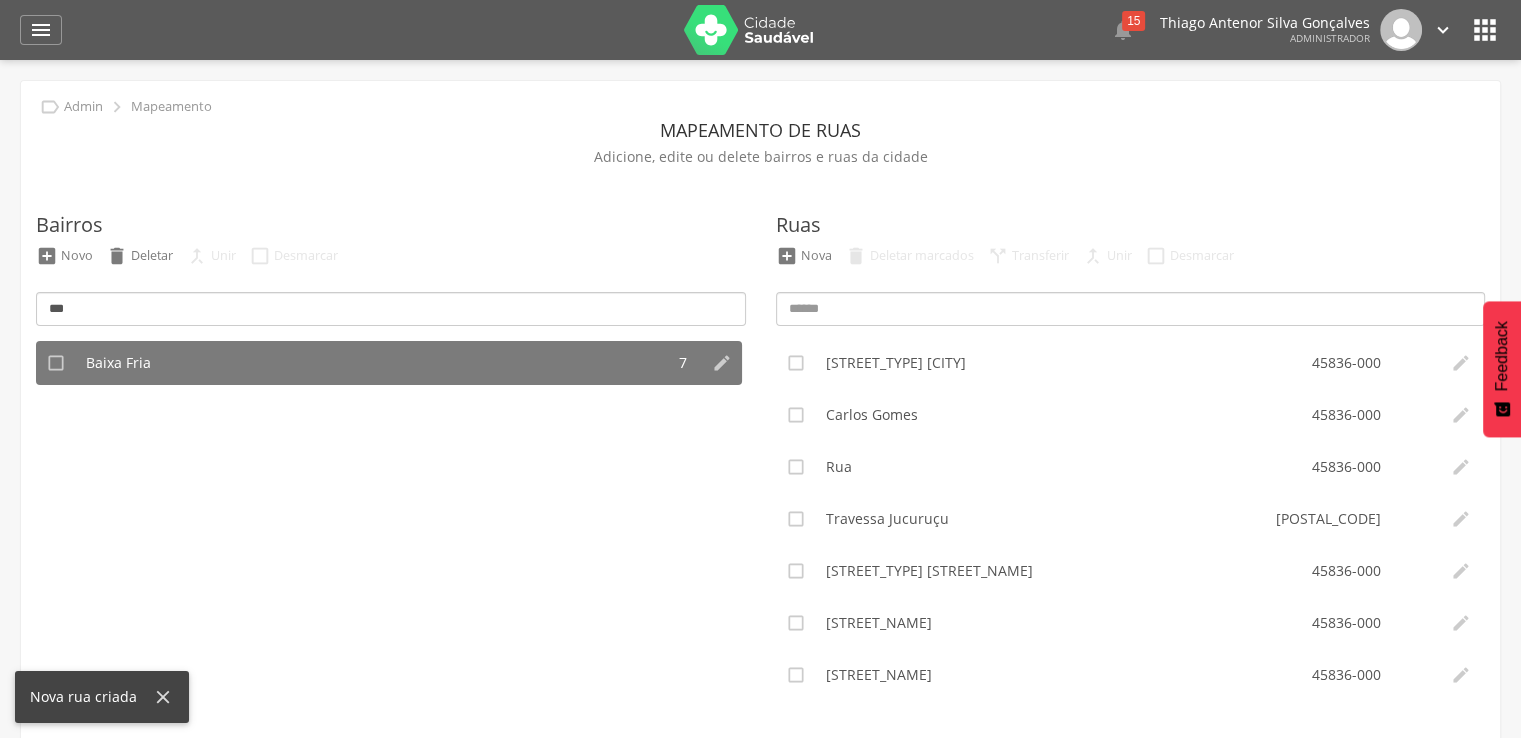 click on "" at bounding box center [1485, 30] 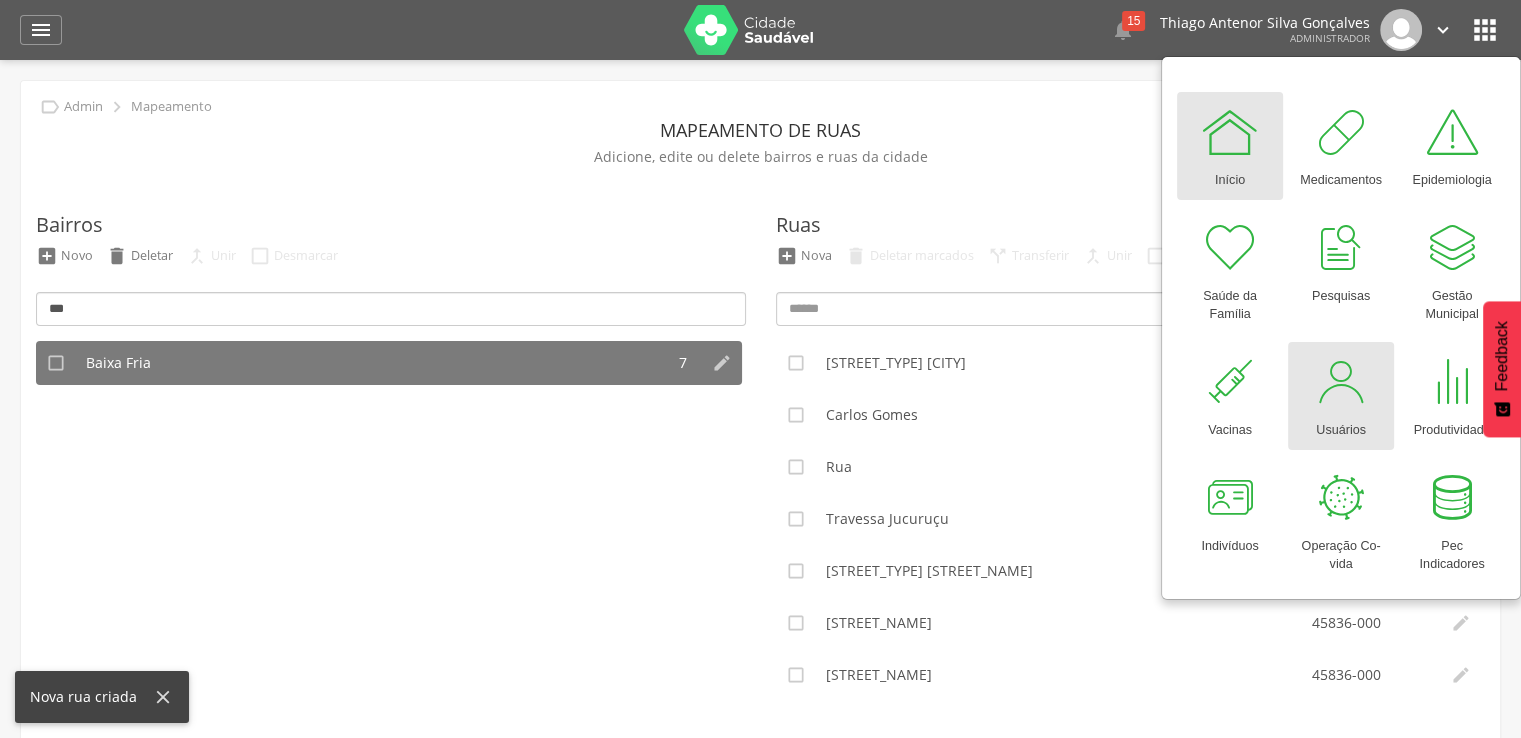 click on "Usuários" at bounding box center (1341, 426) 